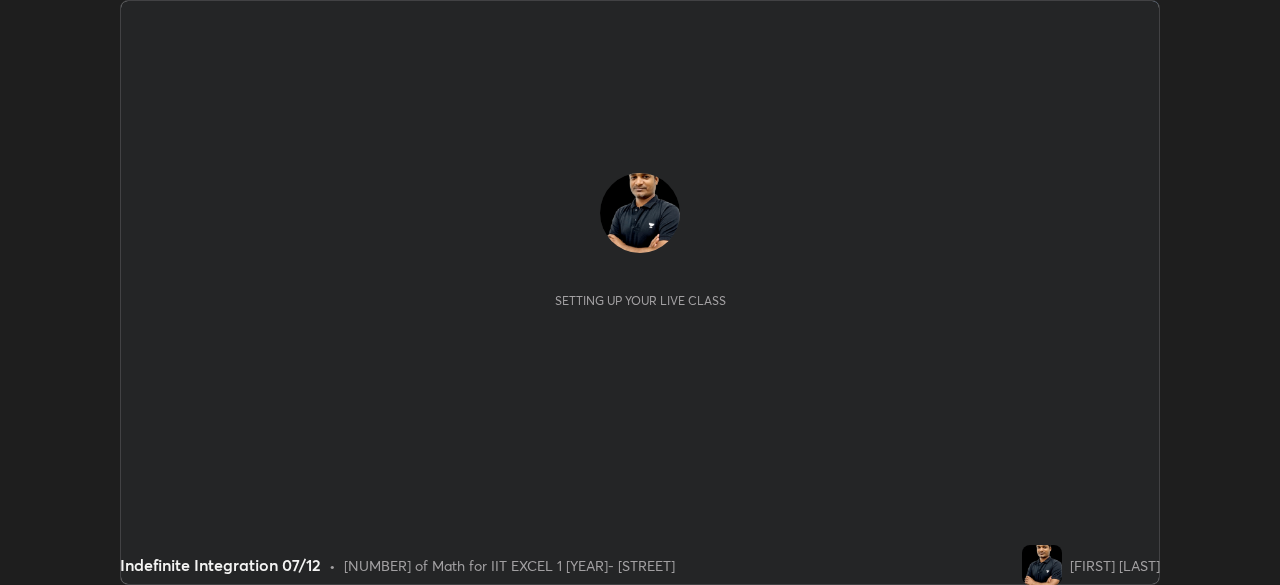 scroll, scrollTop: 0, scrollLeft: 0, axis: both 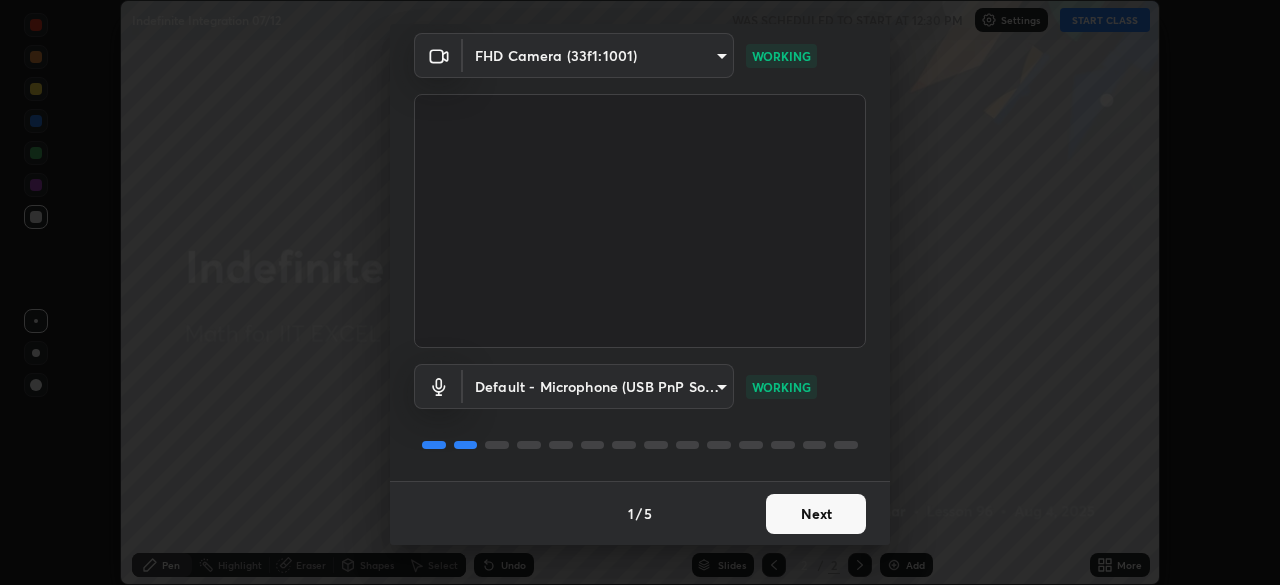 click on "Next" at bounding box center (816, 514) 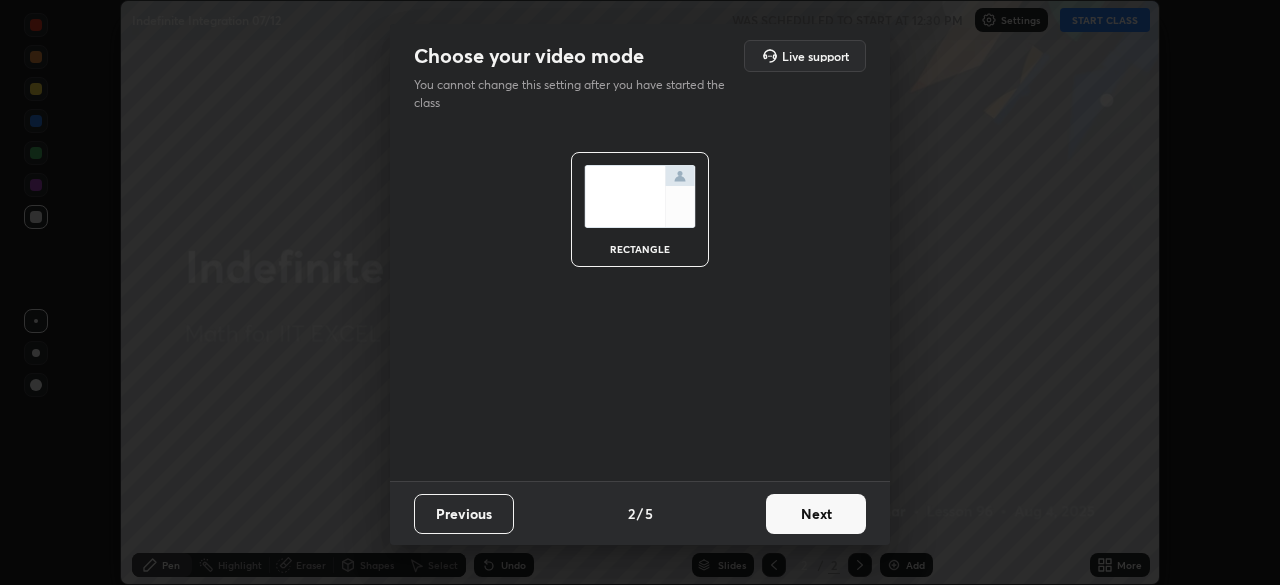 scroll, scrollTop: 0, scrollLeft: 0, axis: both 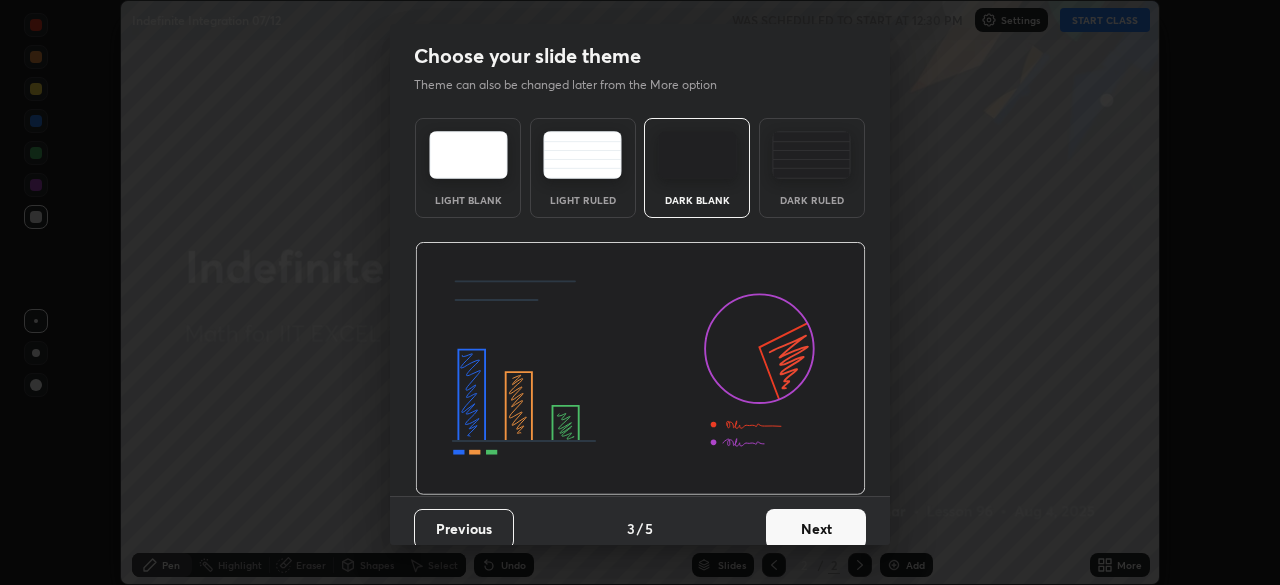 click on "Next" at bounding box center [816, 529] 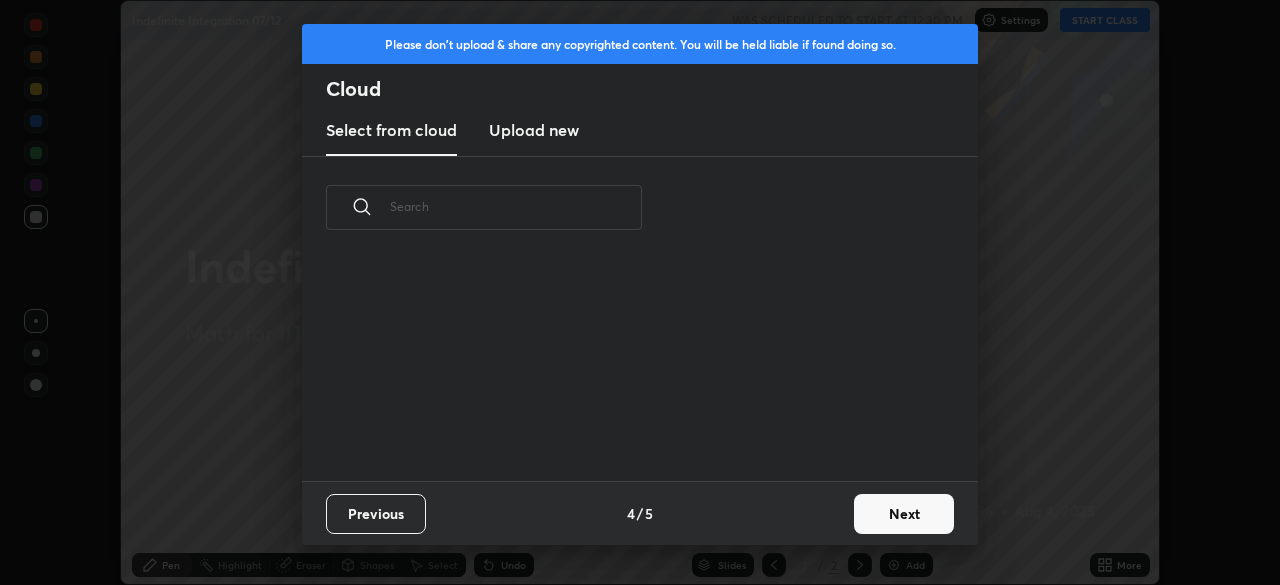click on "Next" at bounding box center (904, 514) 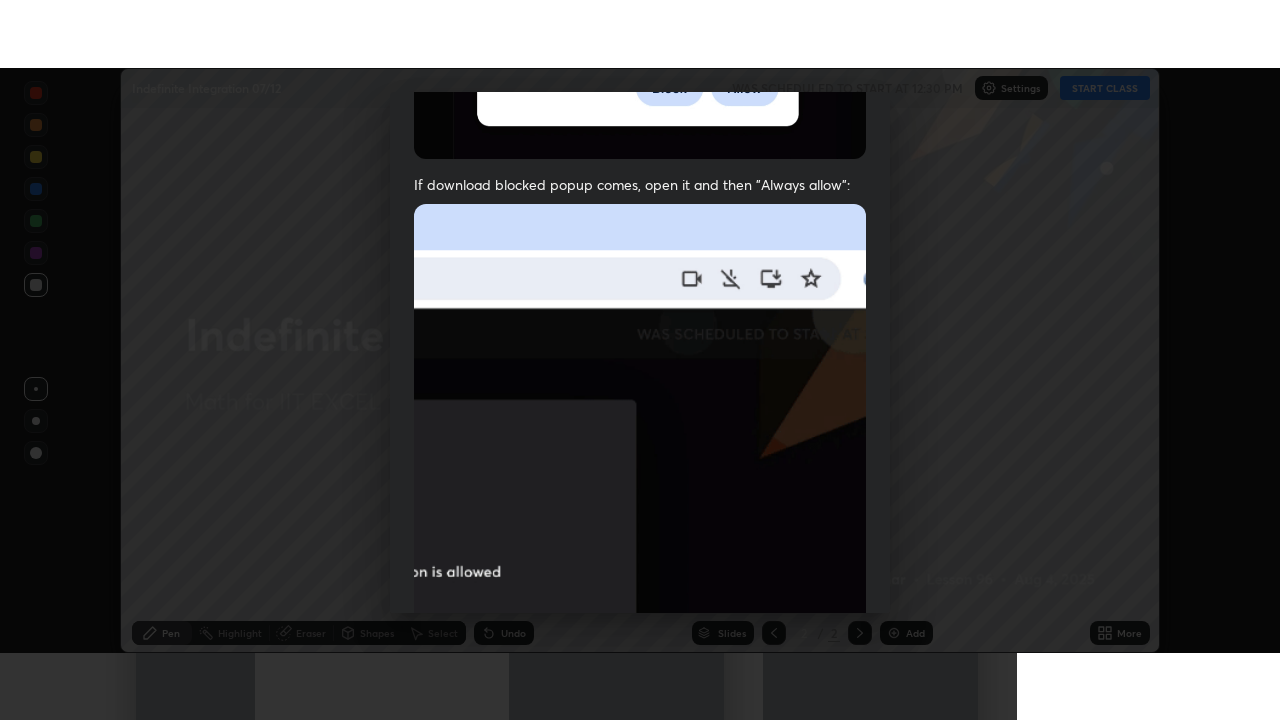 scroll, scrollTop: 479, scrollLeft: 0, axis: vertical 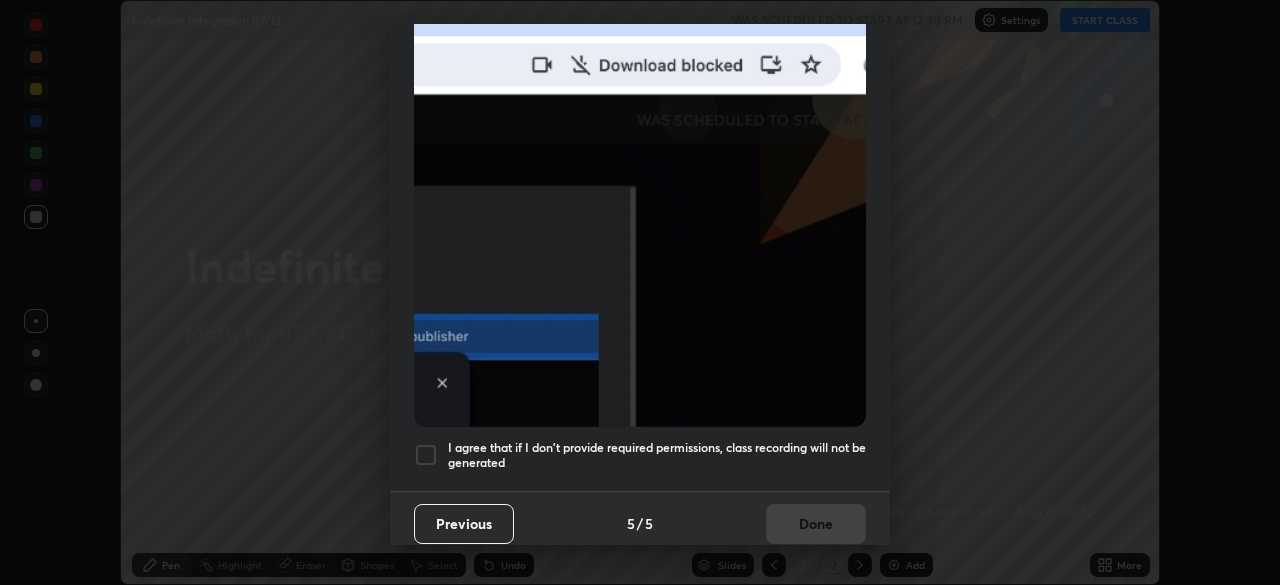 click at bounding box center [426, 455] 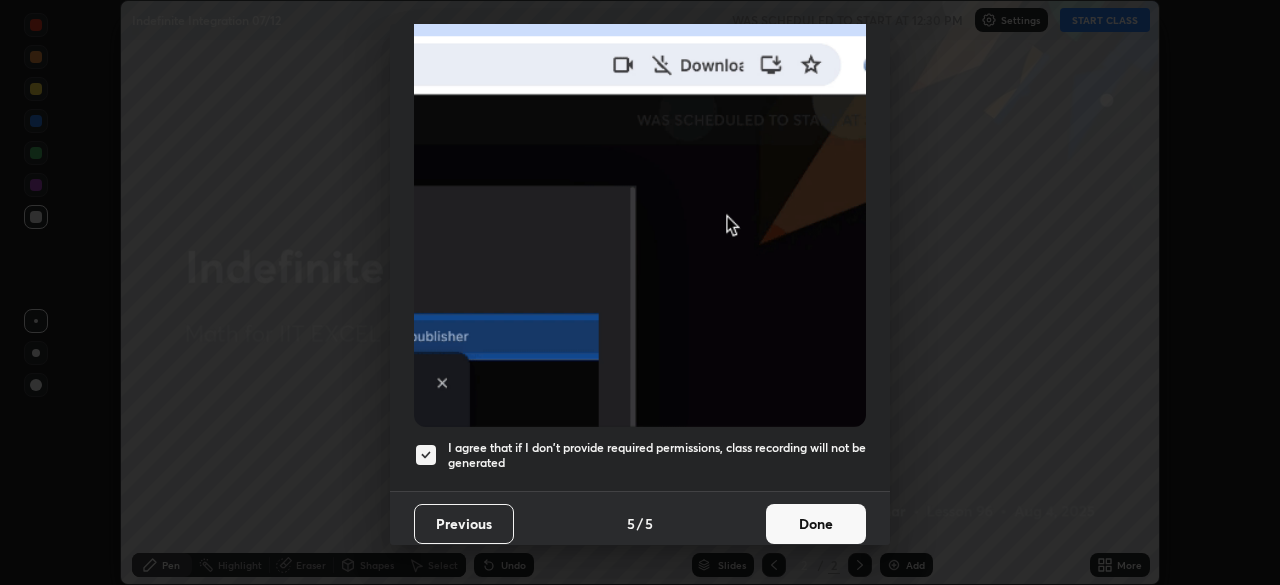 click on "Done" at bounding box center (816, 524) 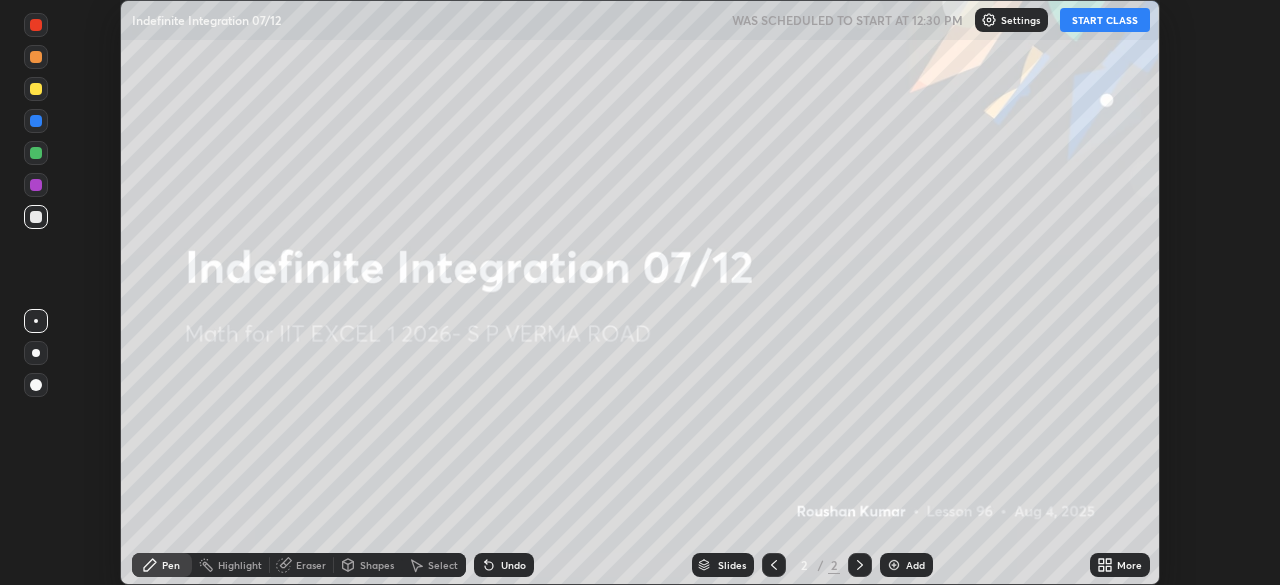 click 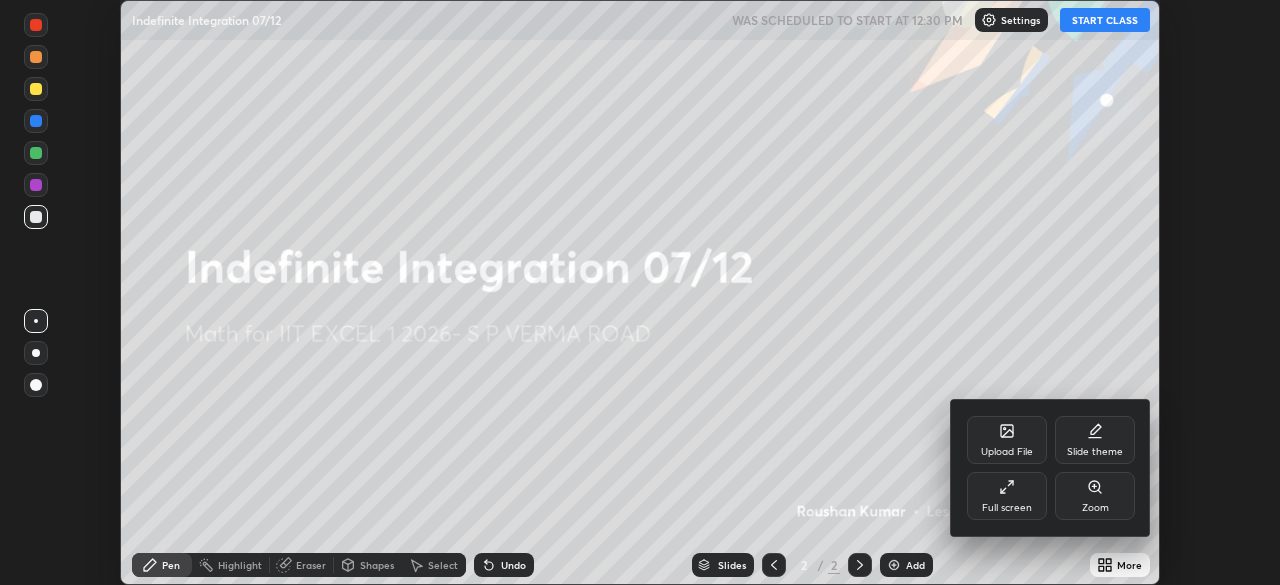 click on "Full screen" at bounding box center [1007, 496] 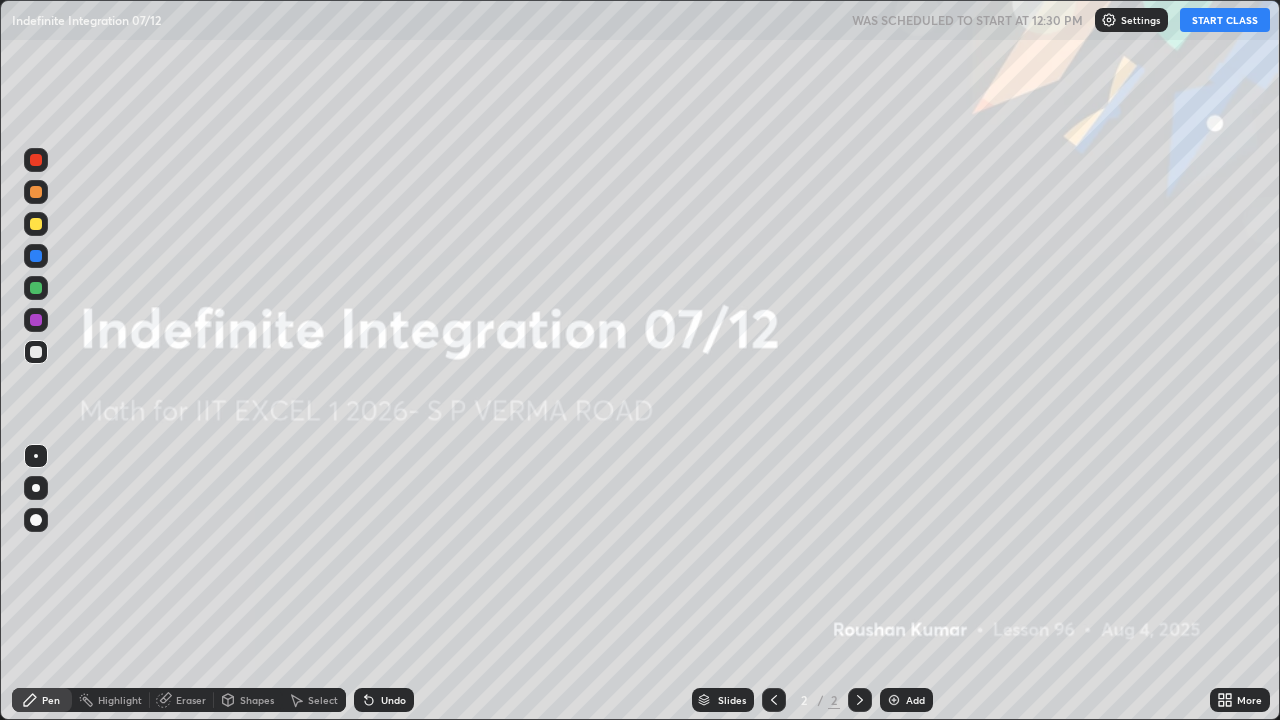 scroll, scrollTop: 99280, scrollLeft: 98720, axis: both 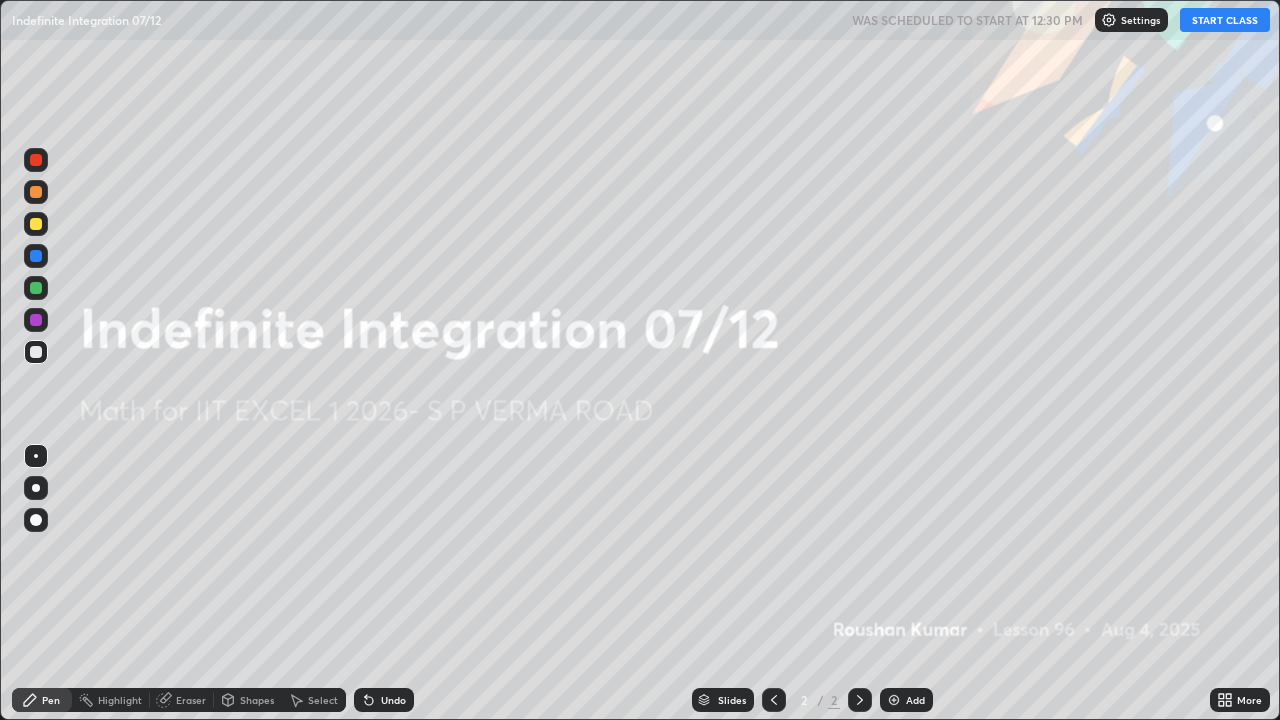 click on "START CLASS" at bounding box center [1225, 20] 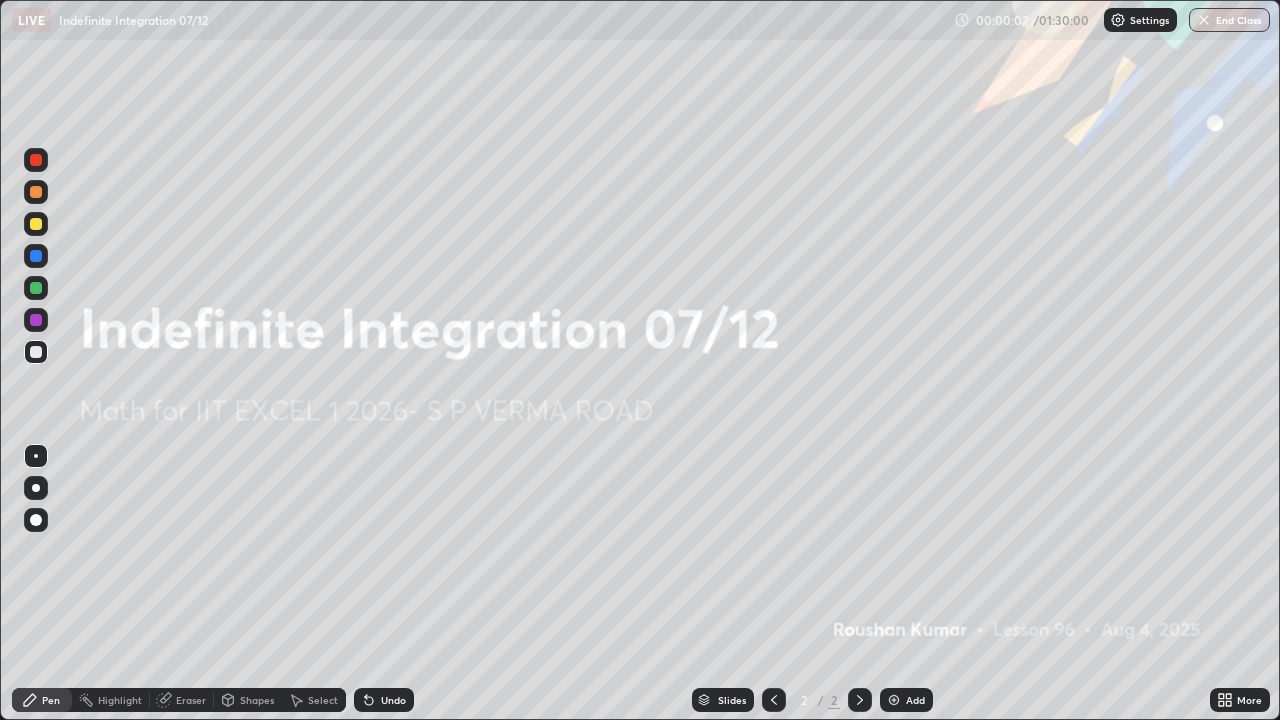 click on "Add" at bounding box center [915, 700] 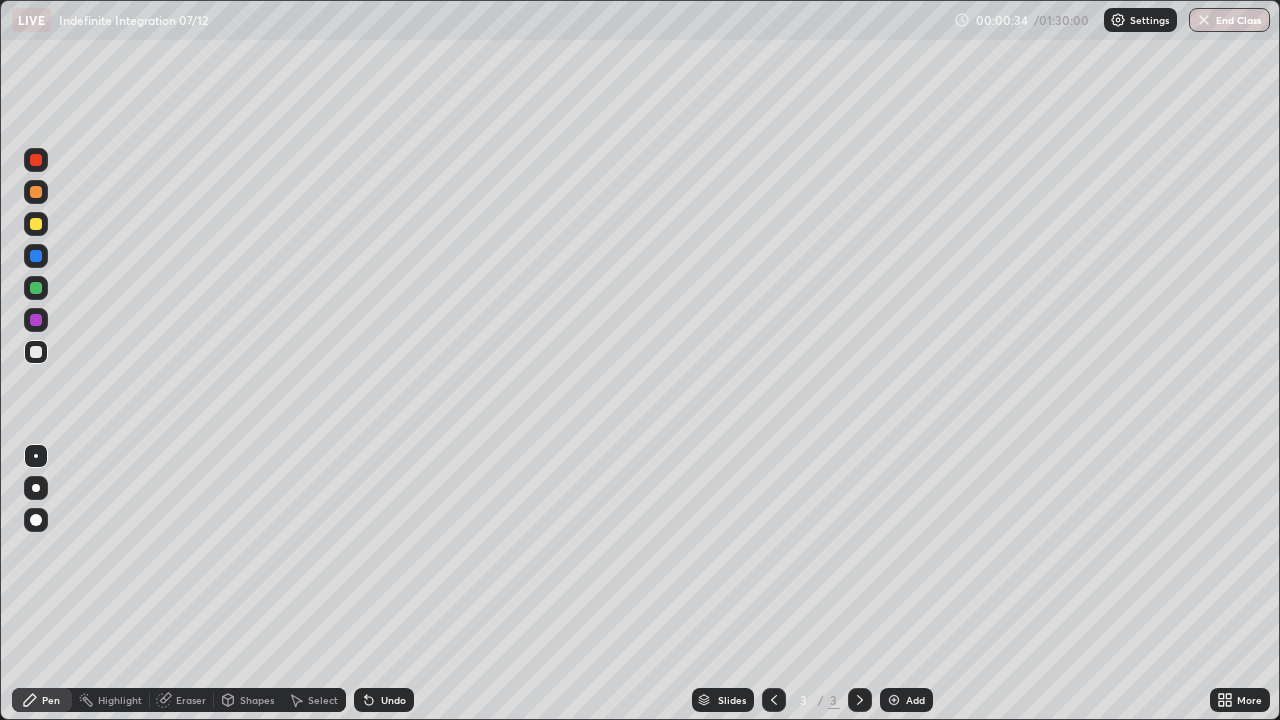 click at bounding box center [36, 224] 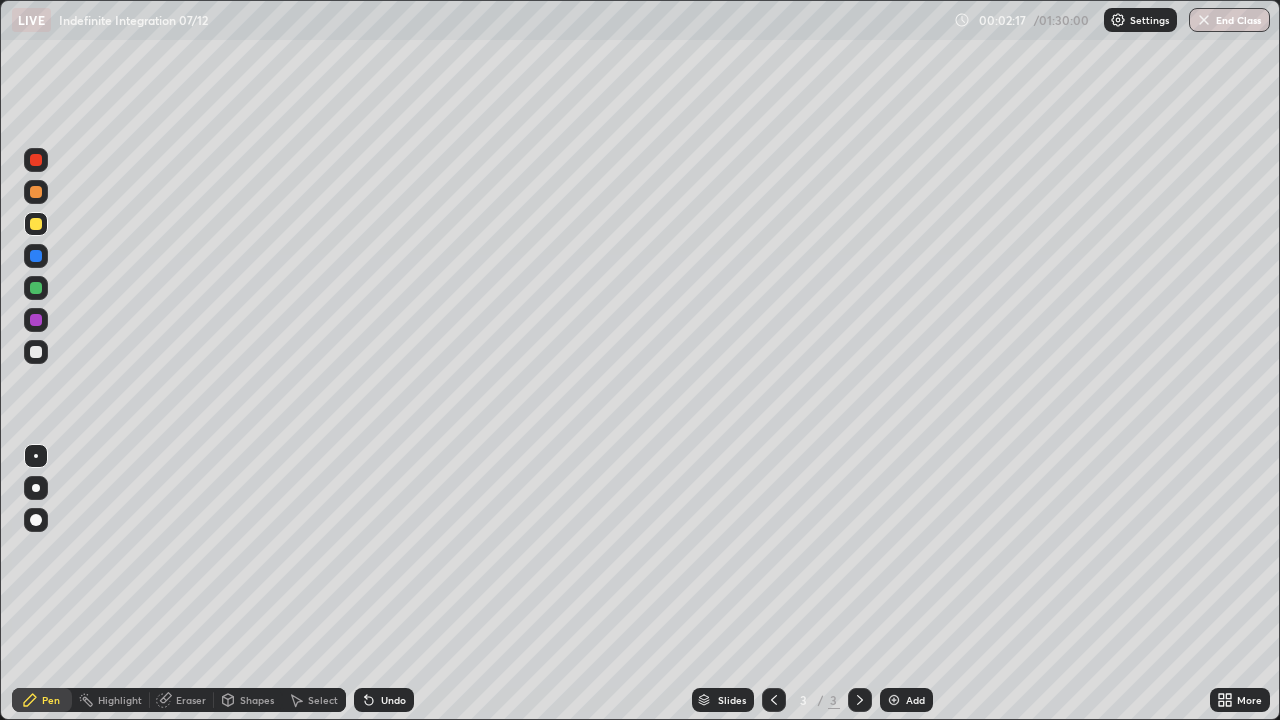 click at bounding box center (36, 288) 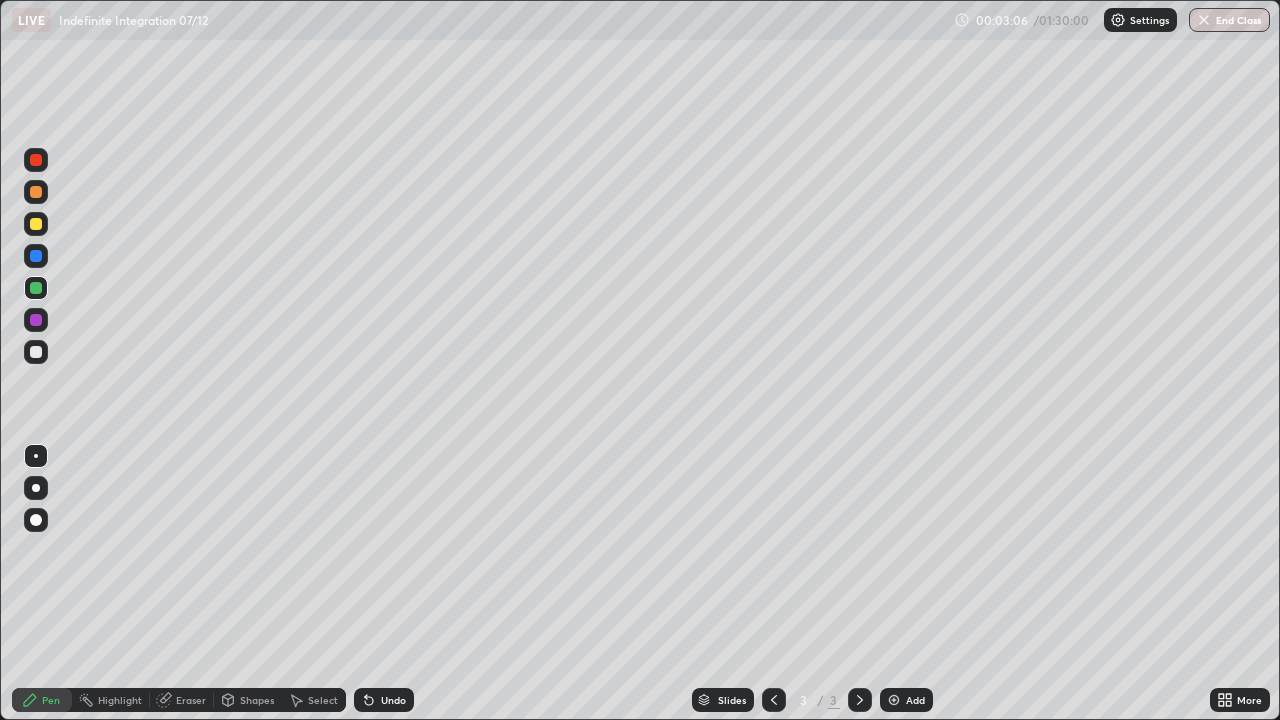 click at bounding box center (36, 352) 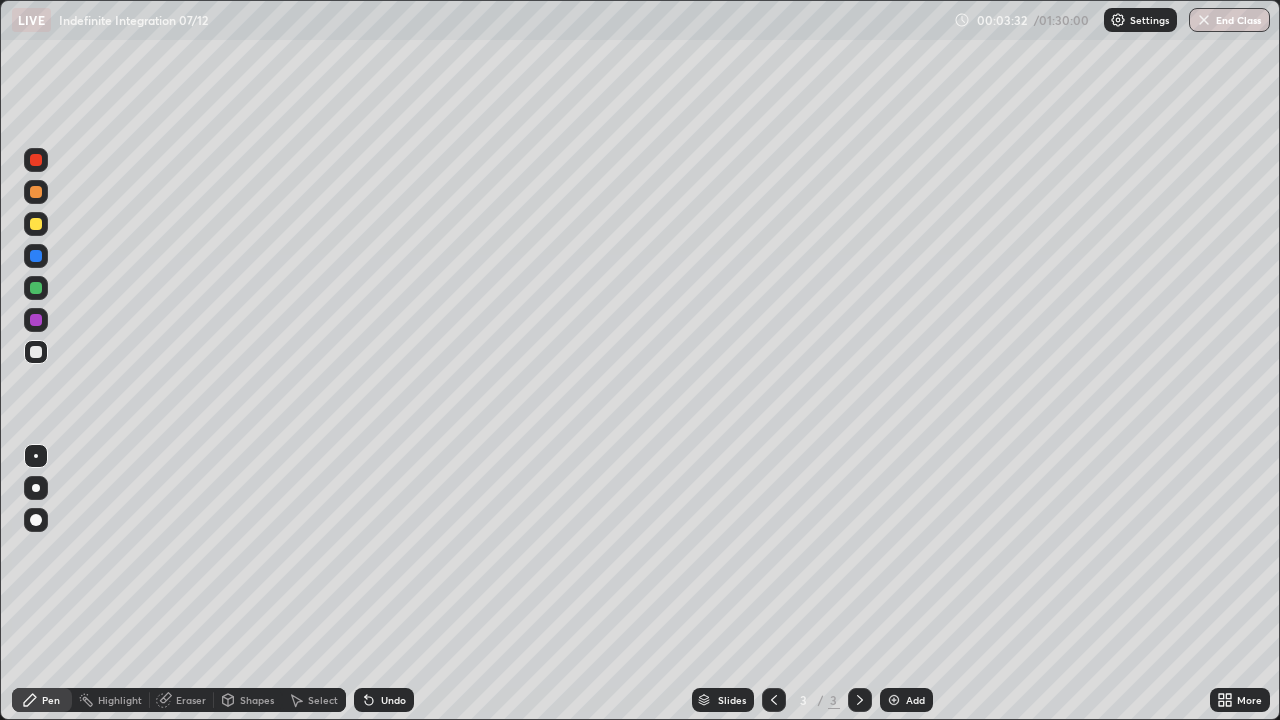 click at bounding box center (36, 288) 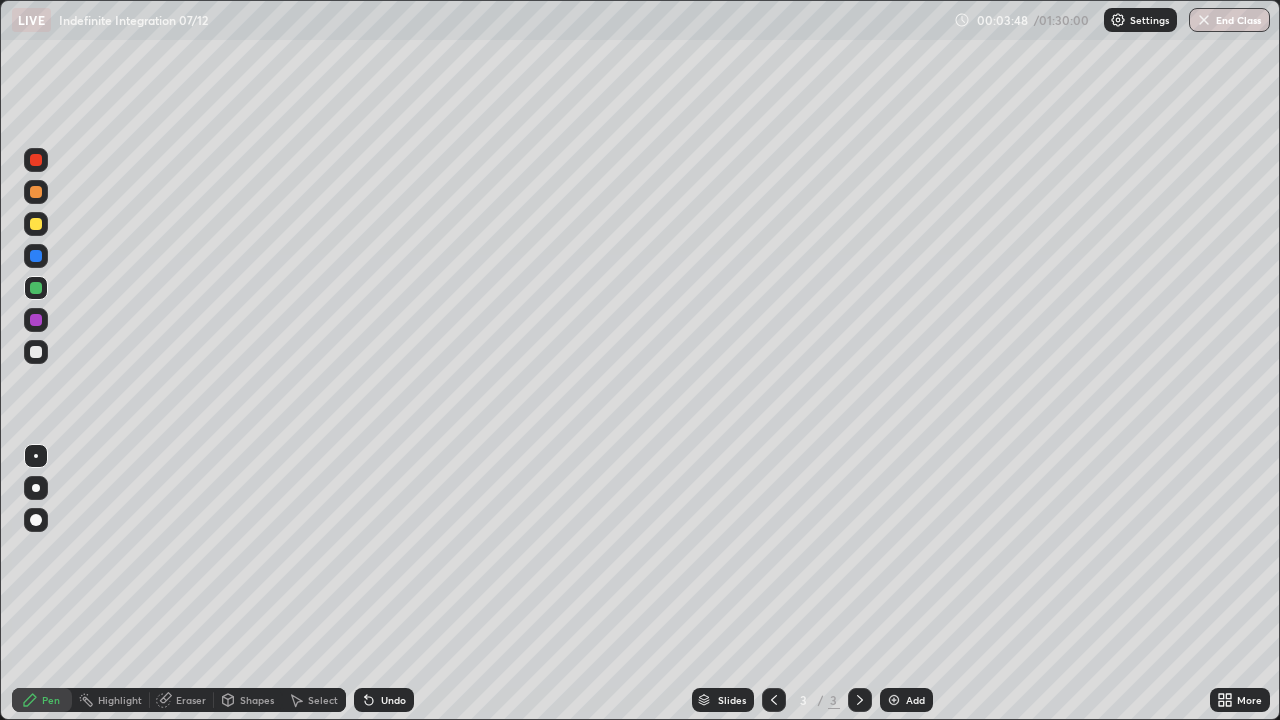 click at bounding box center (36, 352) 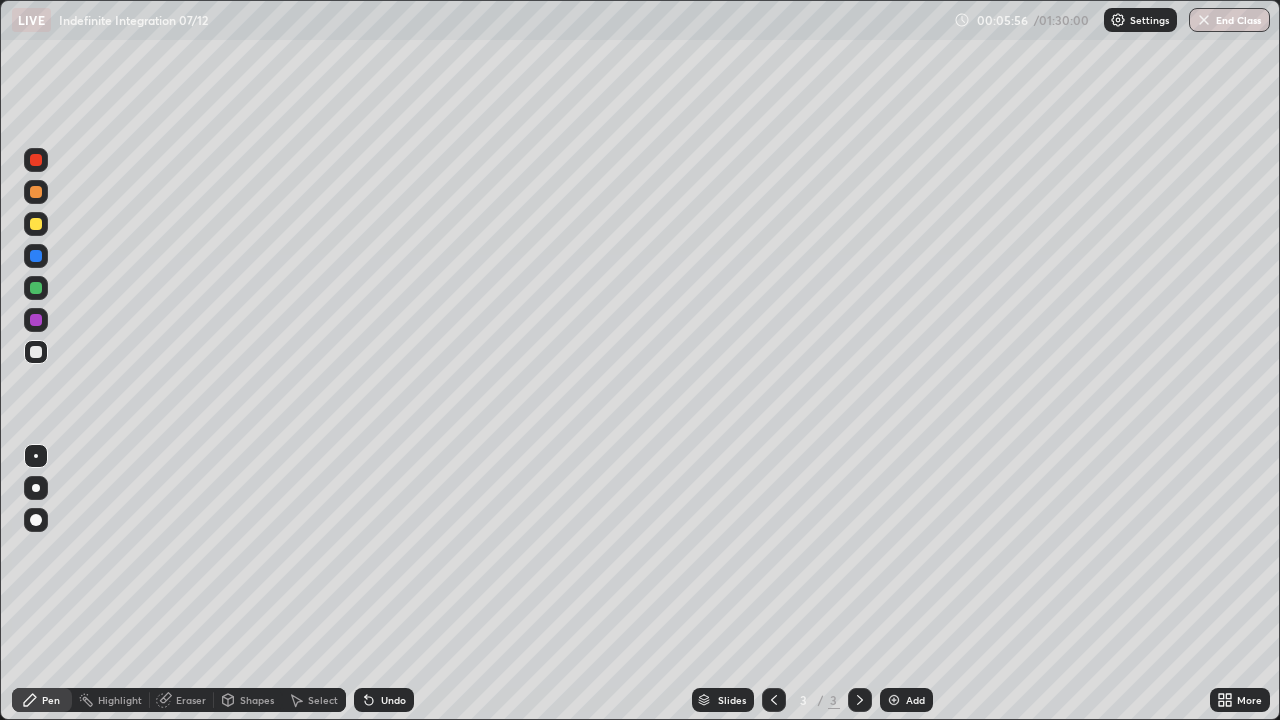 click at bounding box center [36, 288] 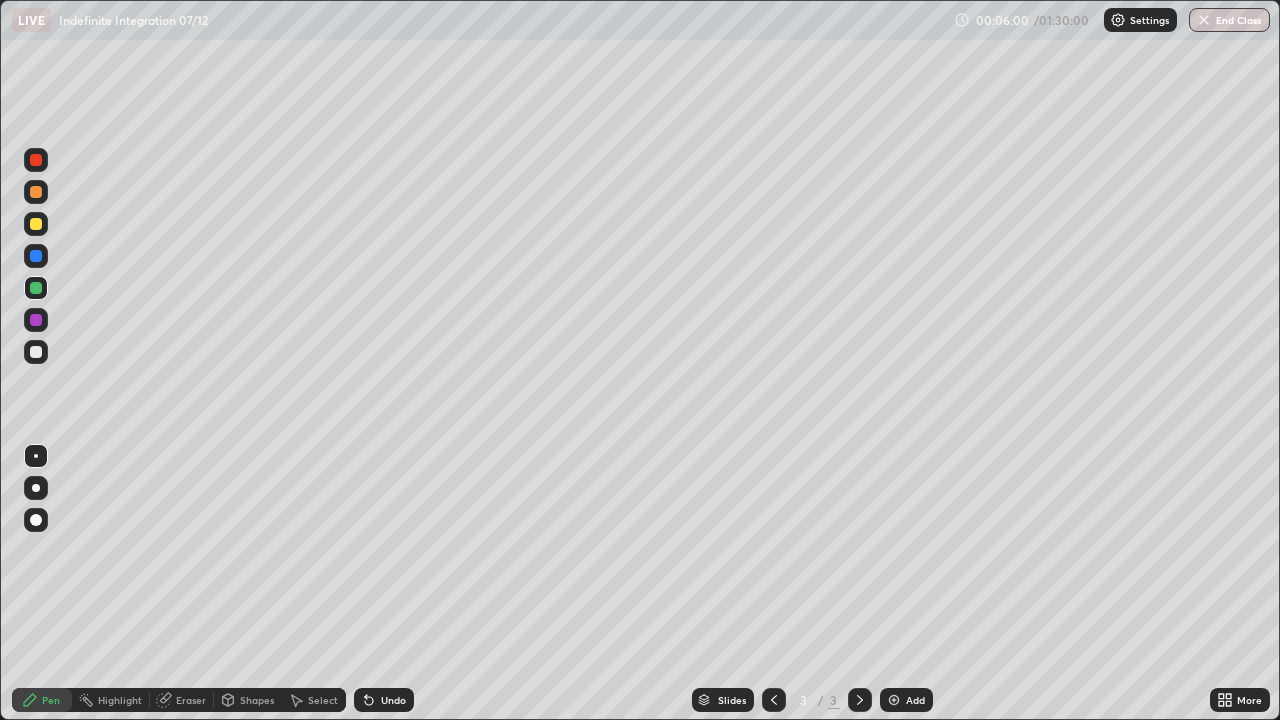 click at bounding box center [36, 160] 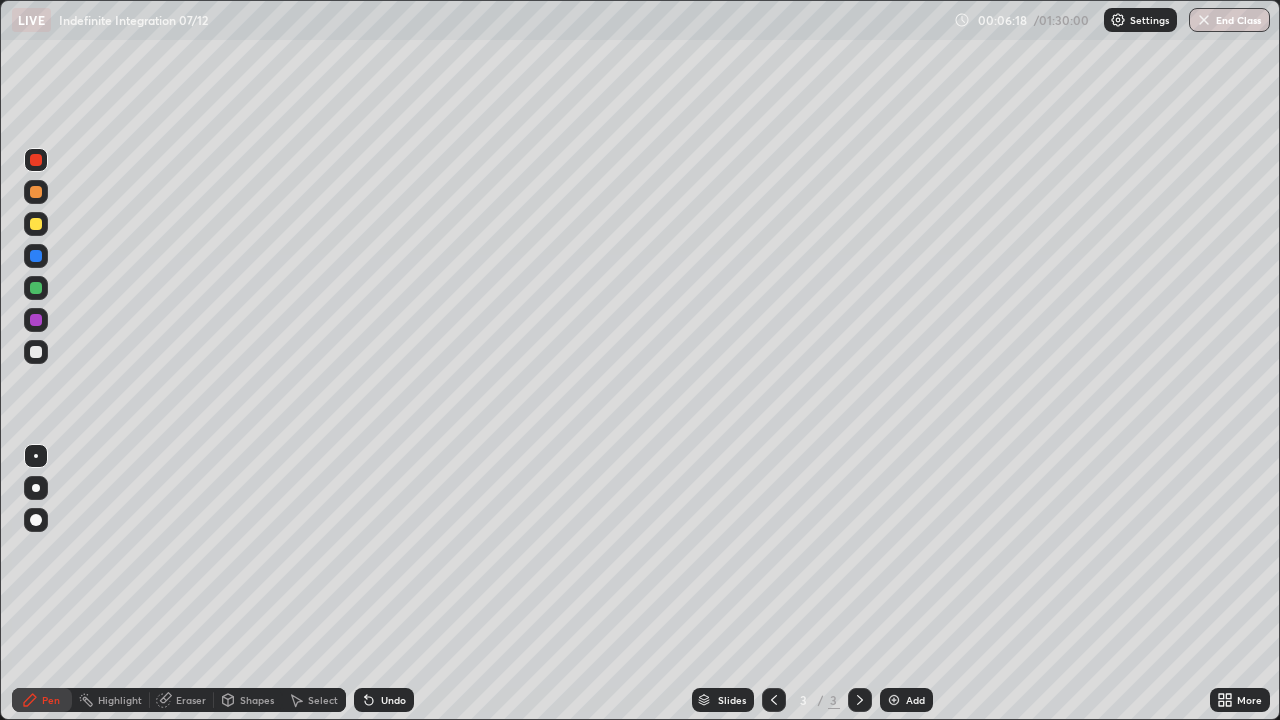 click on "Undo" at bounding box center (393, 700) 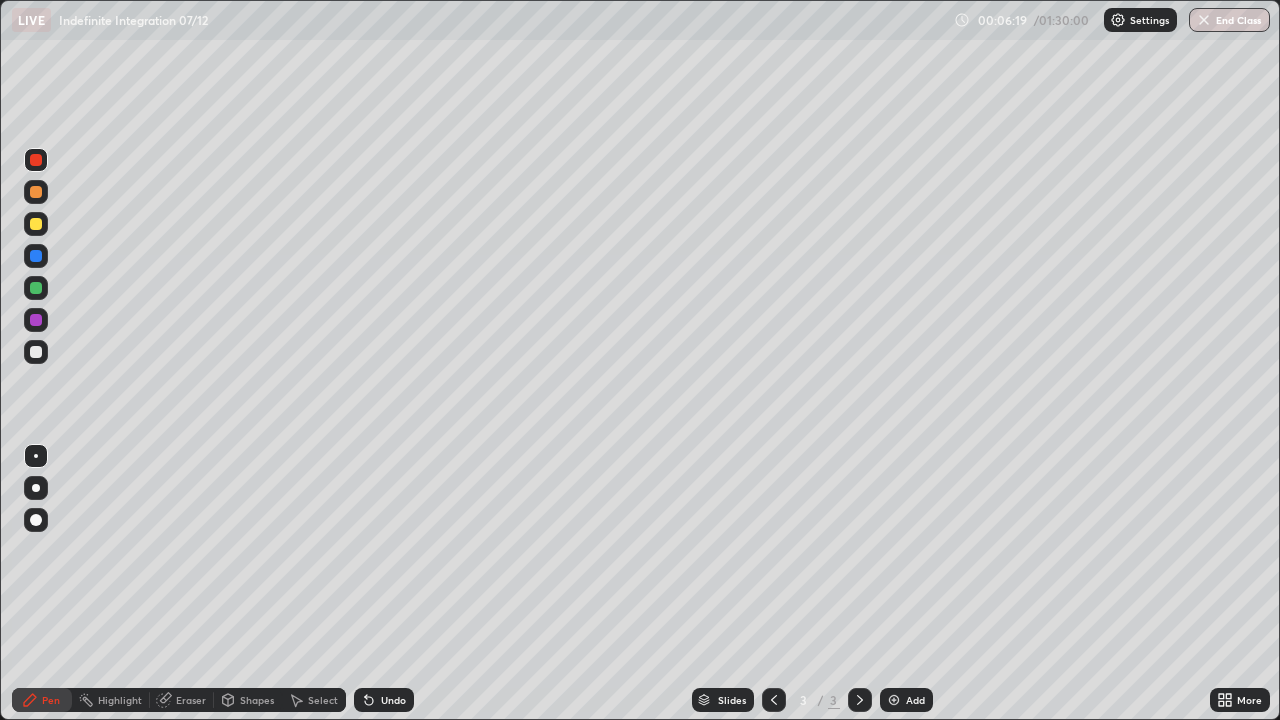 click at bounding box center [36, 288] 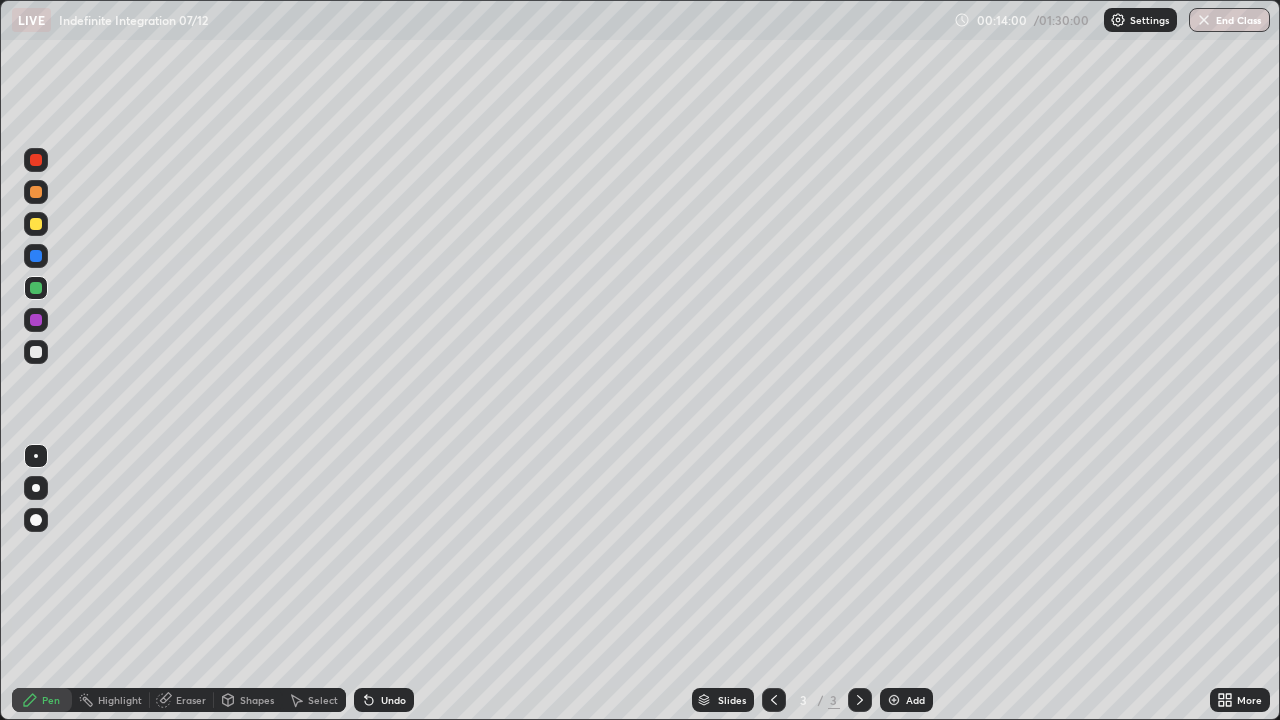 click at bounding box center (36, 224) 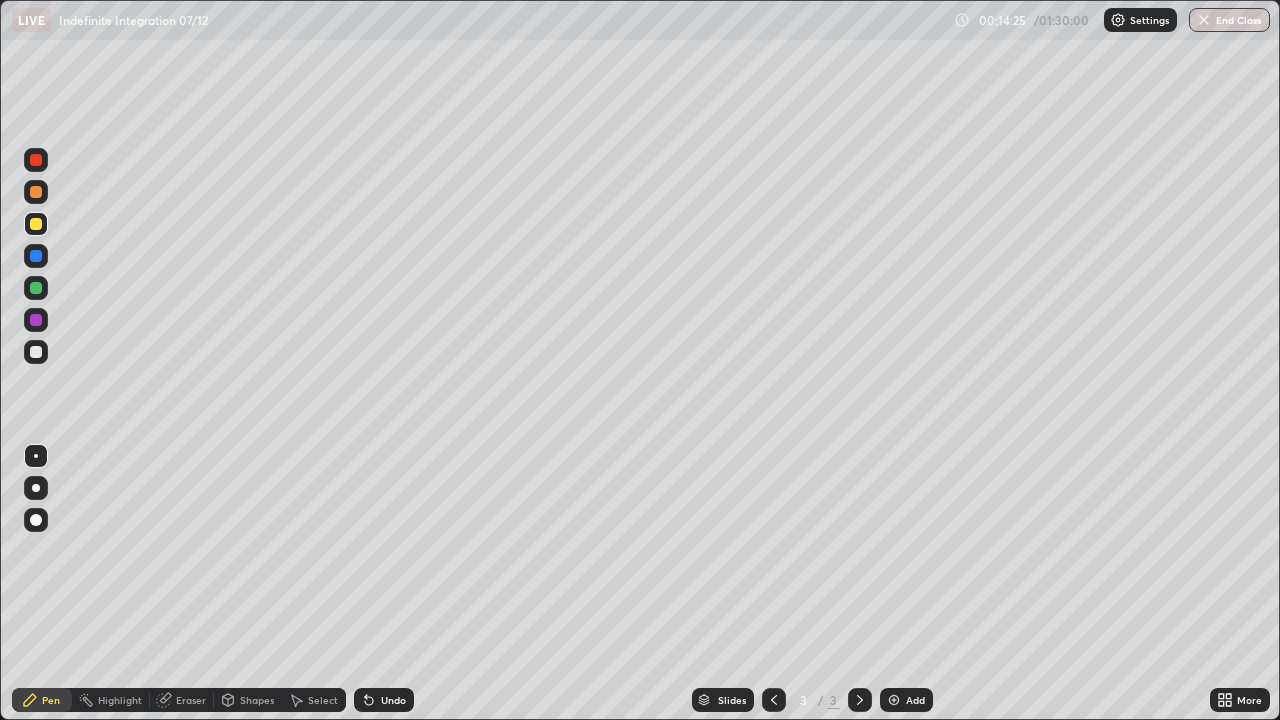 click on "Add" at bounding box center (906, 700) 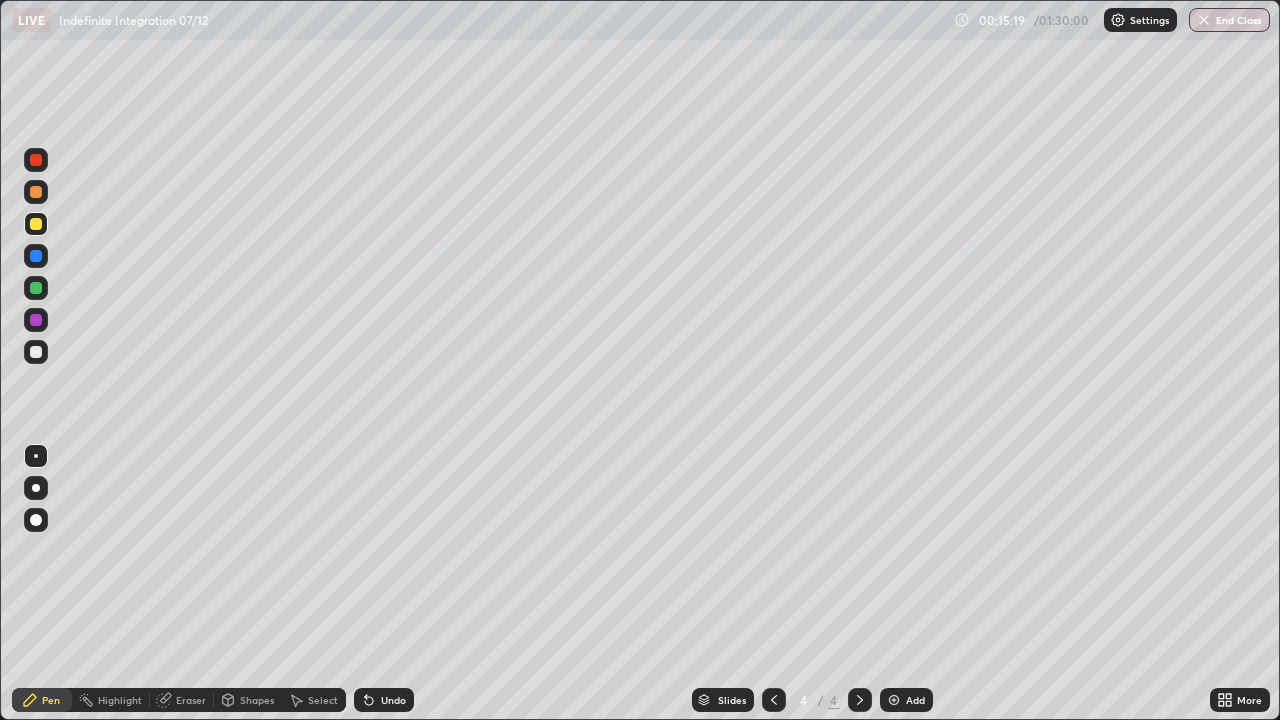 click on "Eraser" at bounding box center [191, 700] 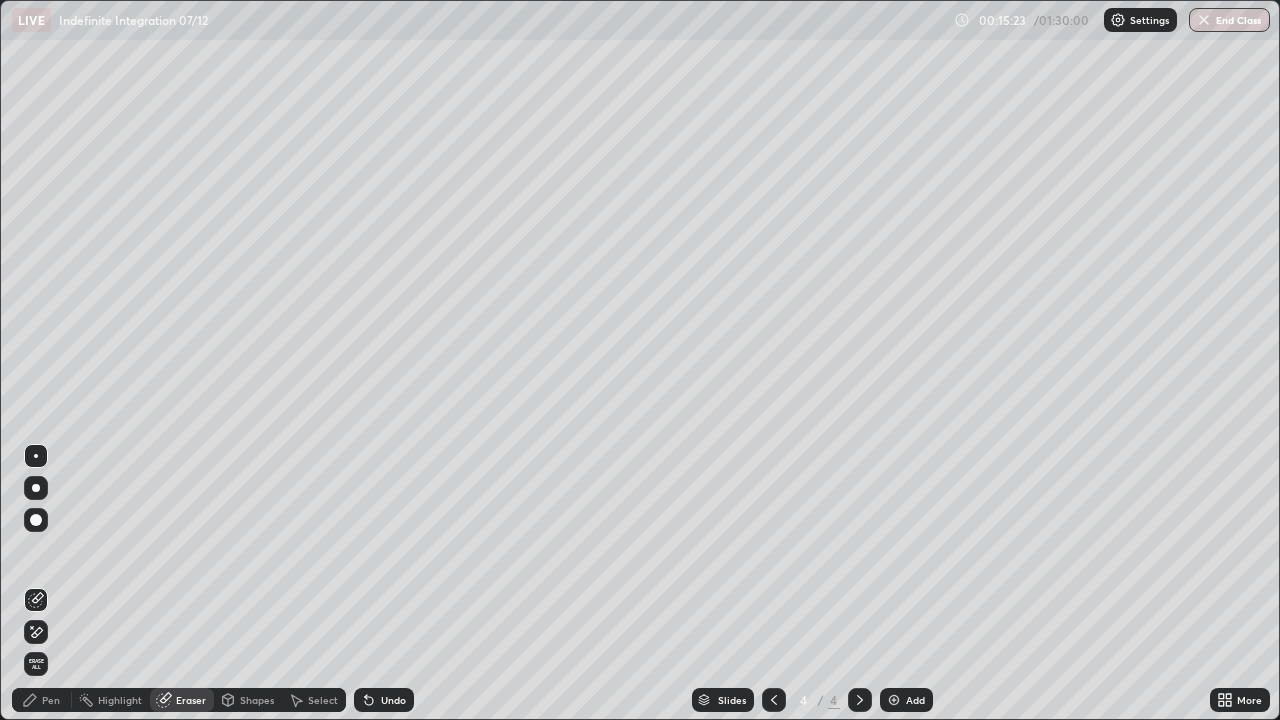 click on "Pen" at bounding box center [51, 700] 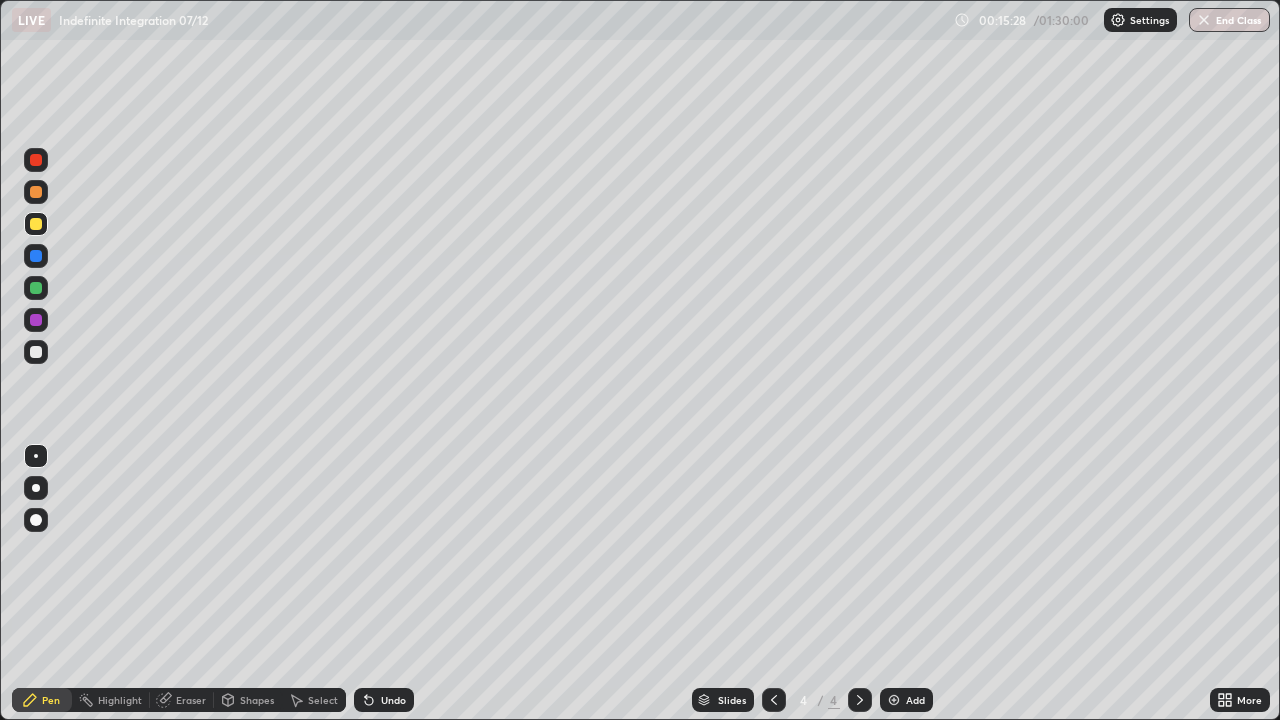 click on "Eraser" at bounding box center (191, 700) 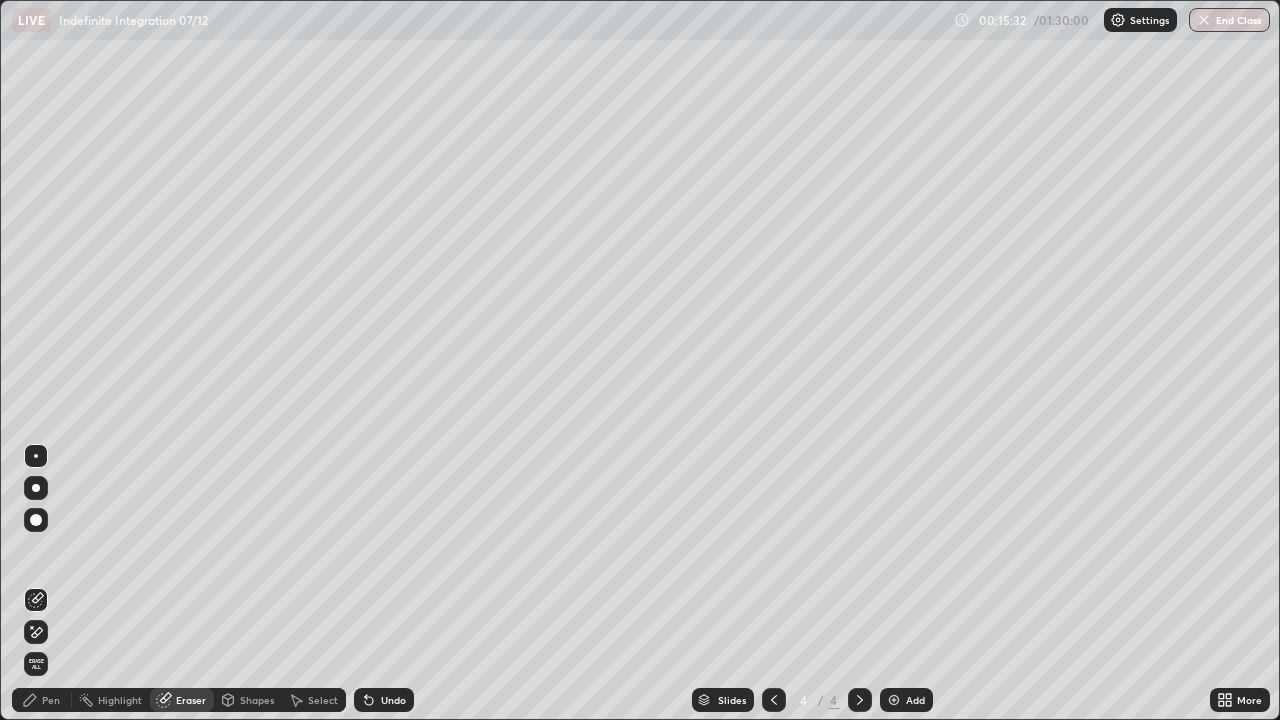 click on "Pen" at bounding box center [51, 700] 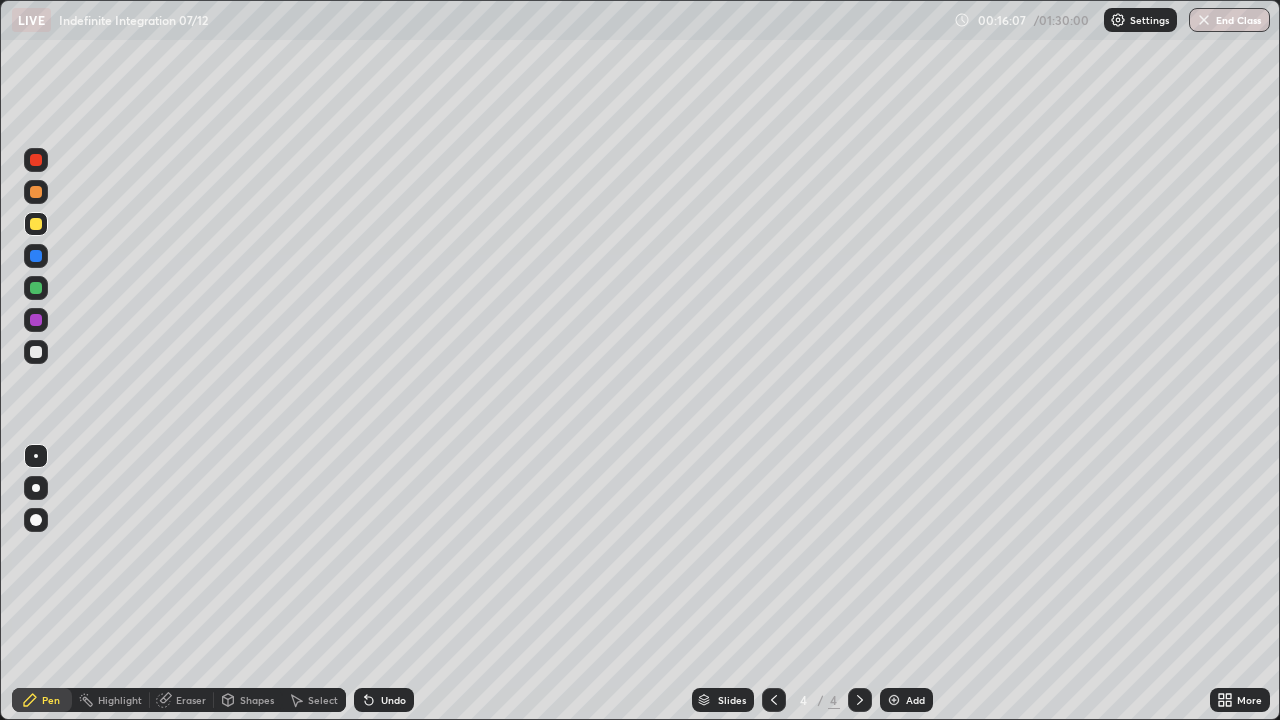click at bounding box center (36, 288) 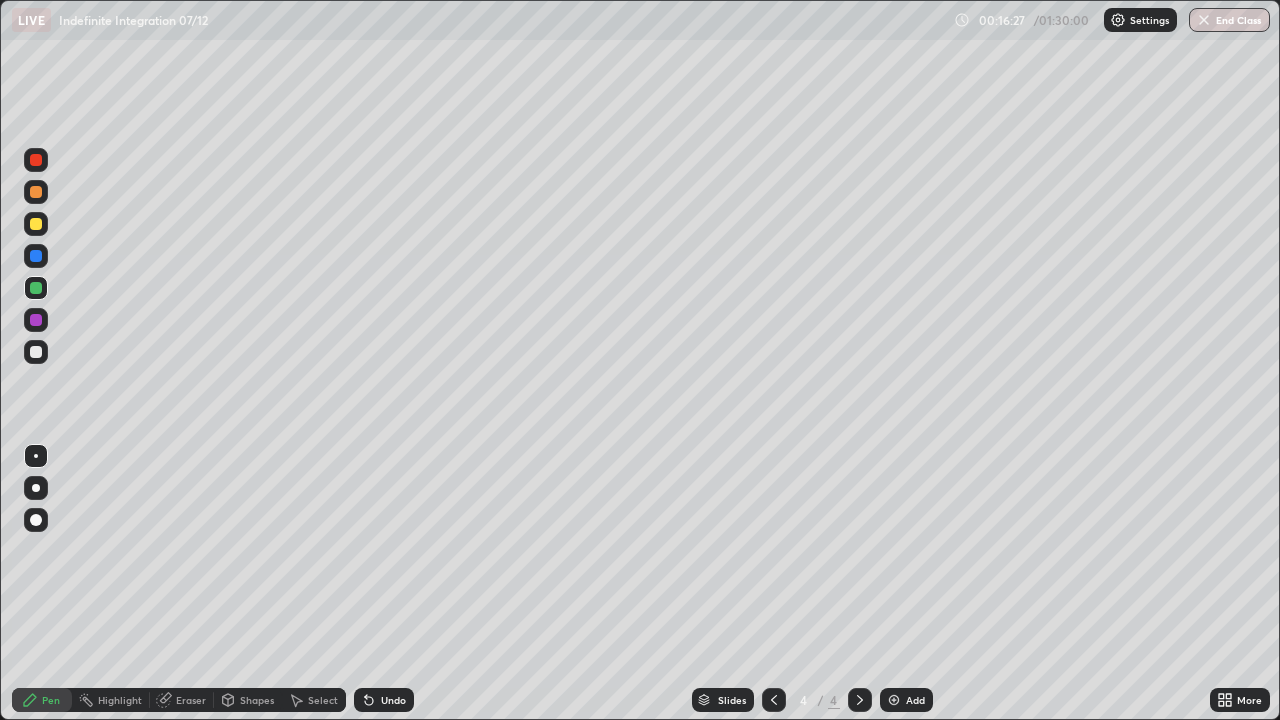 click on "Undo" at bounding box center [393, 700] 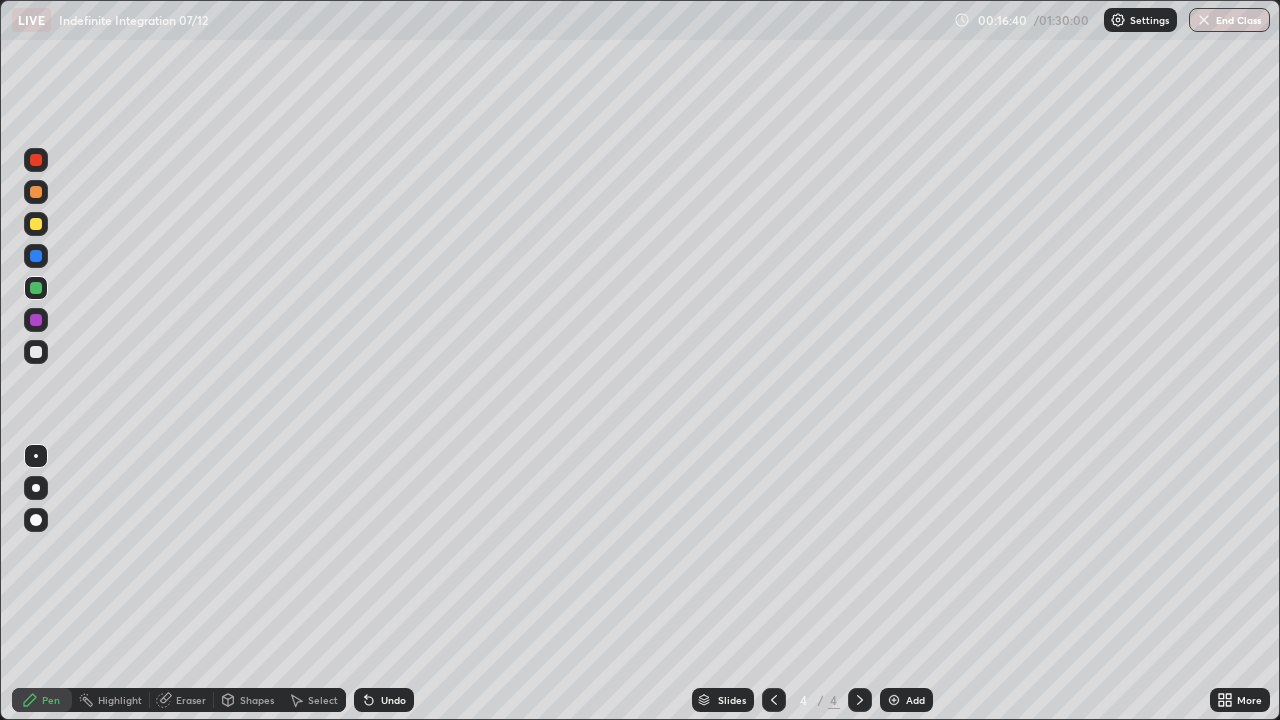 click at bounding box center [36, 352] 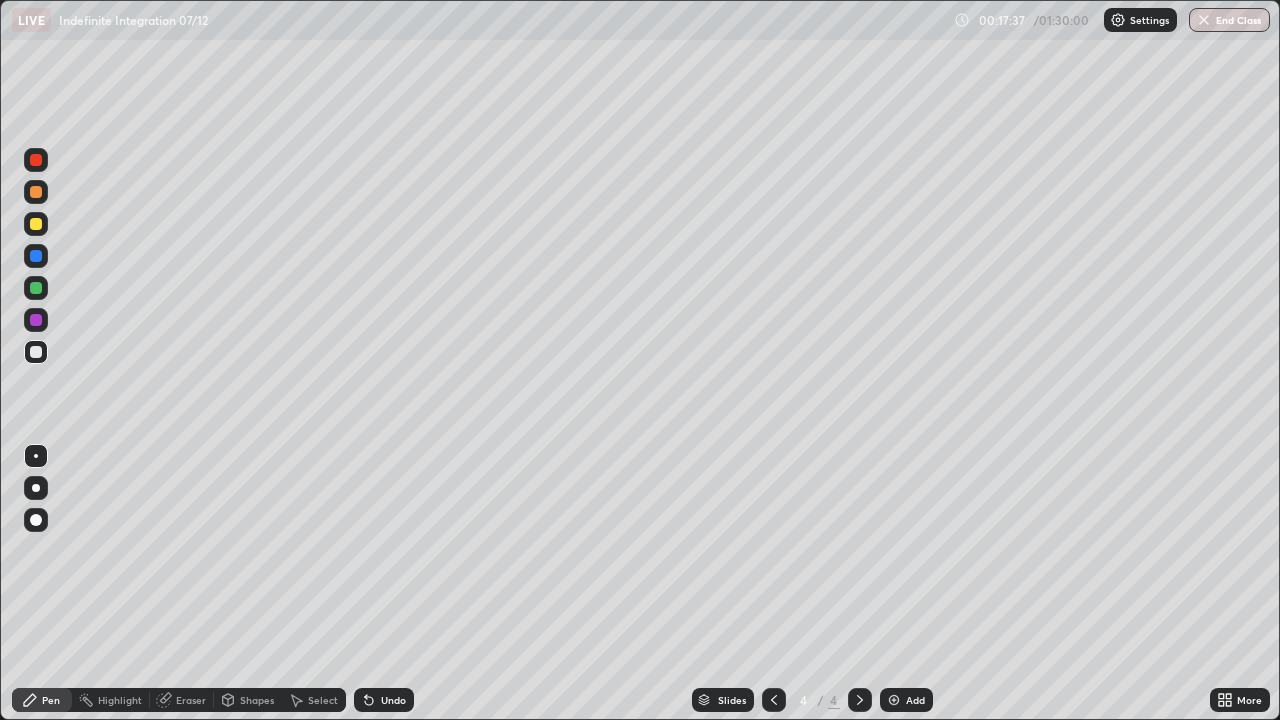 click at bounding box center [36, 160] 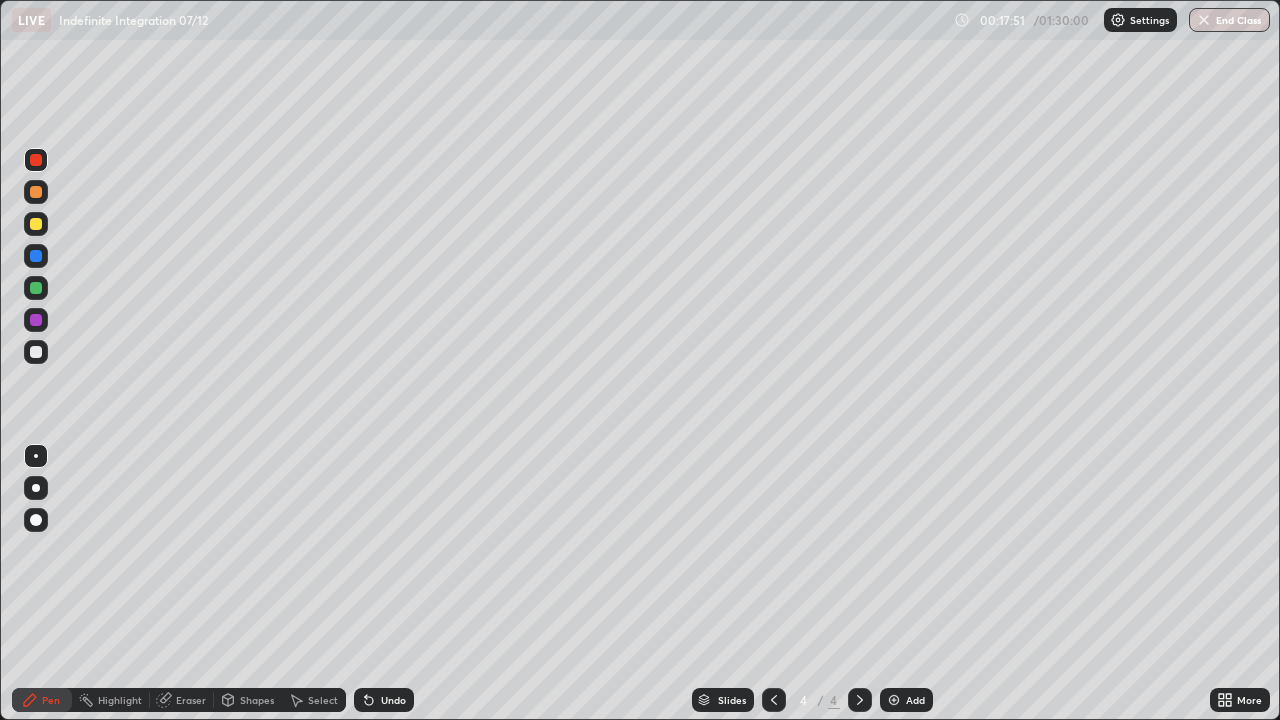 click on "Undo" at bounding box center [393, 700] 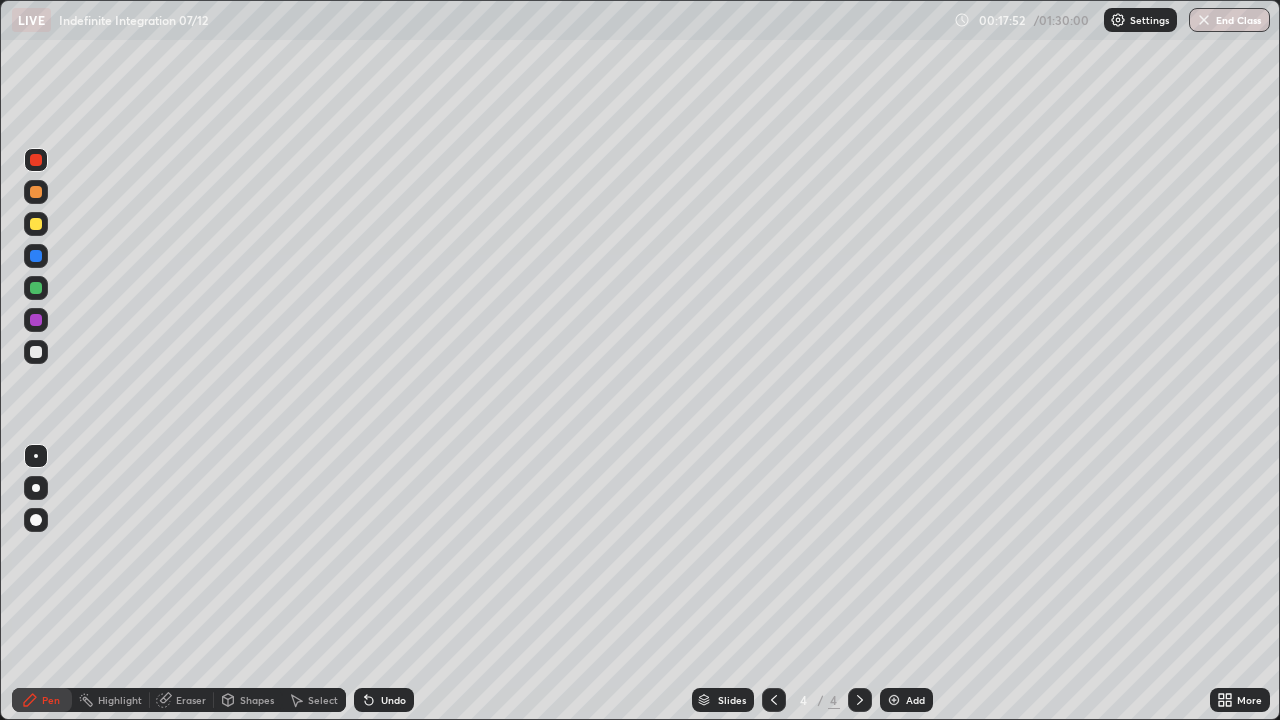 click on "Undo" at bounding box center [393, 700] 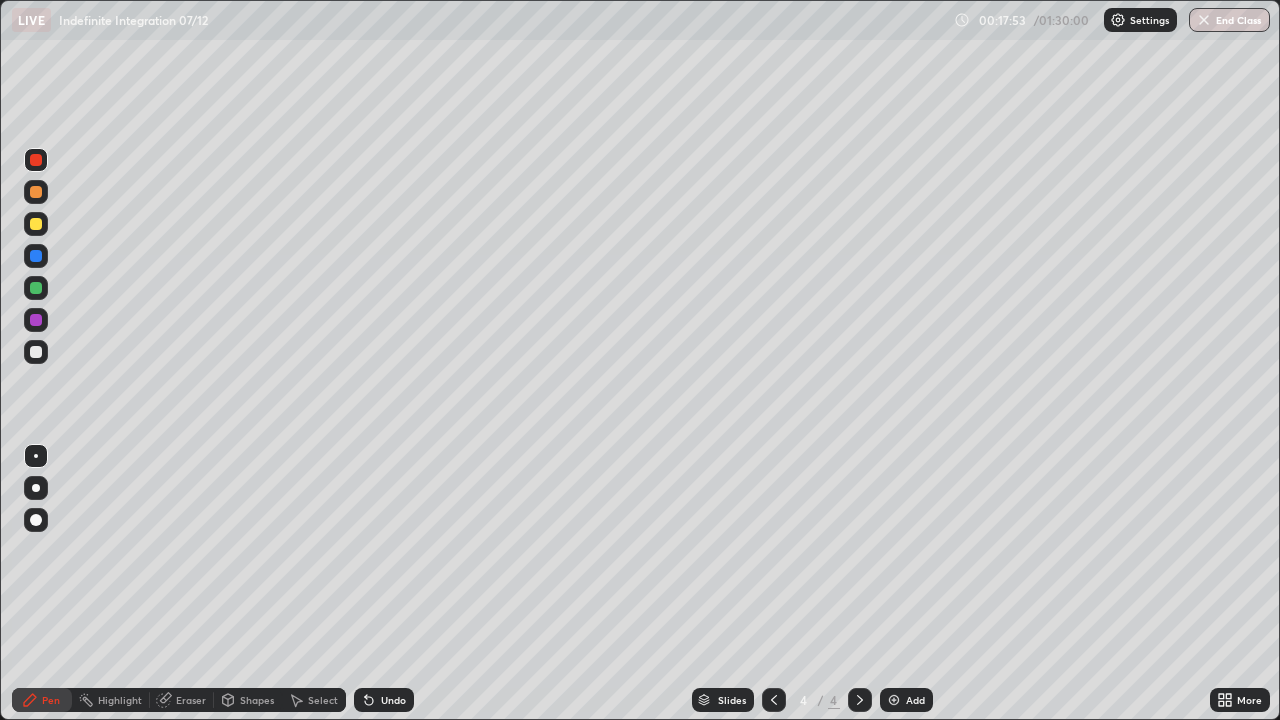 click on "Undo" at bounding box center [393, 700] 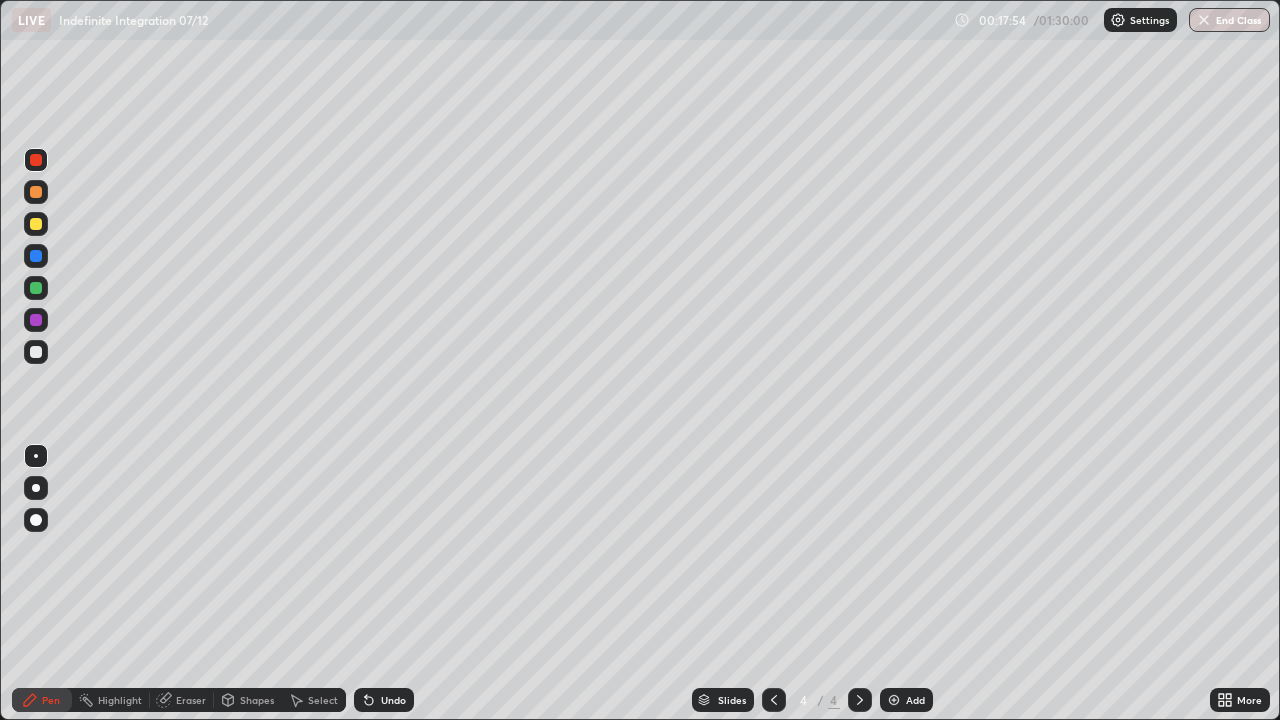 click on "Undo" at bounding box center (384, 700) 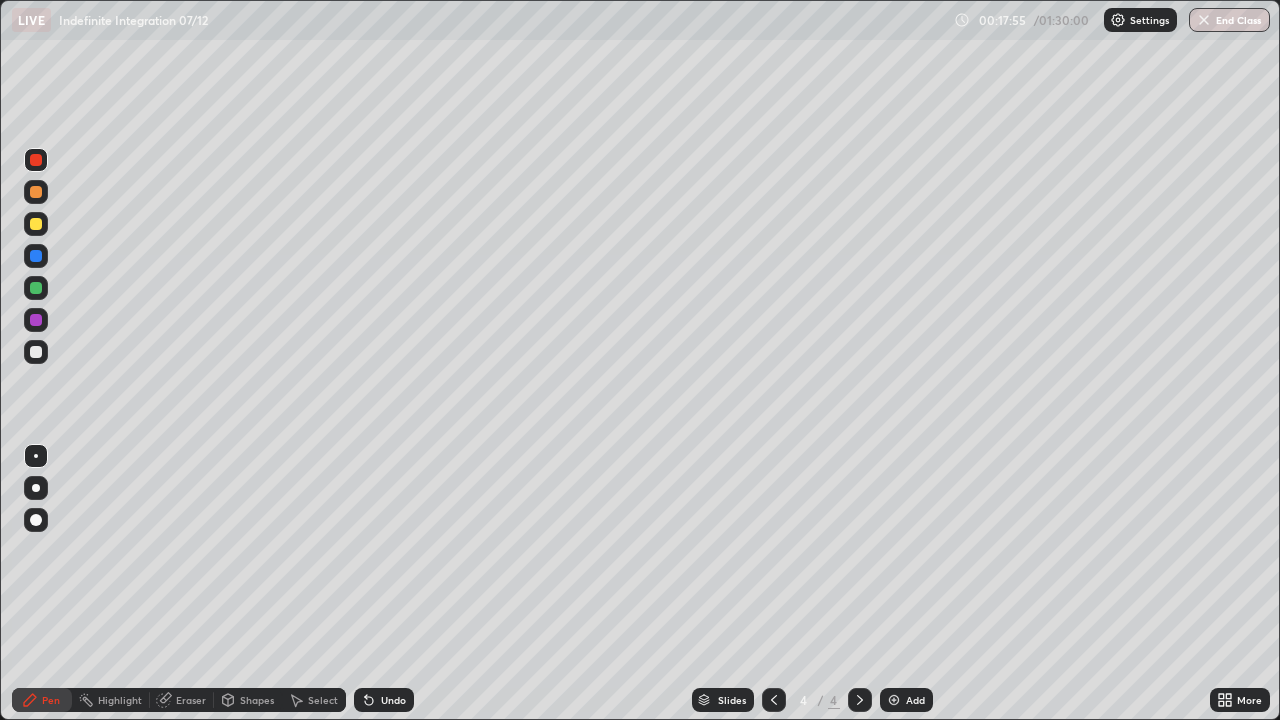 click at bounding box center (36, 352) 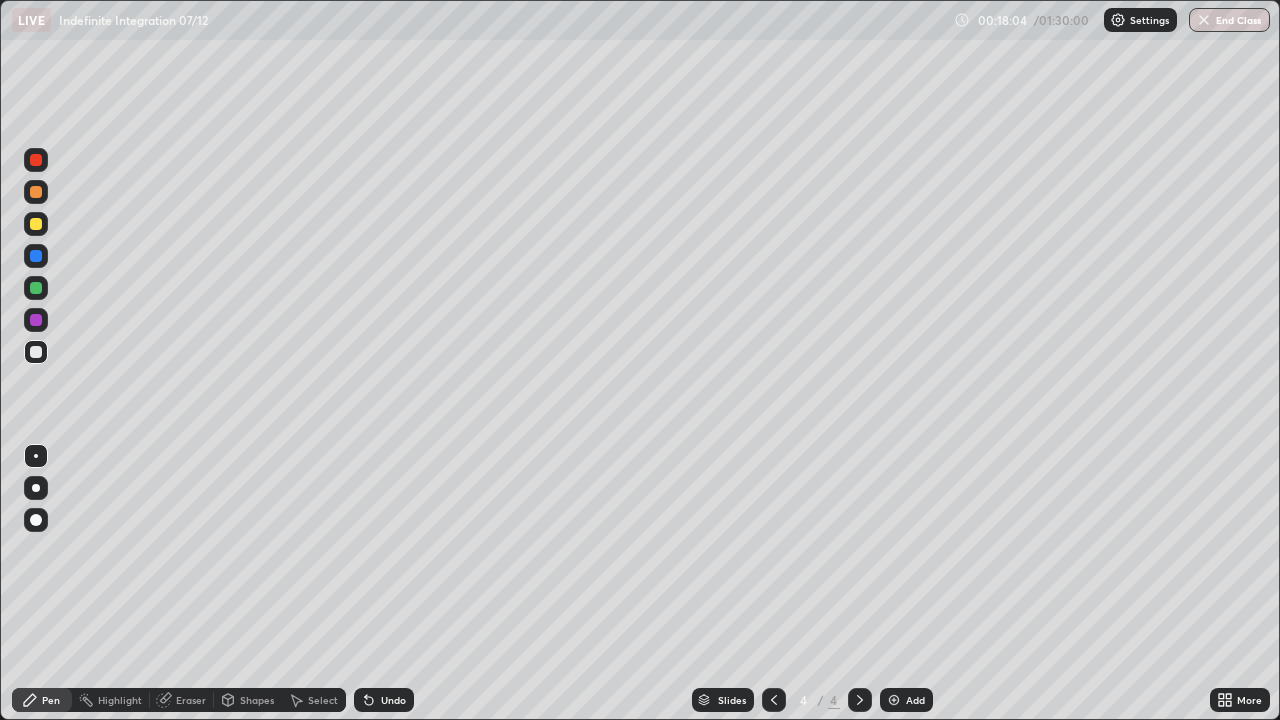 click at bounding box center (36, 288) 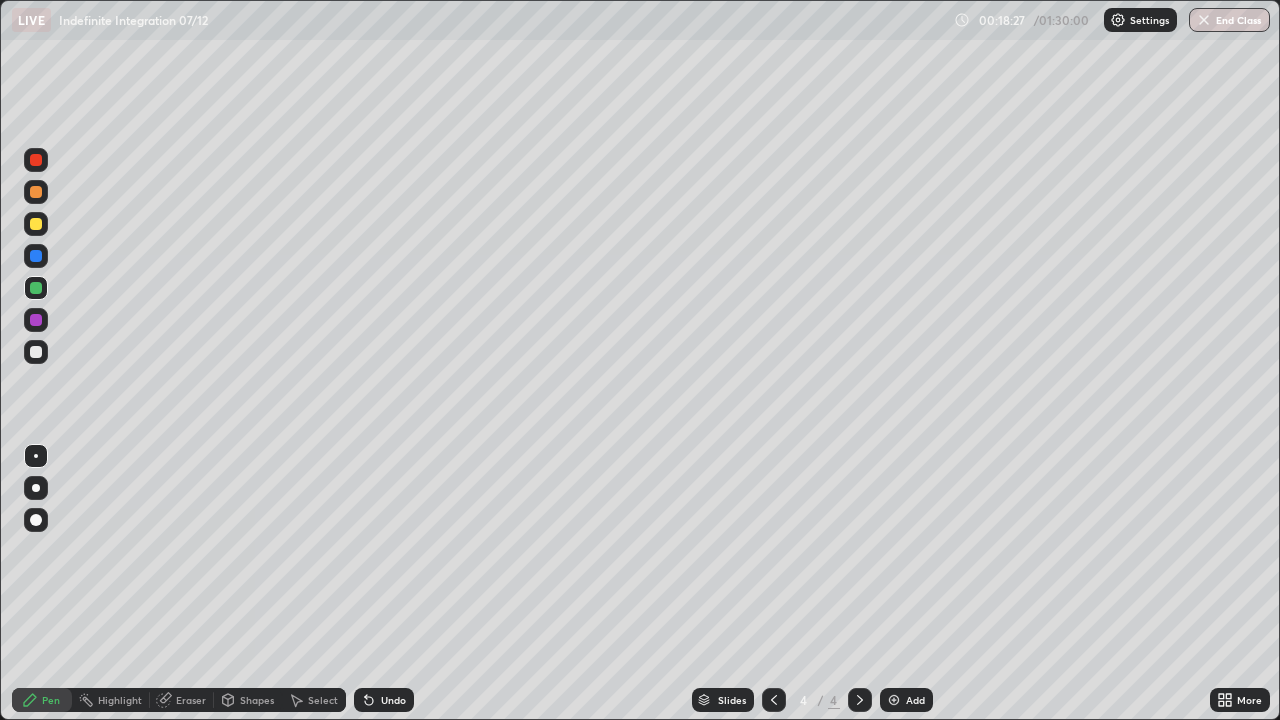 click on "Eraser" at bounding box center [191, 700] 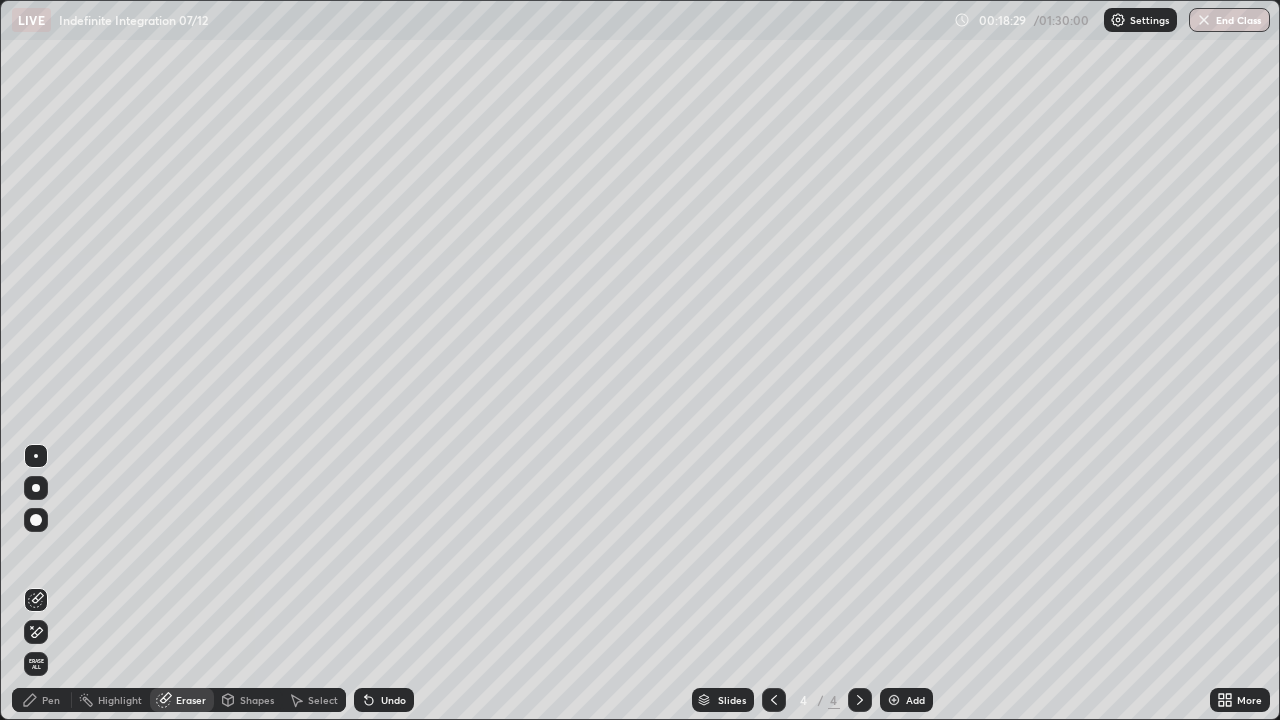 click on "Pen" at bounding box center (42, 700) 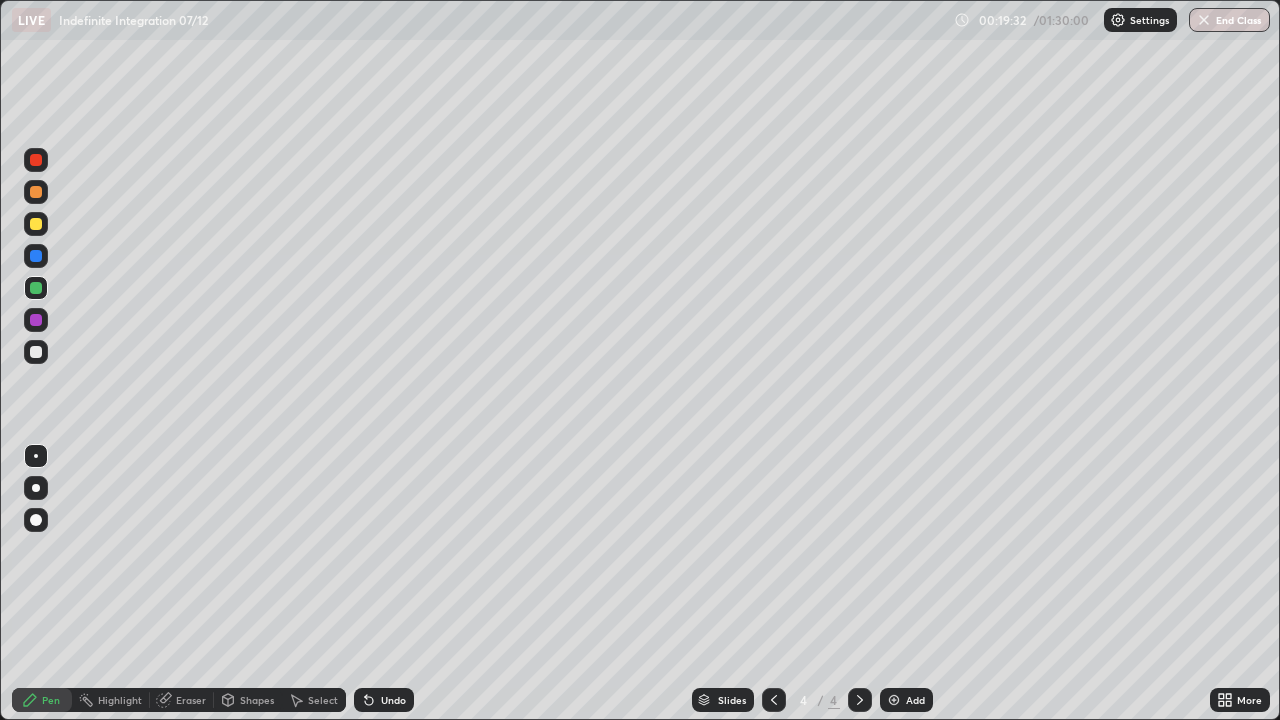 click at bounding box center (36, 320) 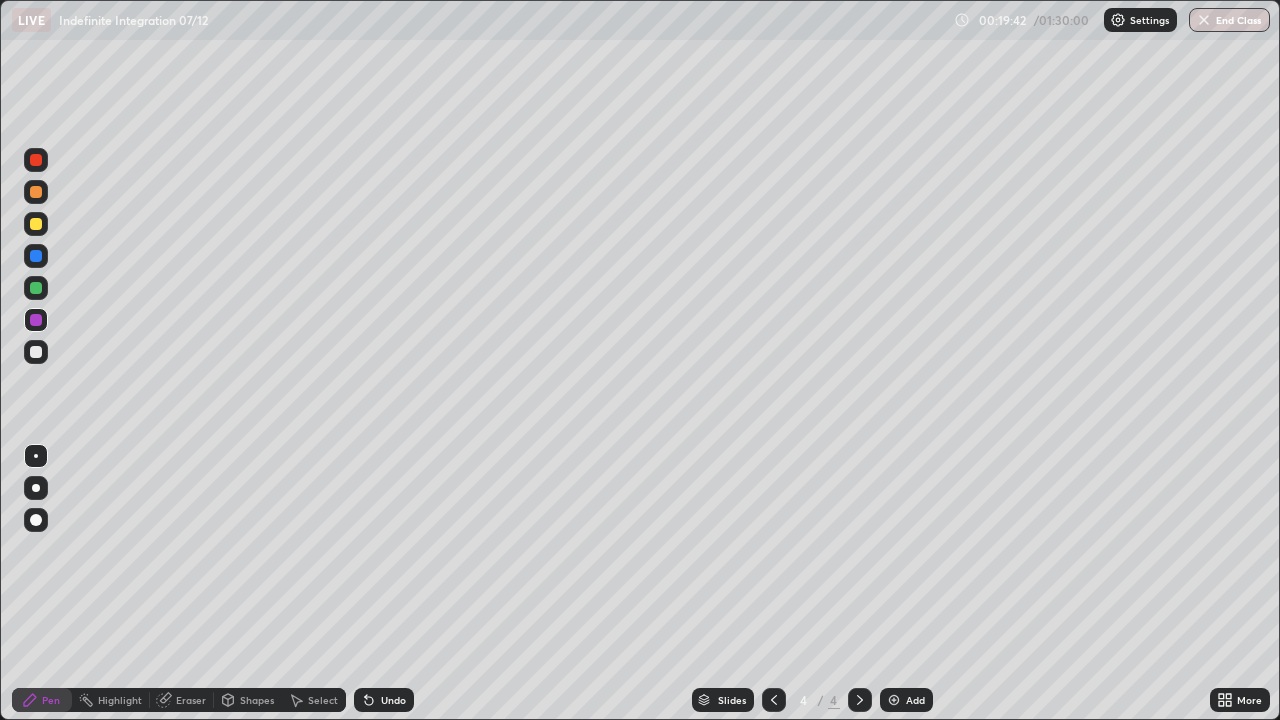 click at bounding box center (36, 352) 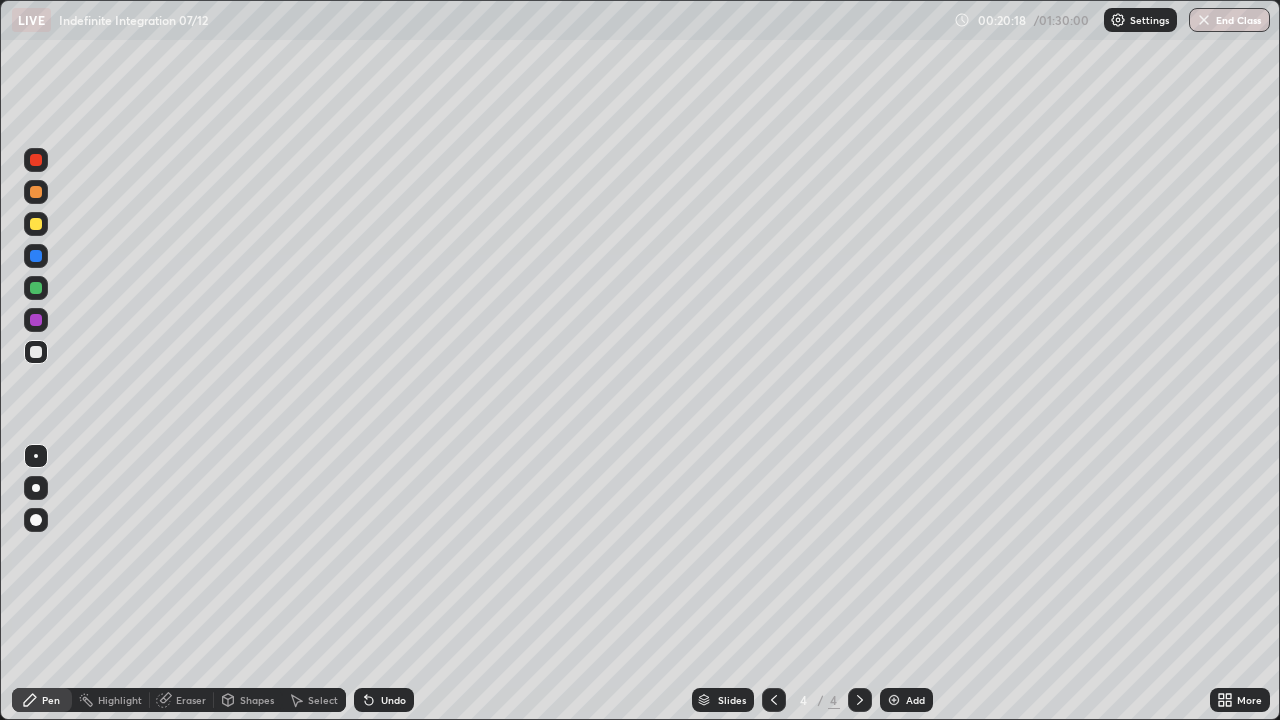 click at bounding box center [36, 288] 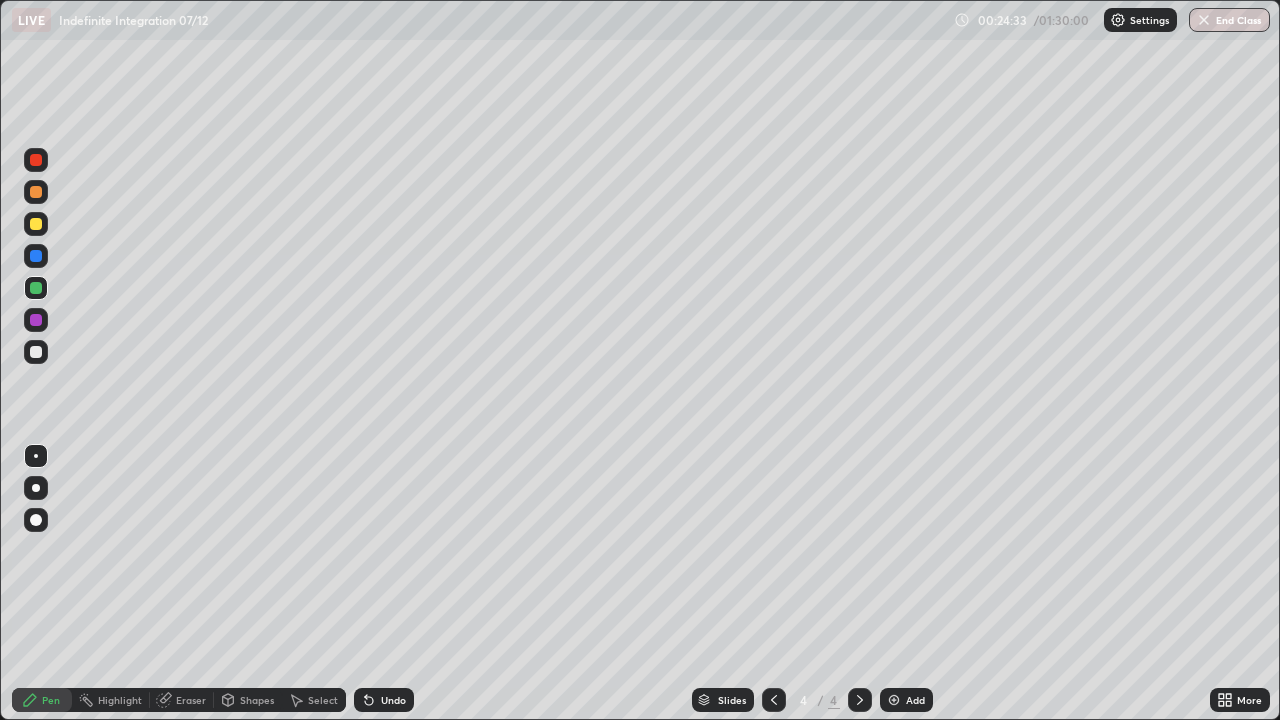 click at bounding box center (36, 224) 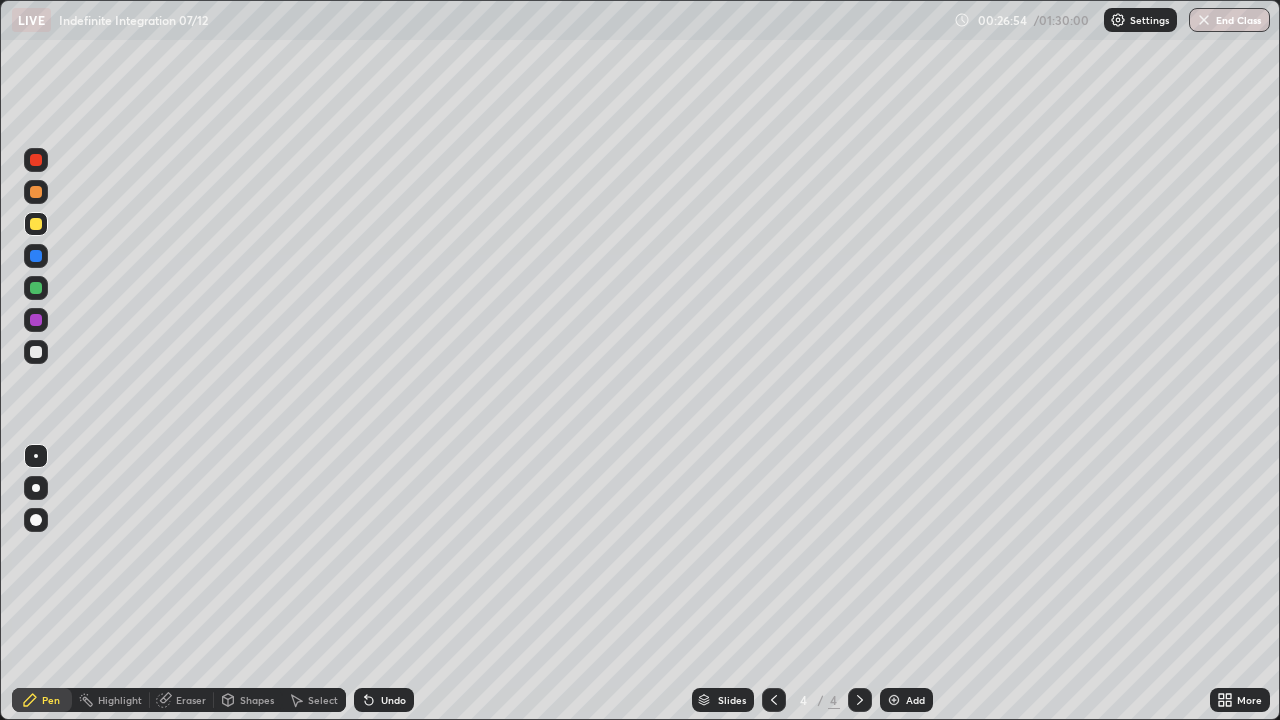 click on "Add" at bounding box center [915, 700] 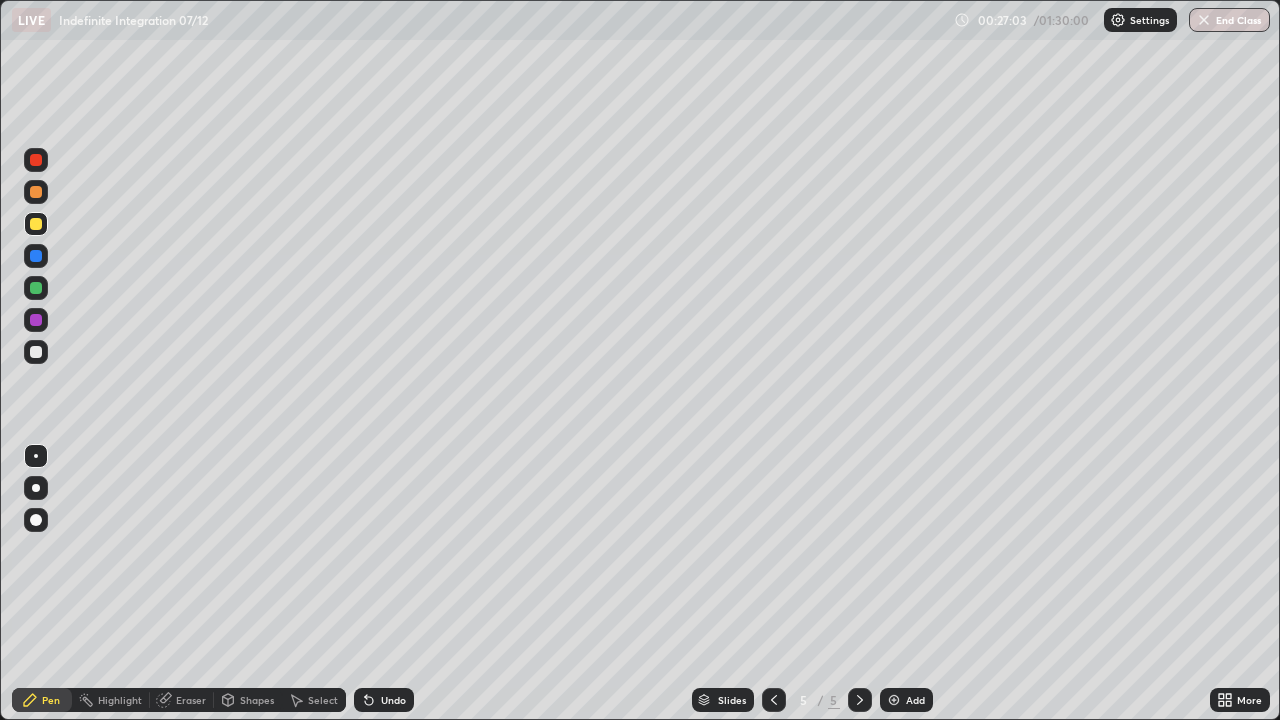 click at bounding box center [36, 288] 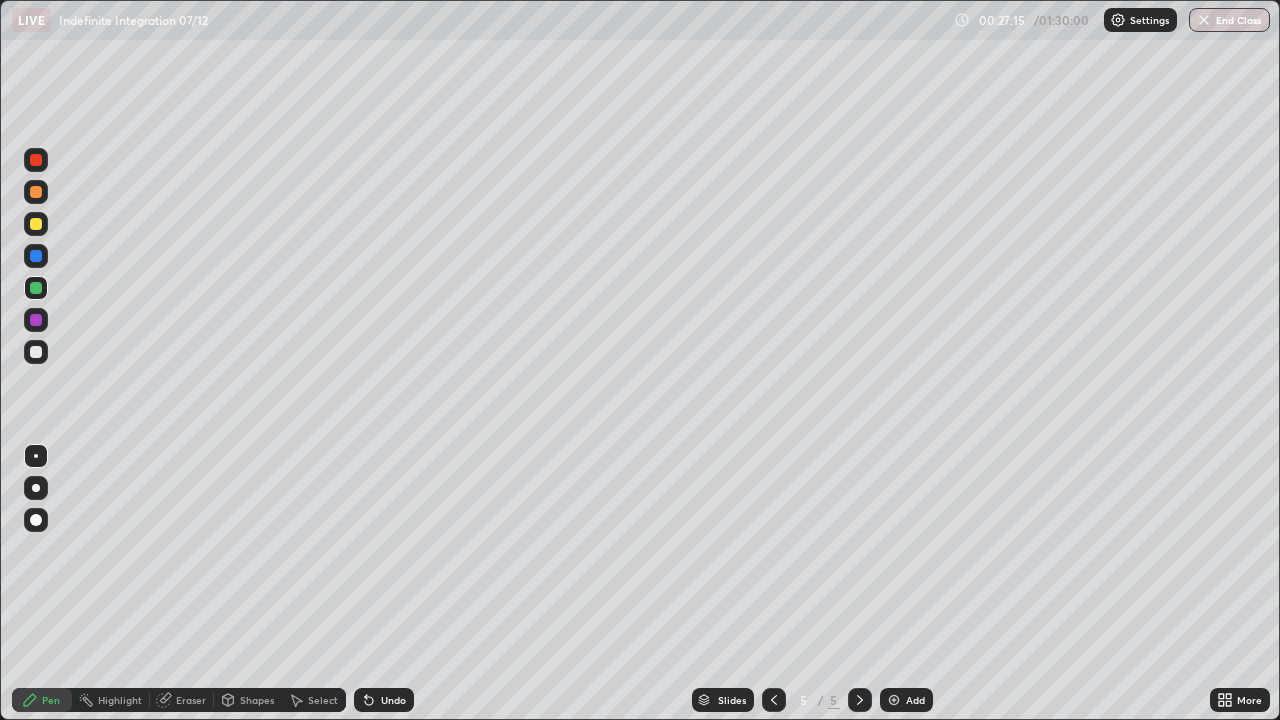 click at bounding box center [36, 224] 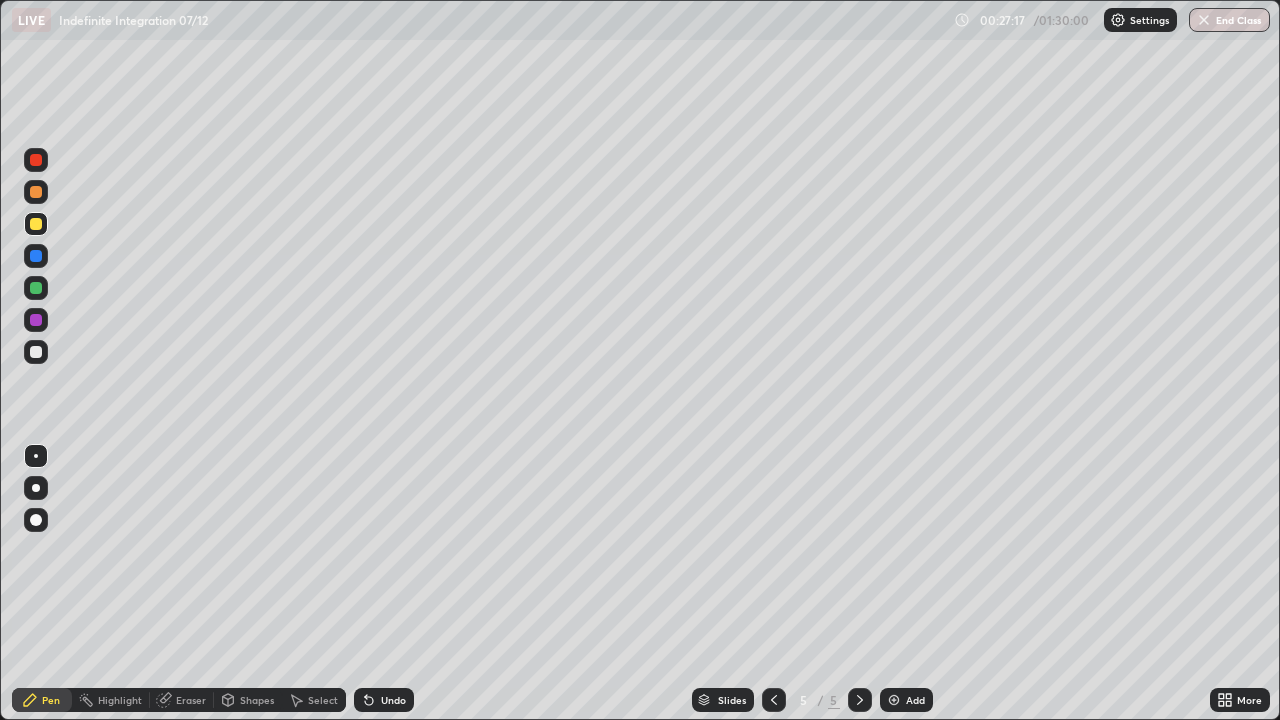 click at bounding box center (36, 288) 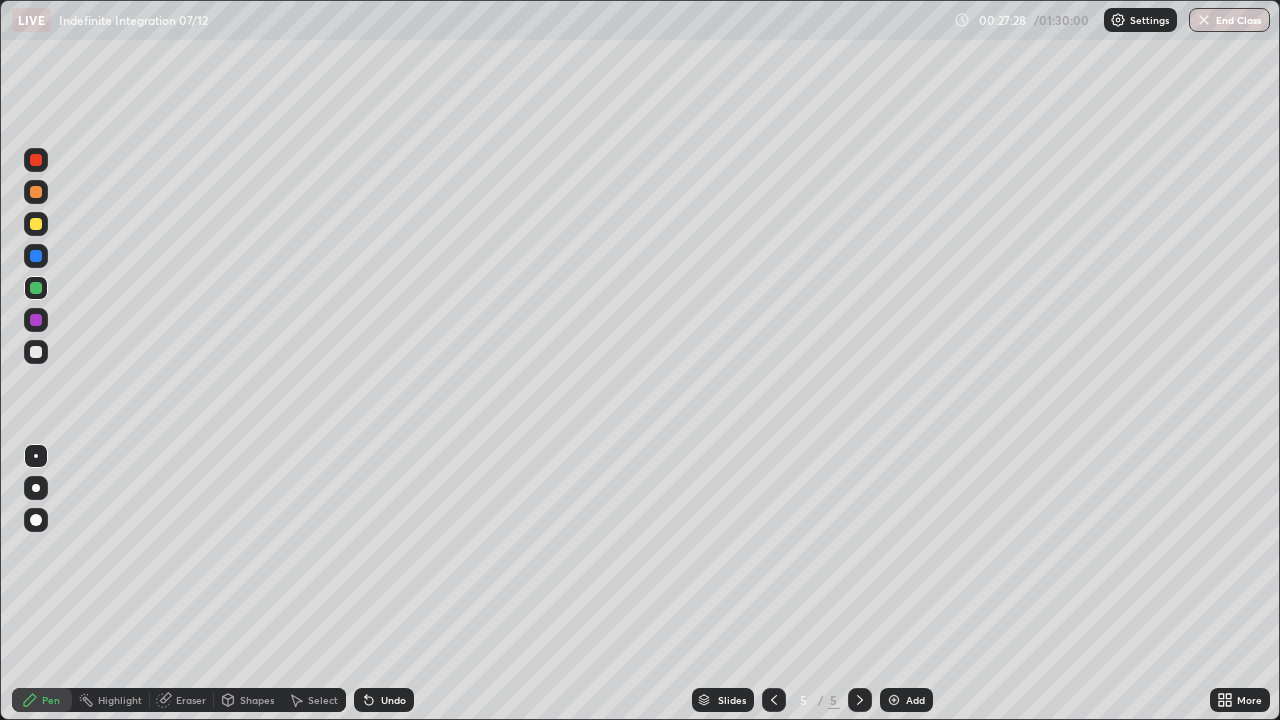 click at bounding box center (36, 352) 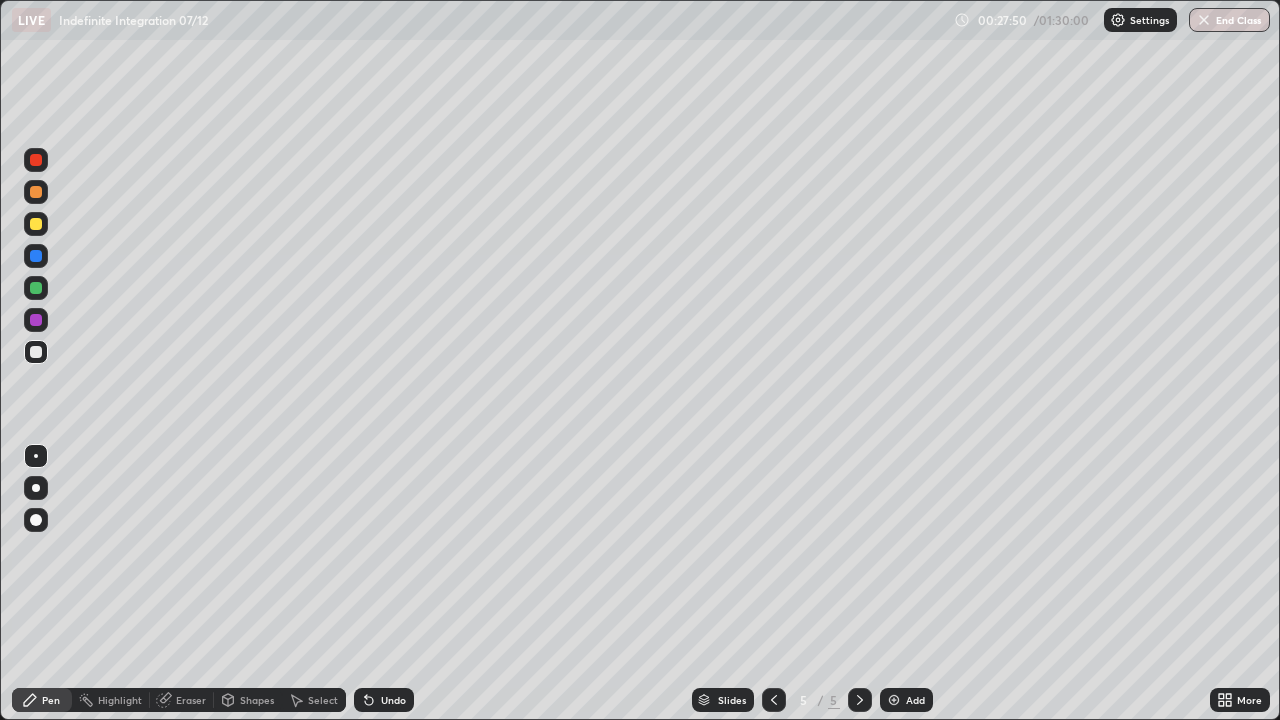 click at bounding box center [36, 288] 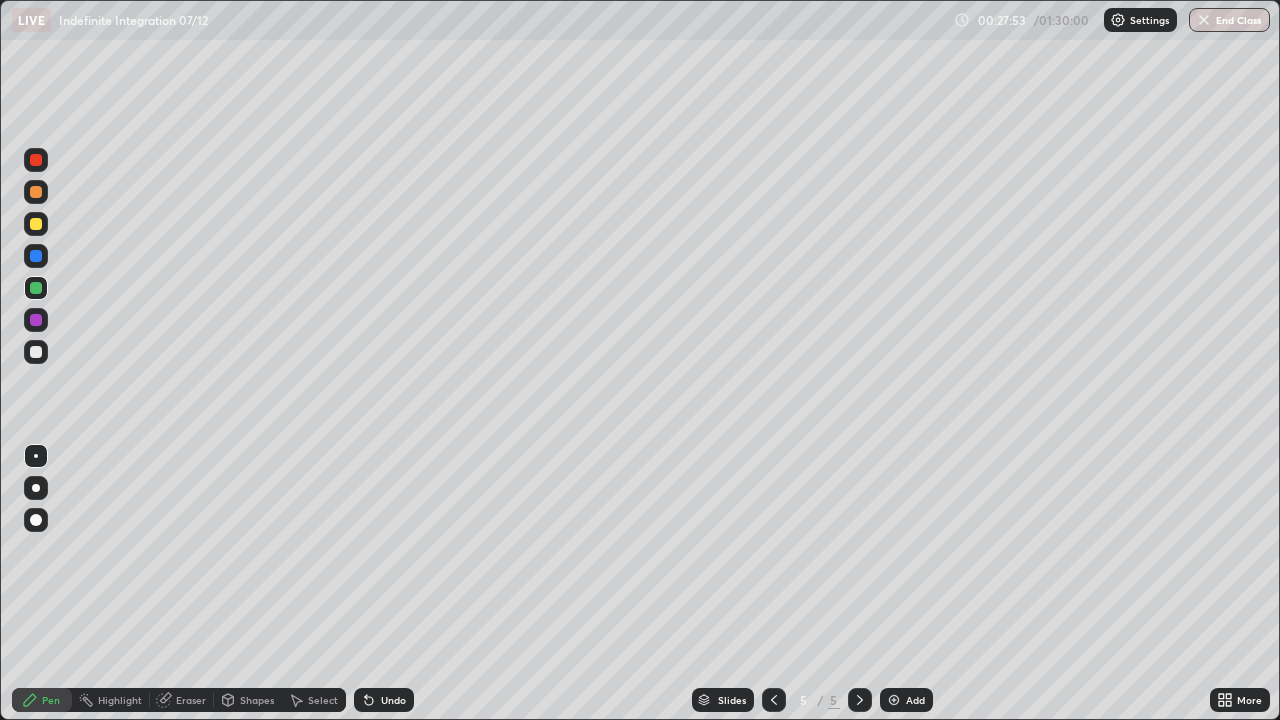 click at bounding box center [36, 256] 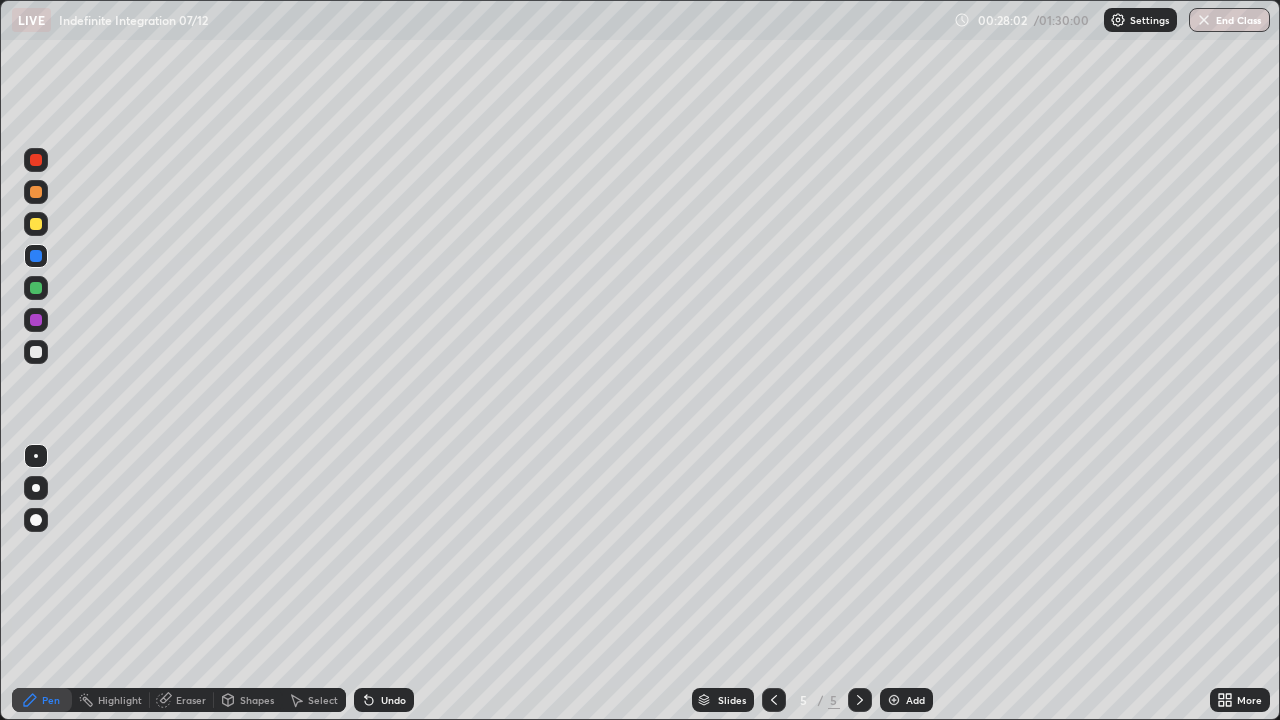 click at bounding box center (36, 288) 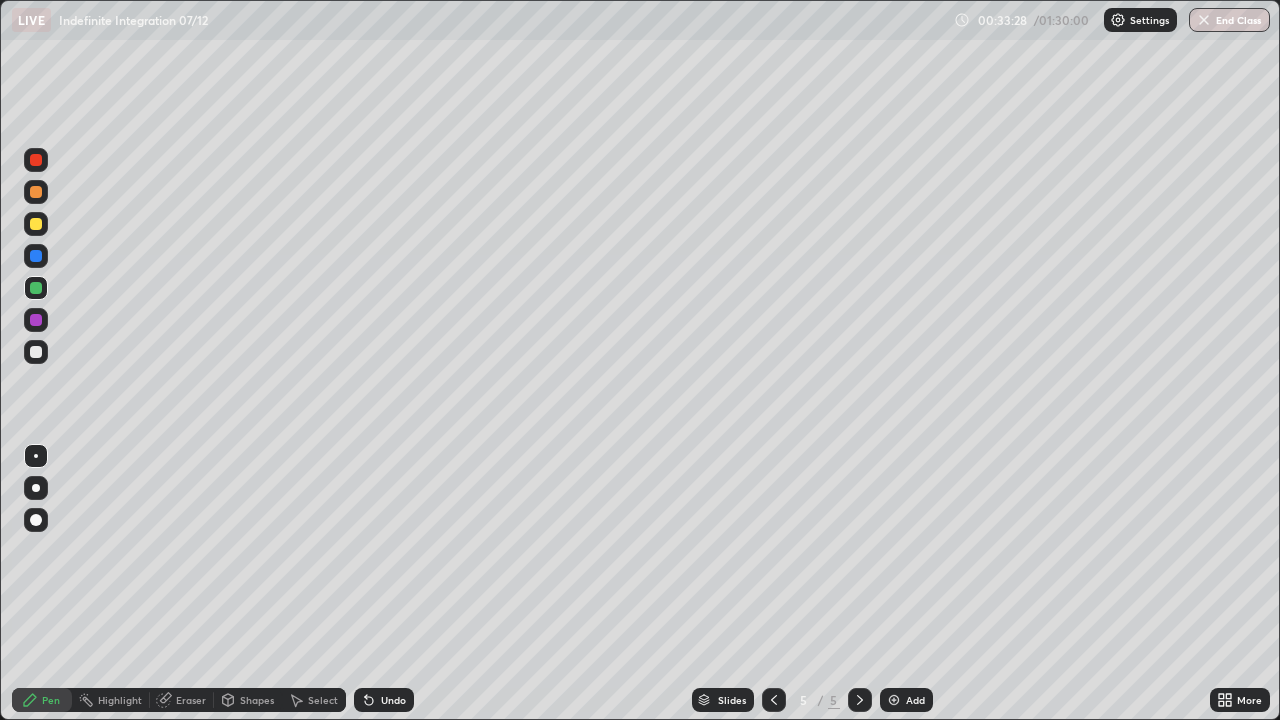 click on "Add" at bounding box center [915, 700] 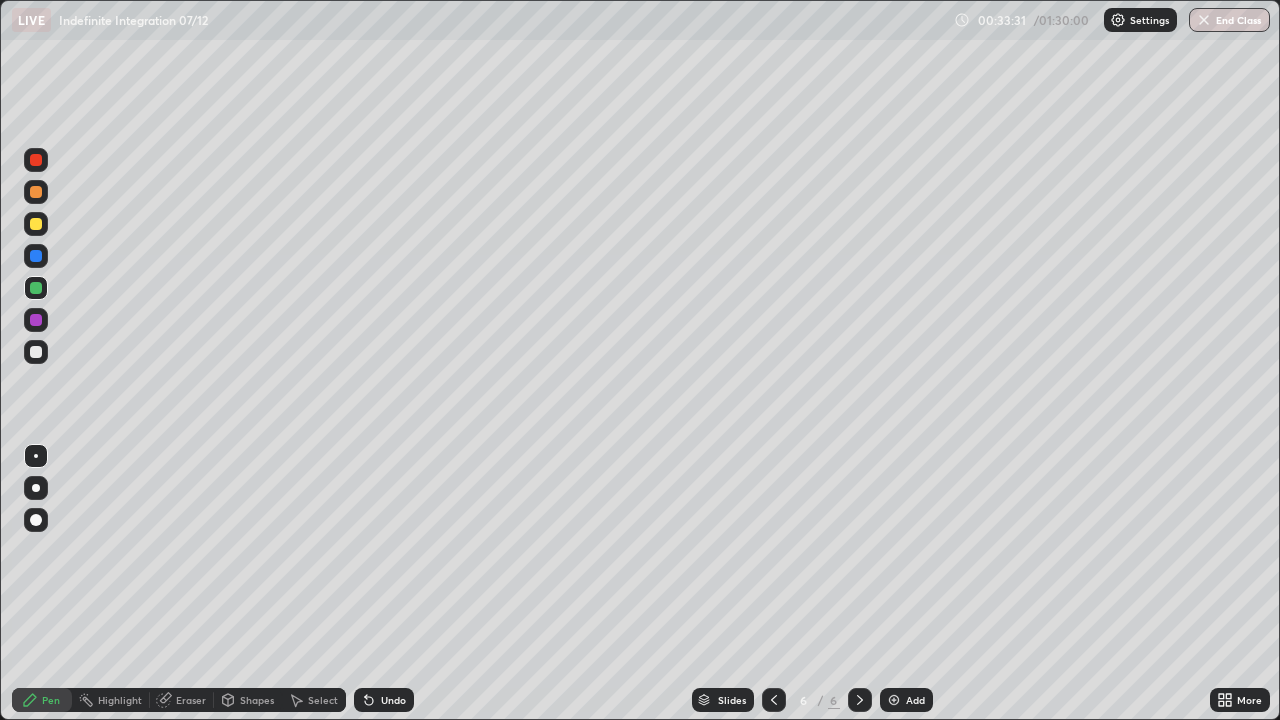 click at bounding box center (36, 224) 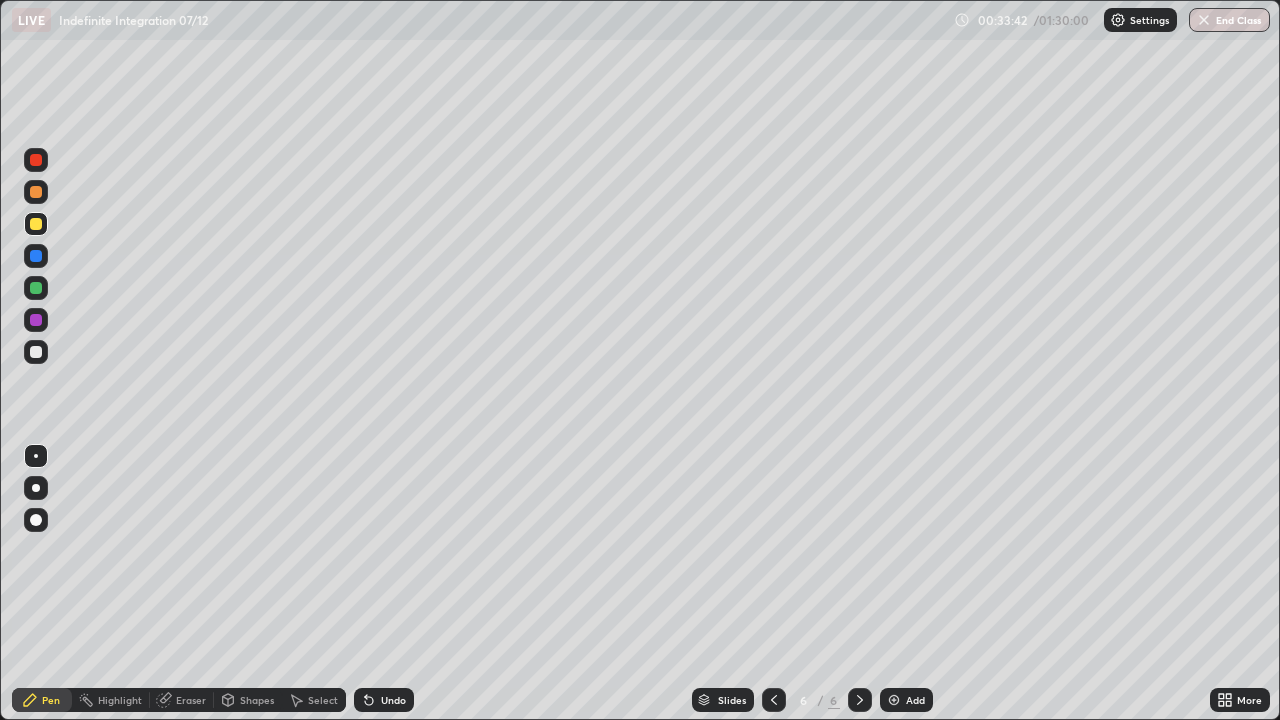click at bounding box center (36, 288) 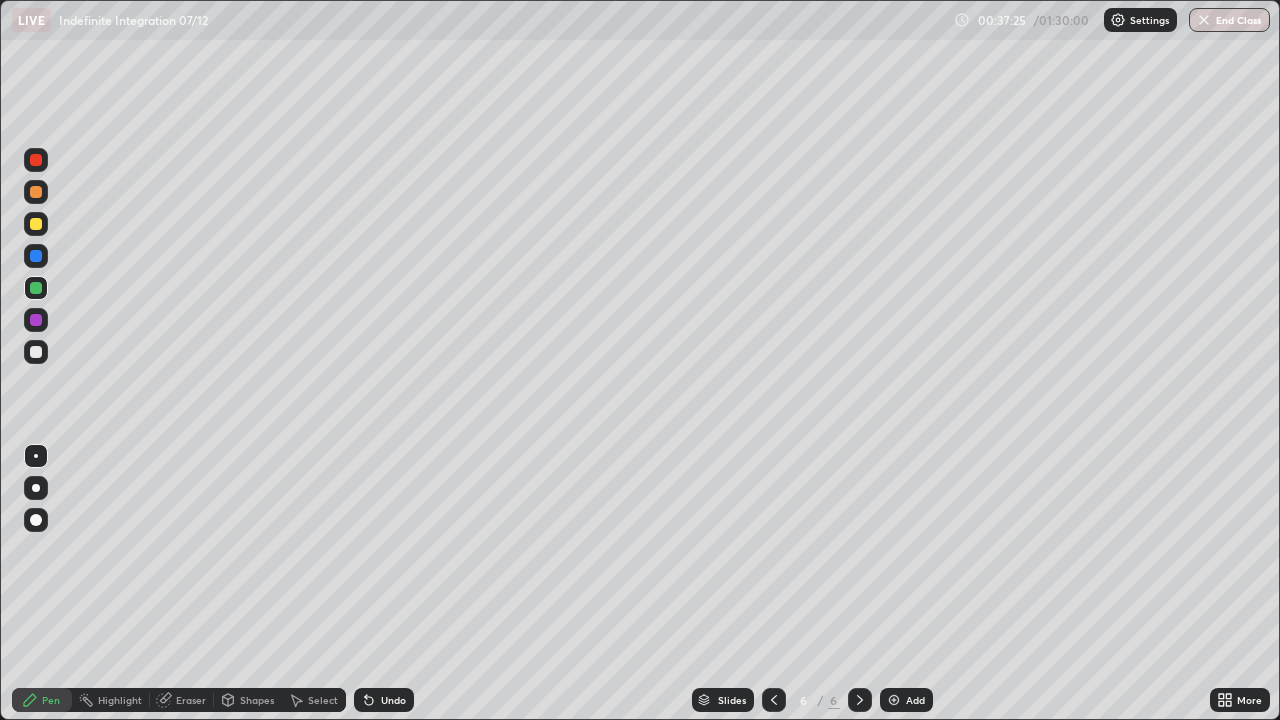 click at bounding box center [36, 224] 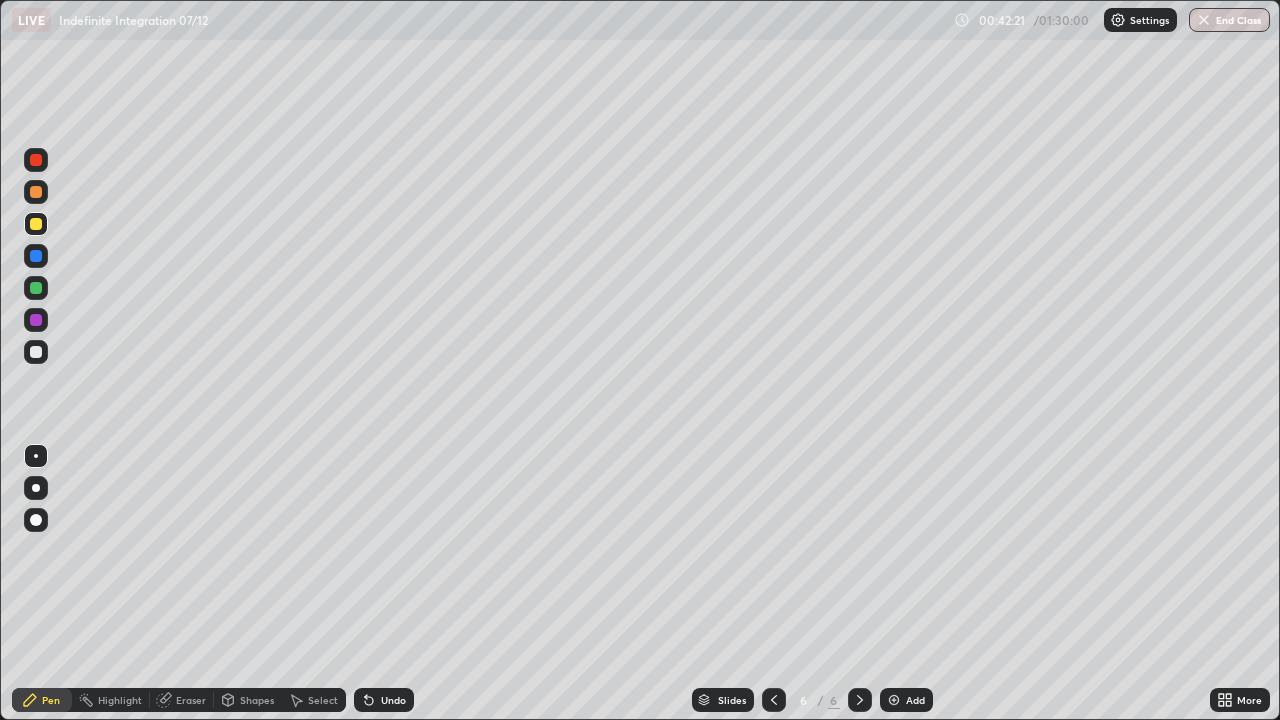 click at bounding box center (36, 352) 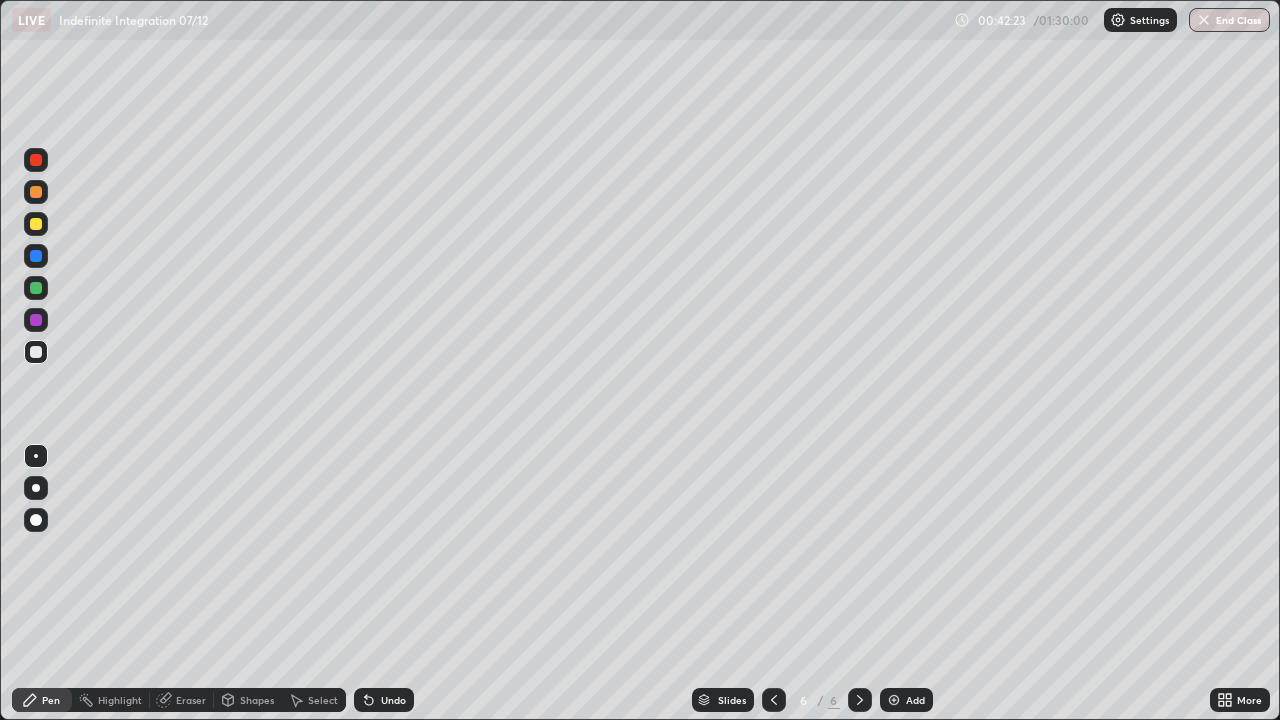 click at bounding box center [36, 288] 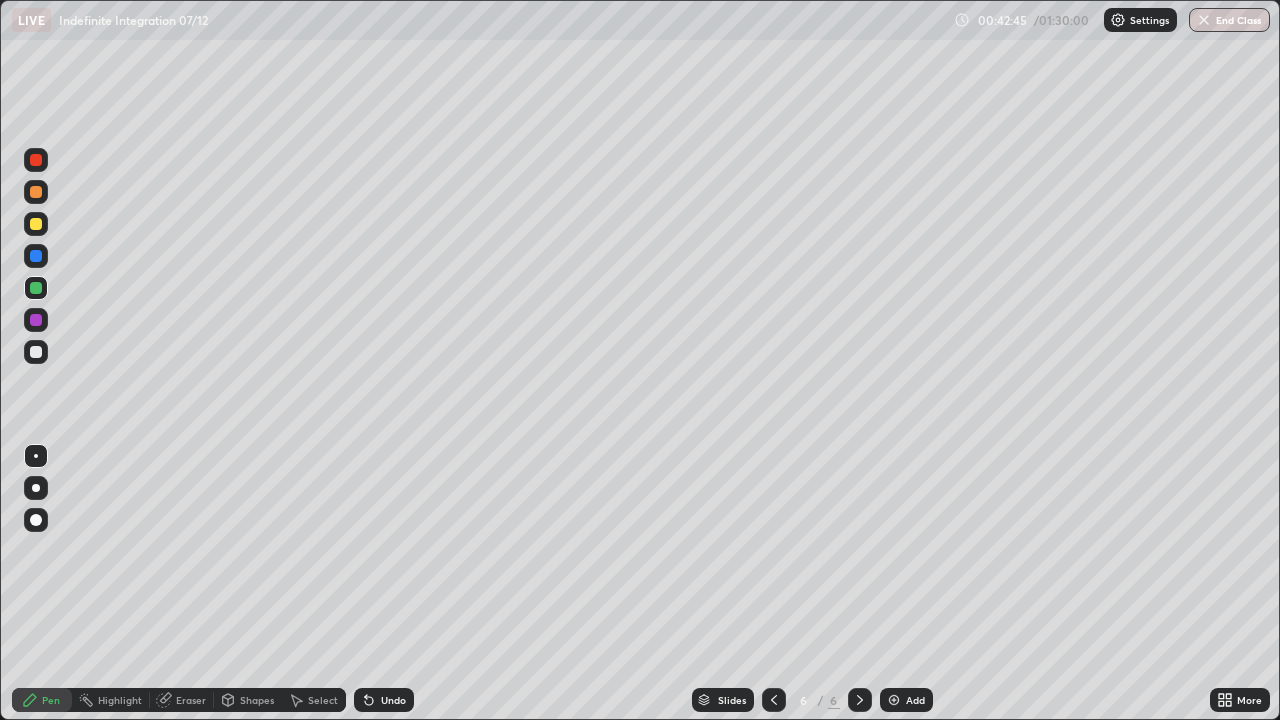 click on "Undo" at bounding box center [393, 700] 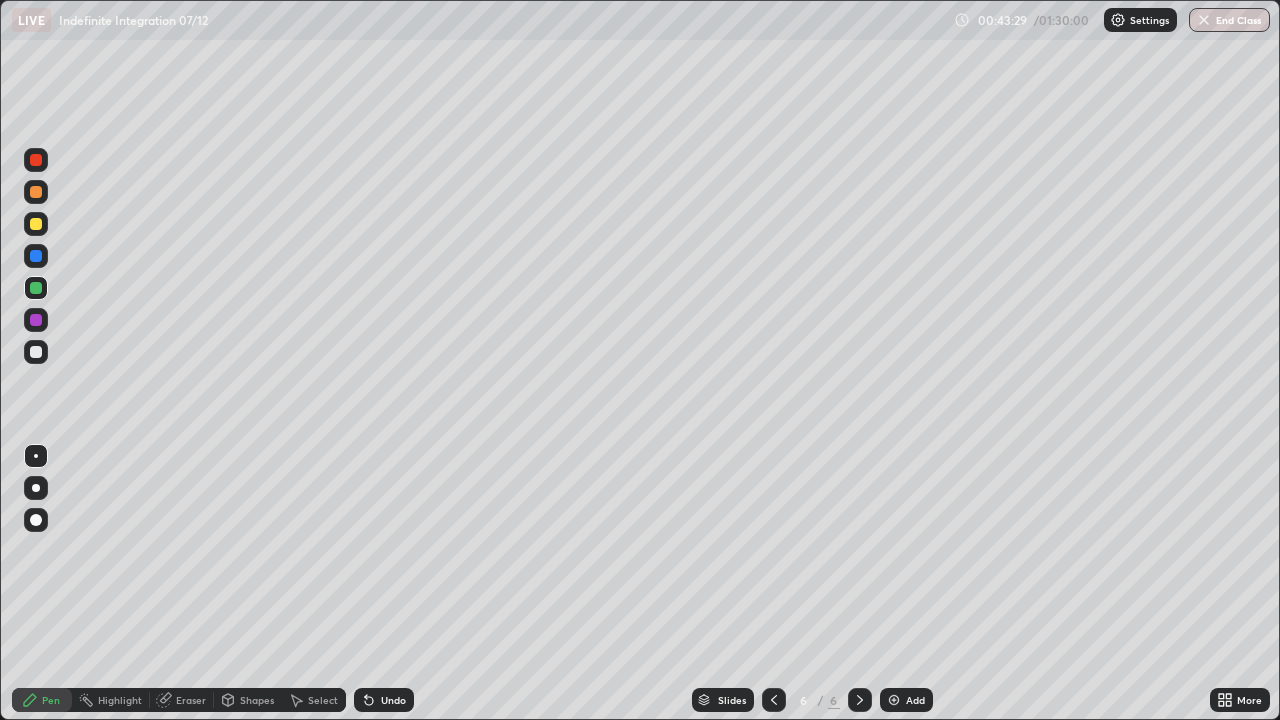 click on "Undo" at bounding box center [393, 700] 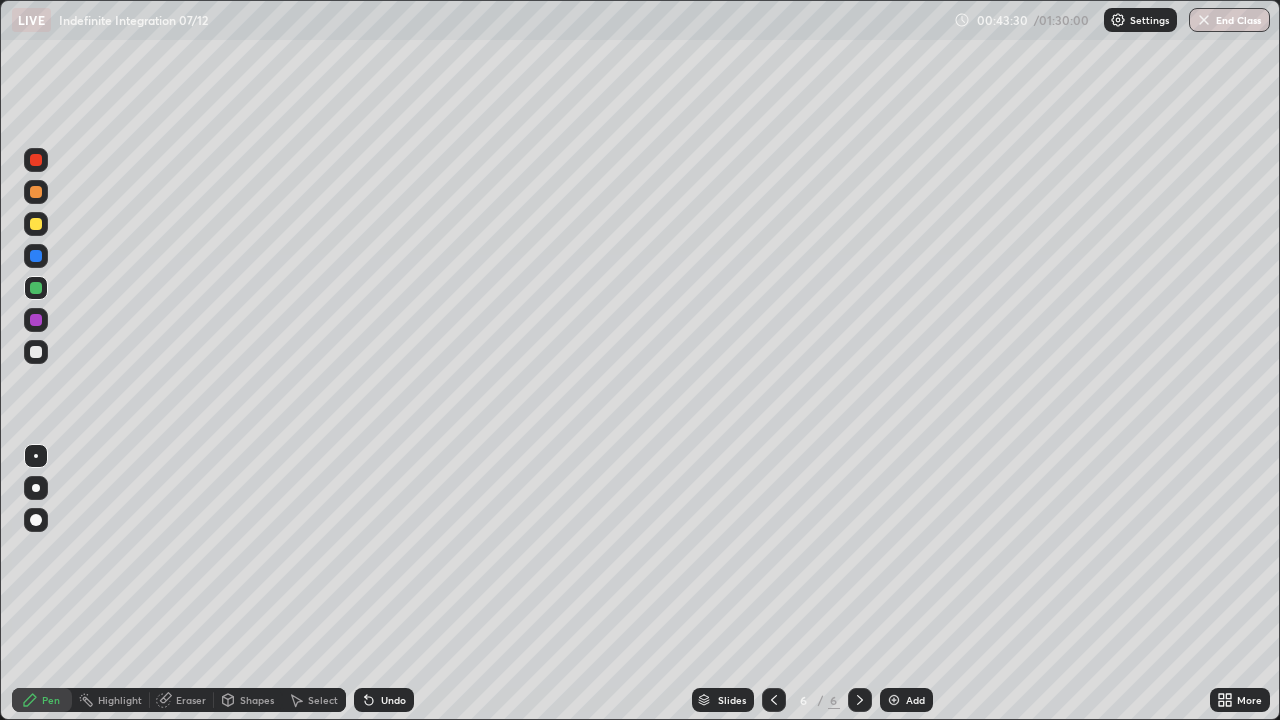 click on "Undo" at bounding box center [393, 700] 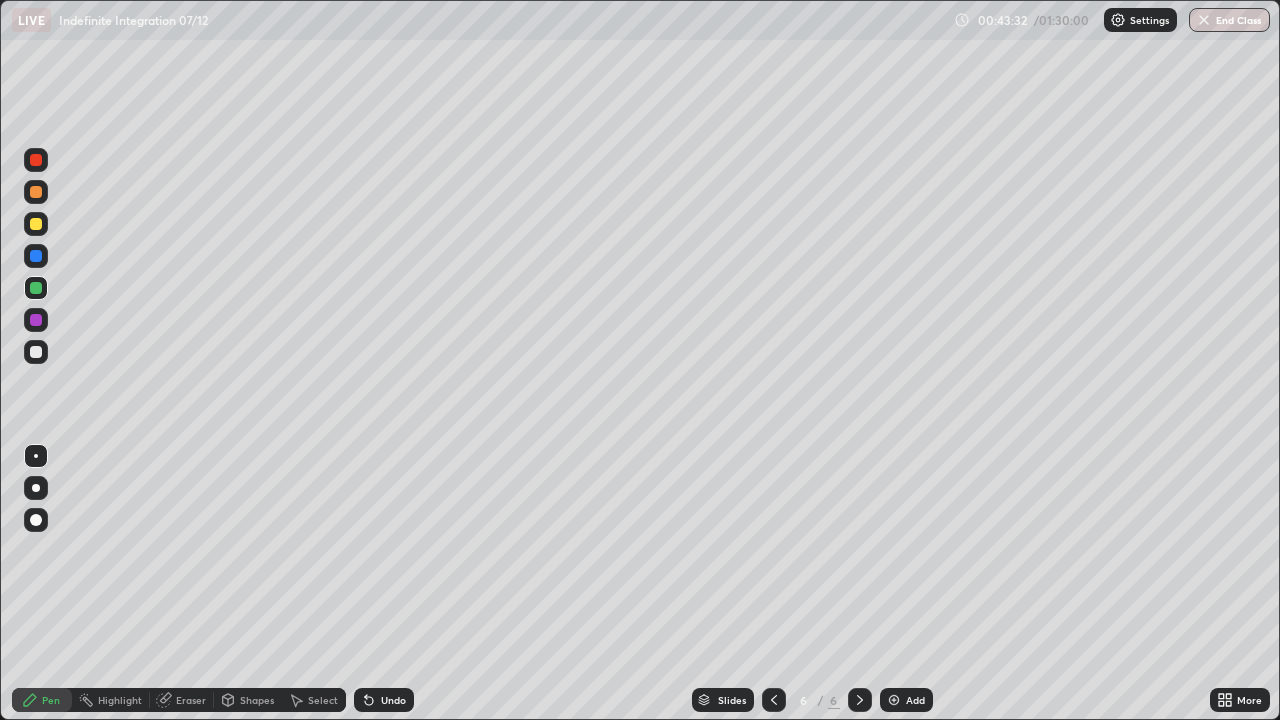 click on "Undo" at bounding box center (393, 700) 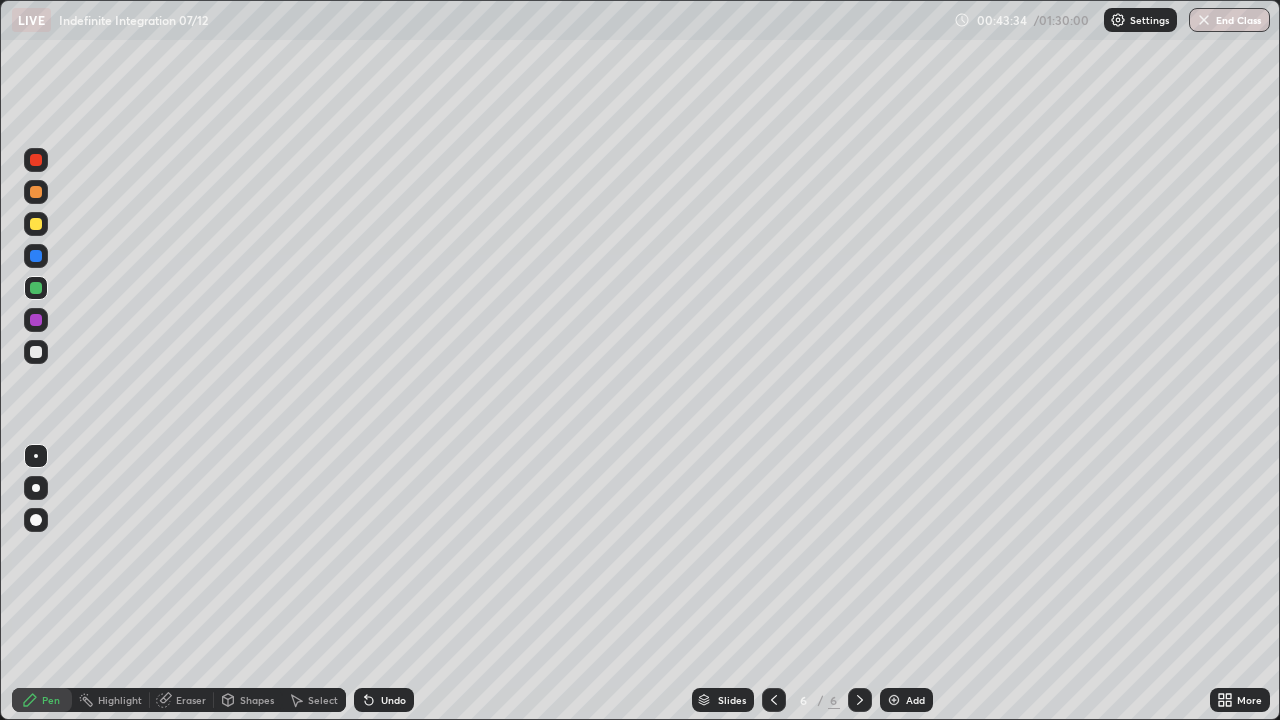 click on "Undo" at bounding box center [393, 700] 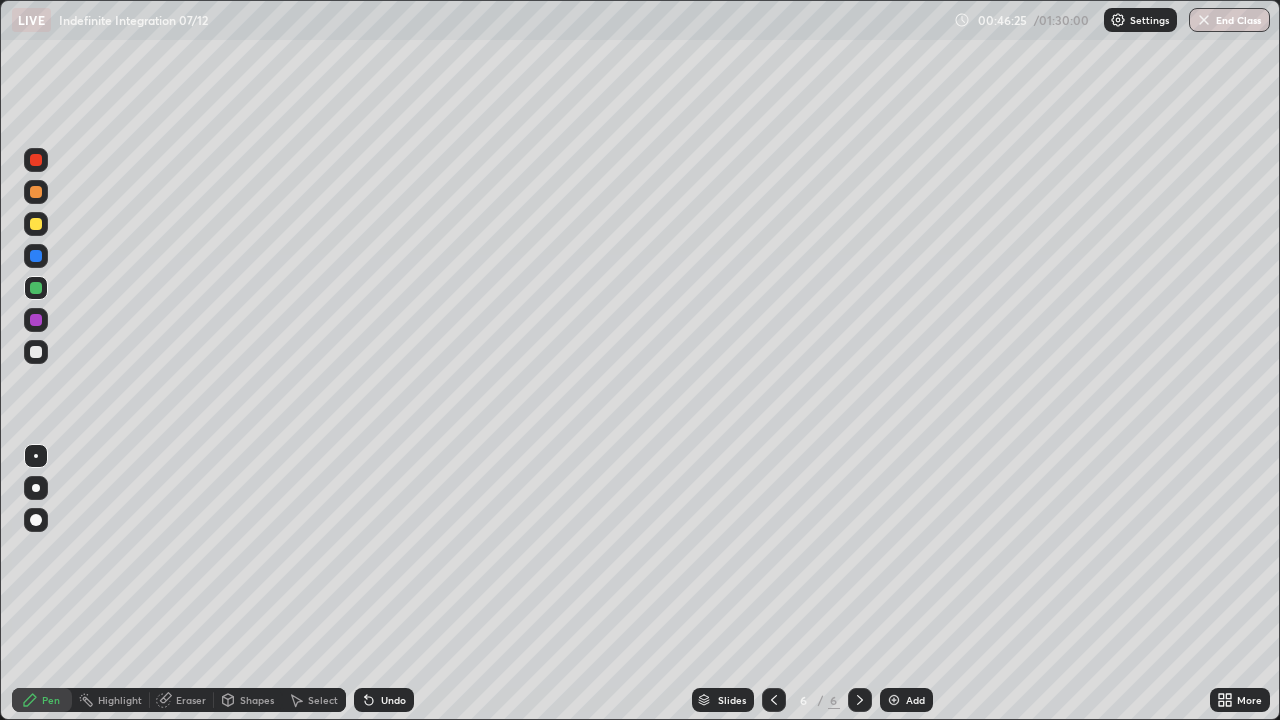 click on "Add" at bounding box center (915, 700) 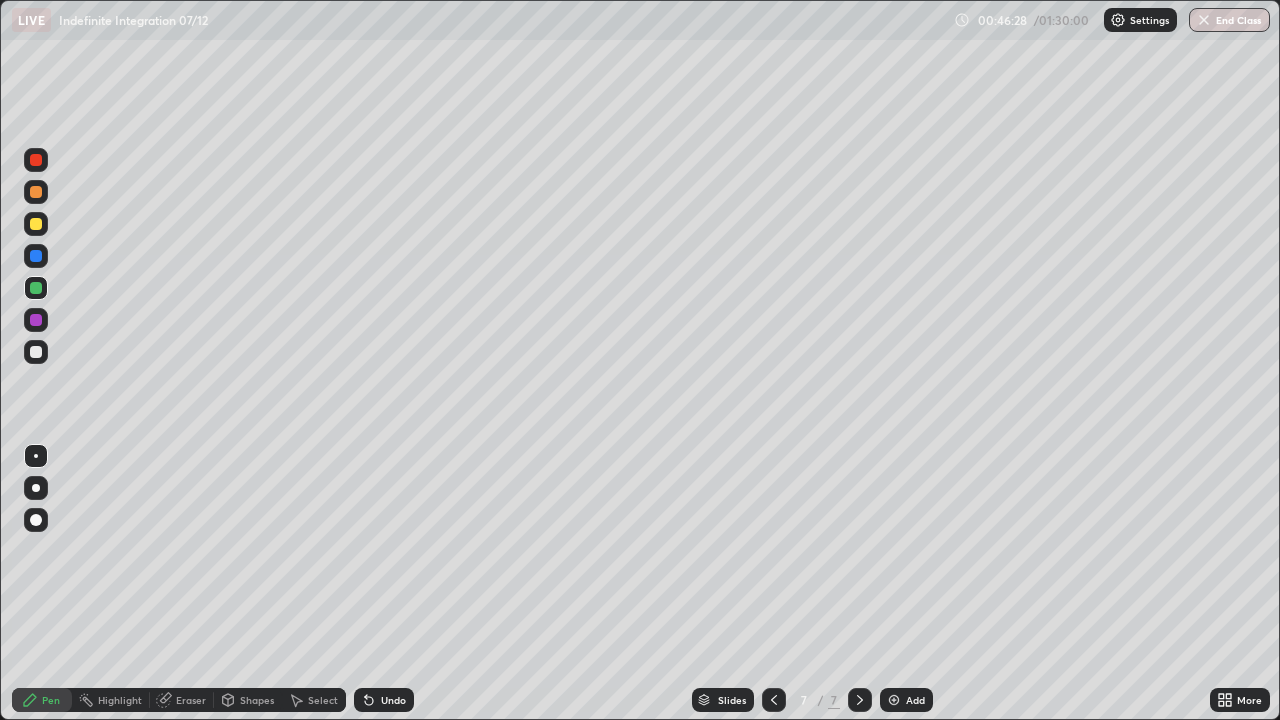 click at bounding box center (36, 224) 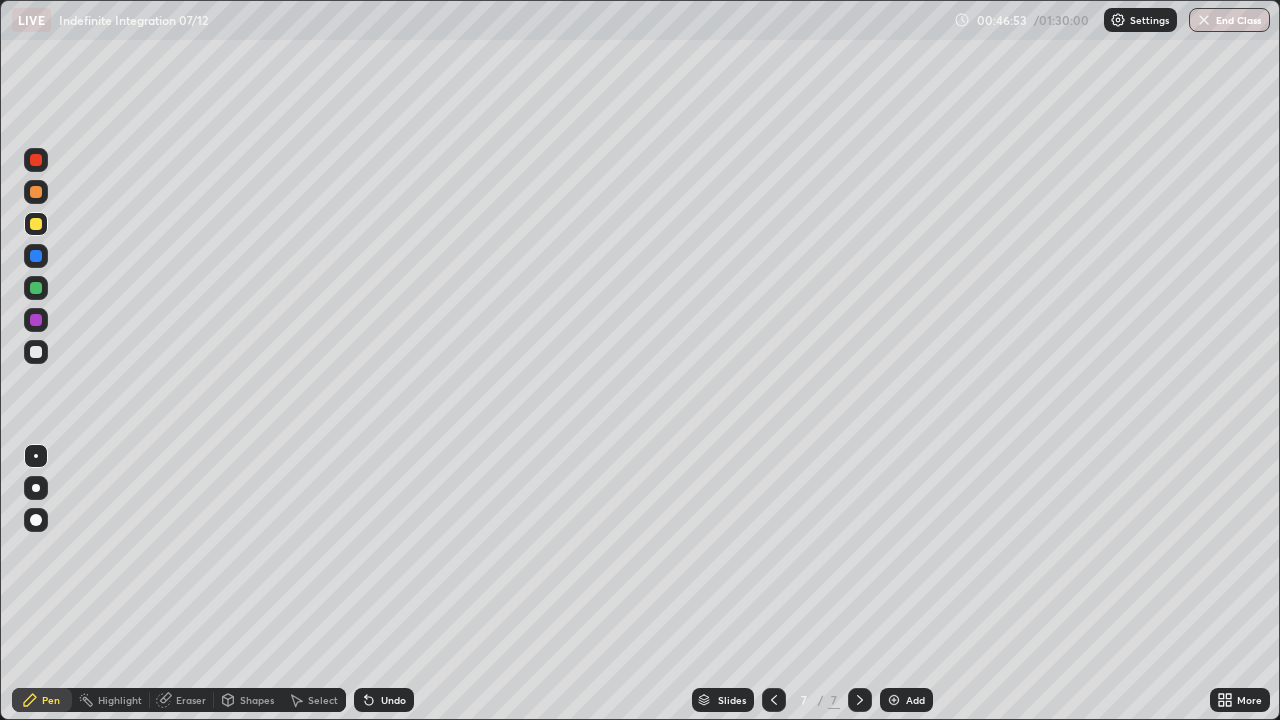 click at bounding box center [36, 288] 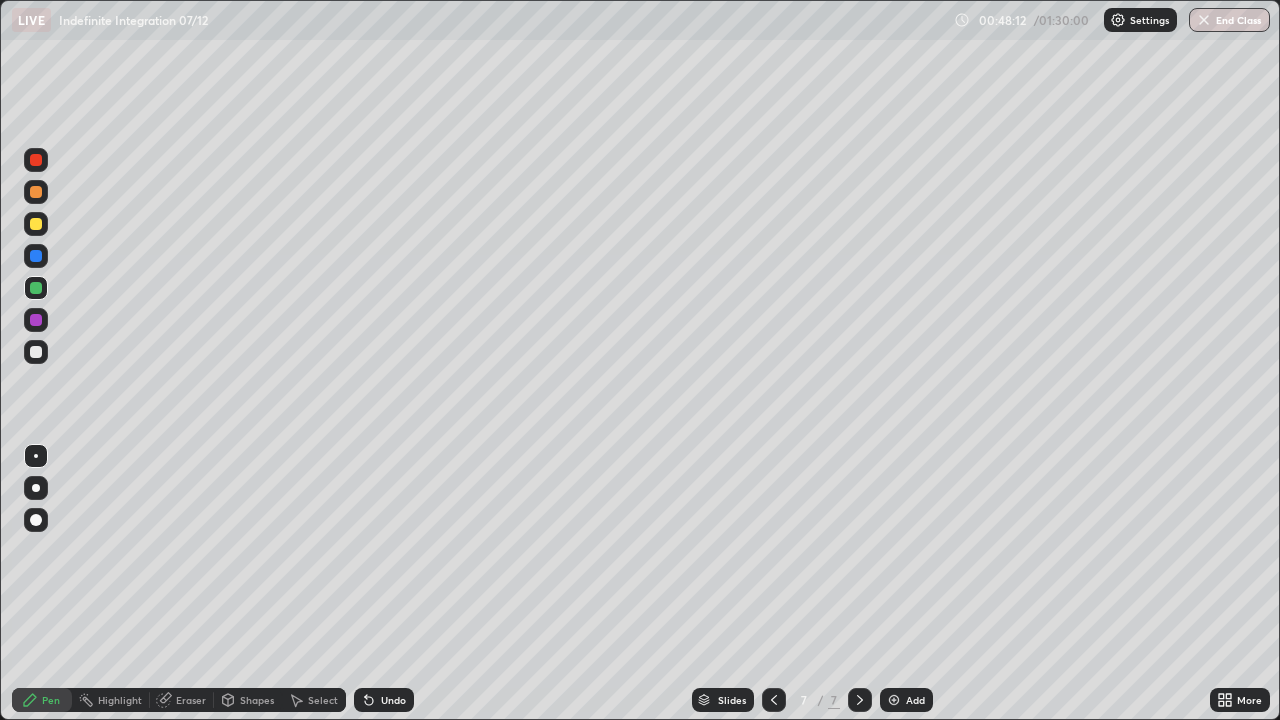 click at bounding box center [36, 224] 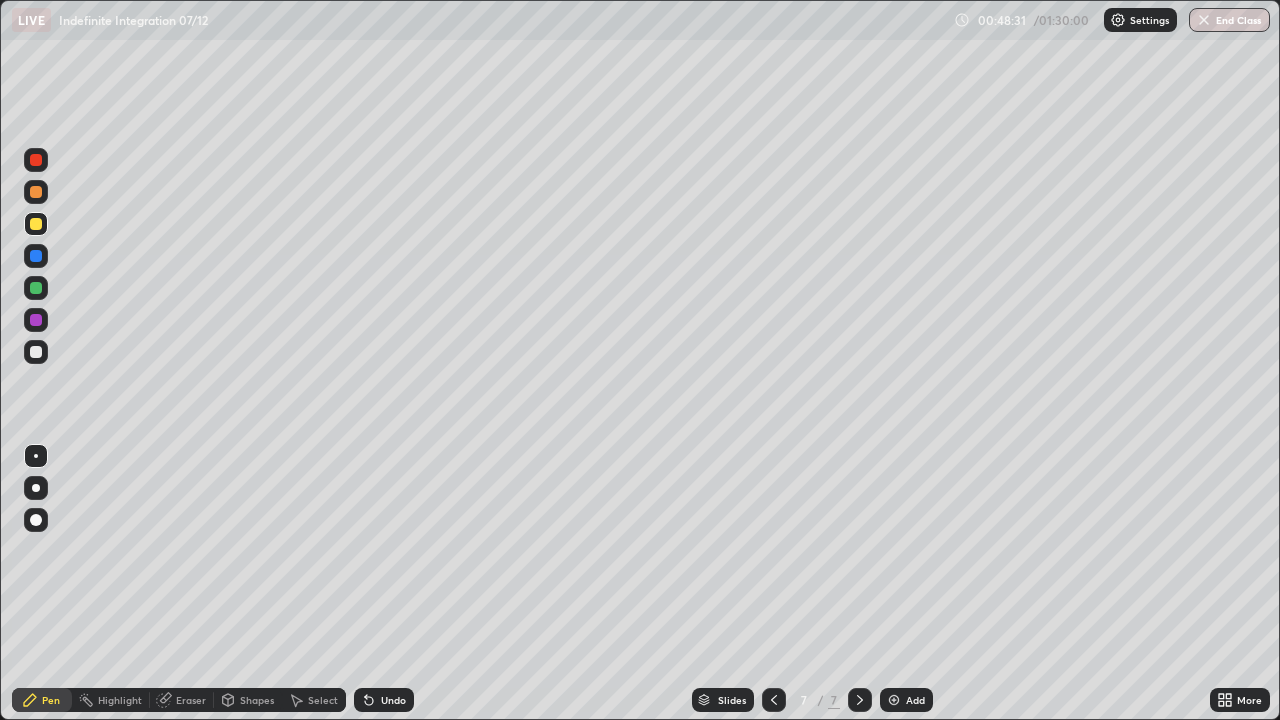 click 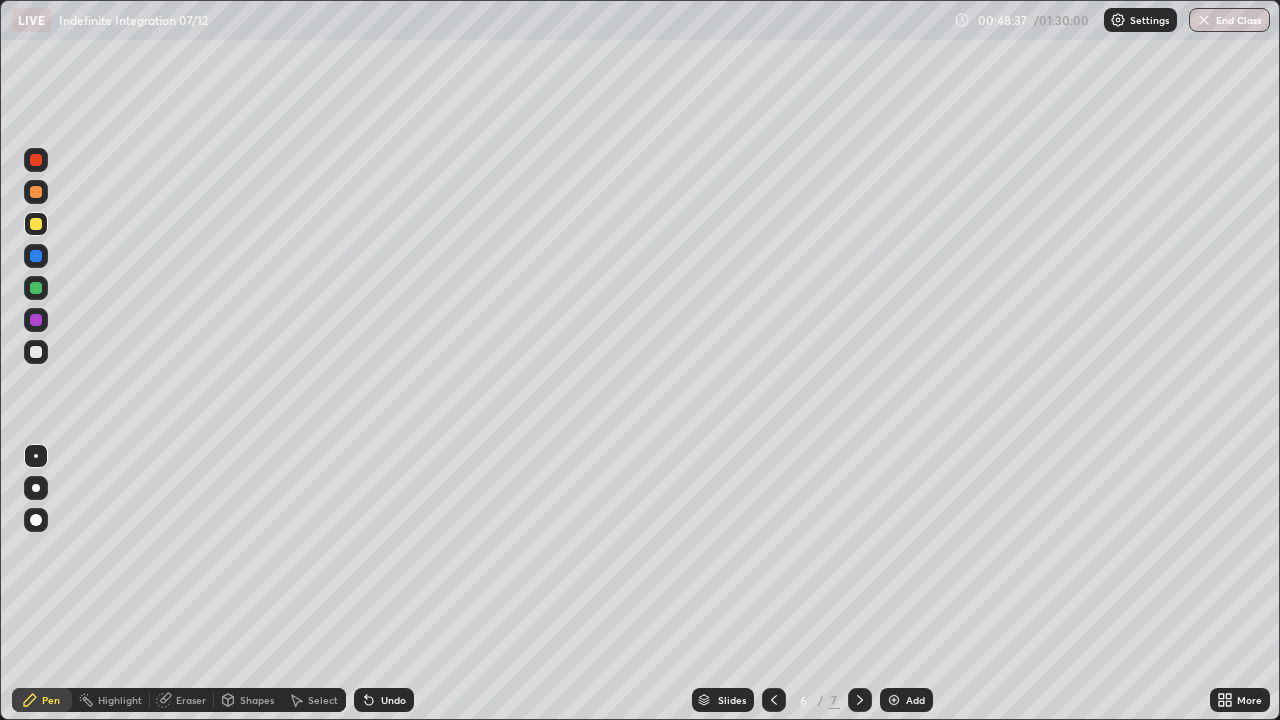 click 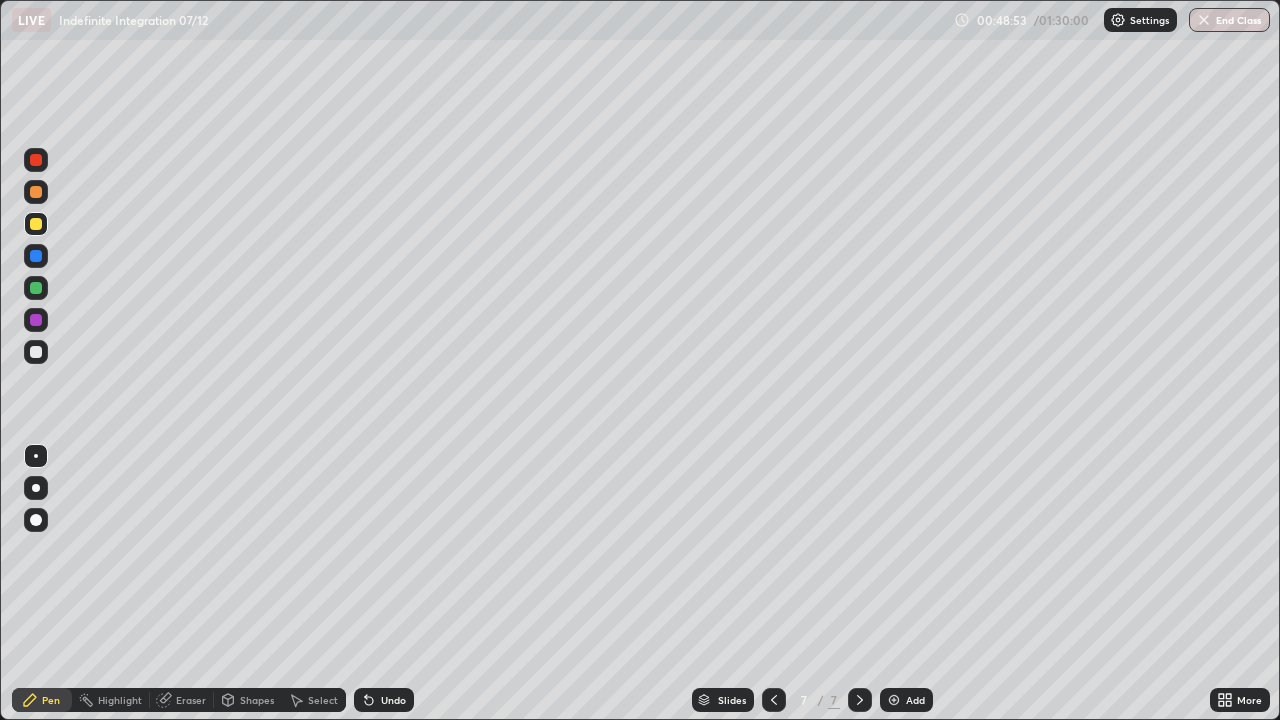click at bounding box center [36, 288] 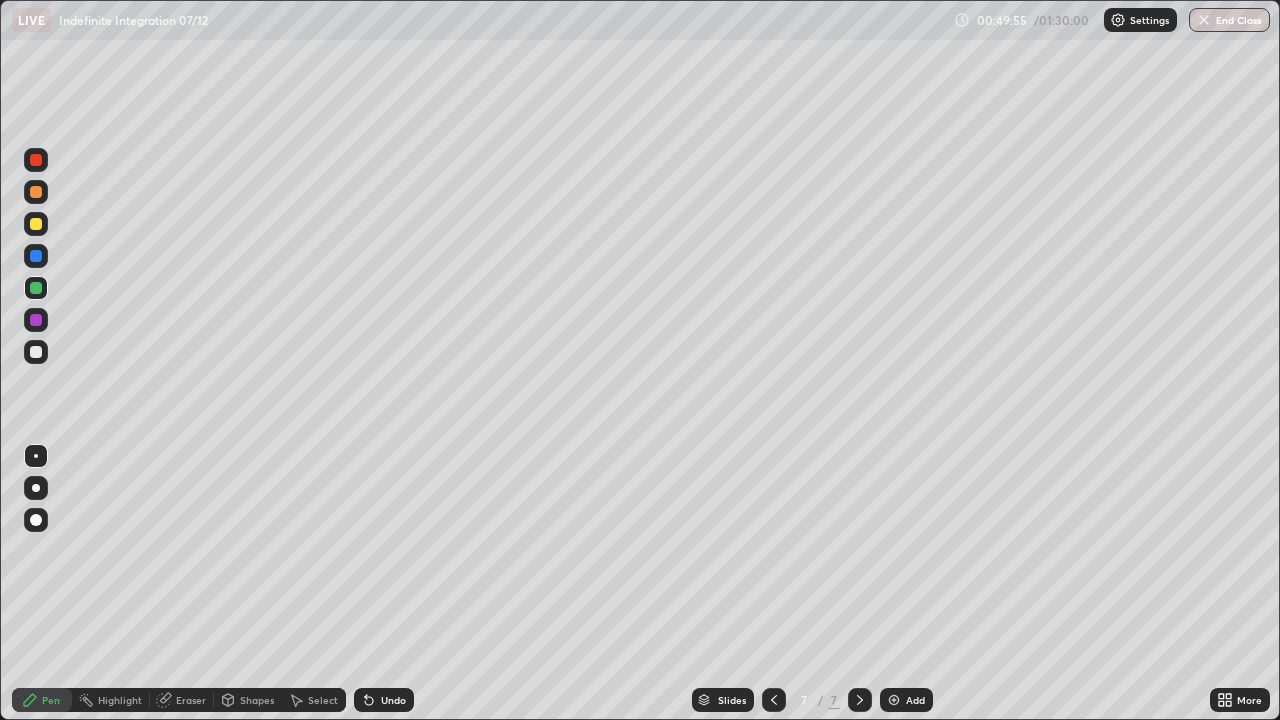 click at bounding box center (36, 224) 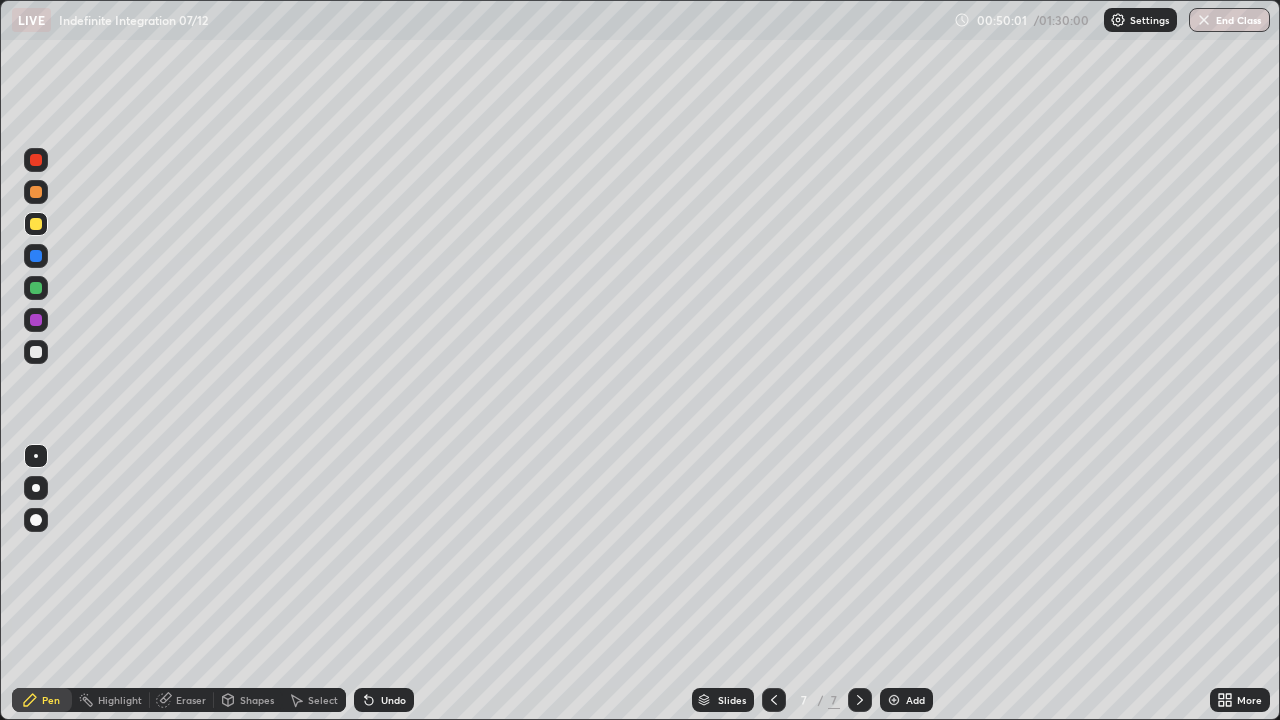 click at bounding box center (36, 352) 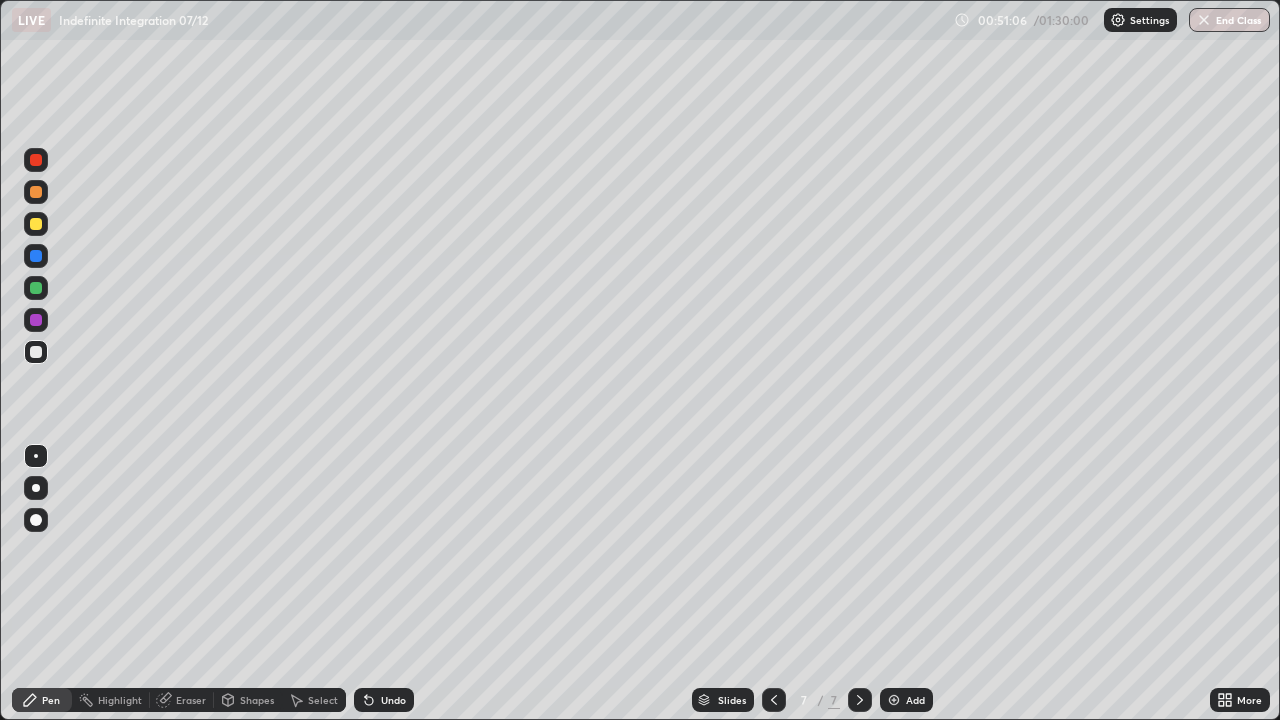 click at bounding box center (36, 224) 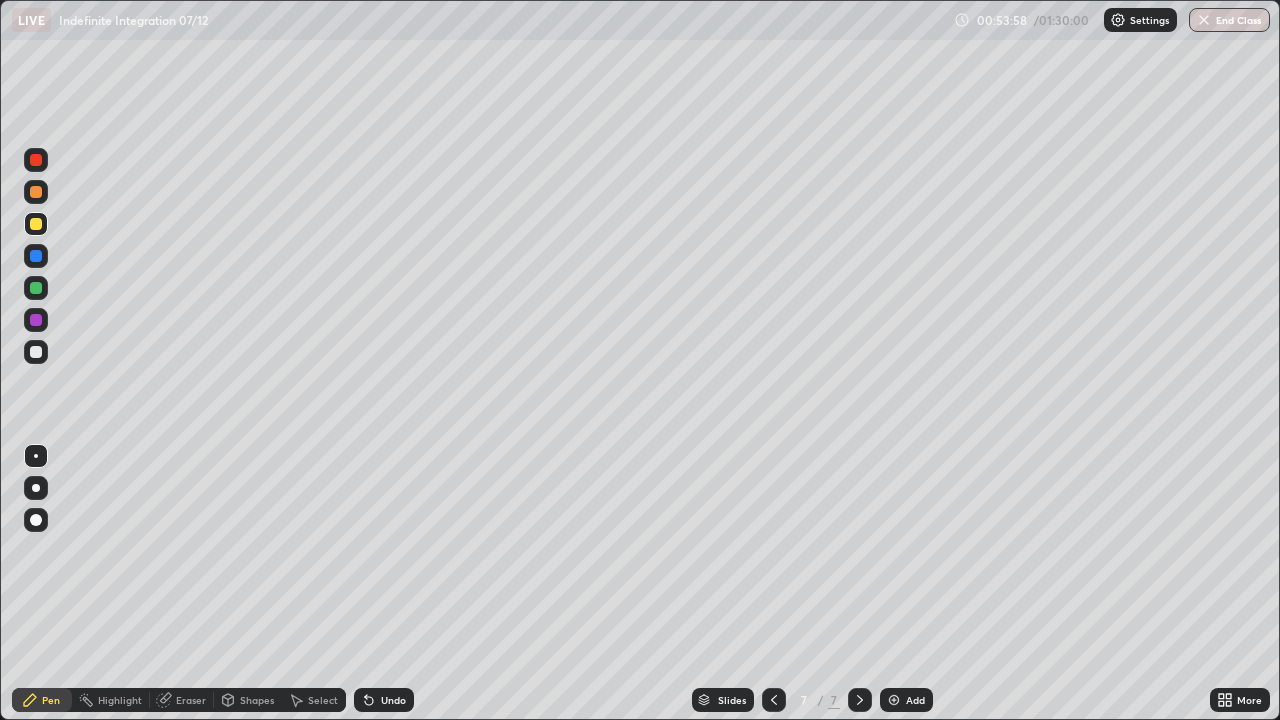 click on "Add" at bounding box center (906, 700) 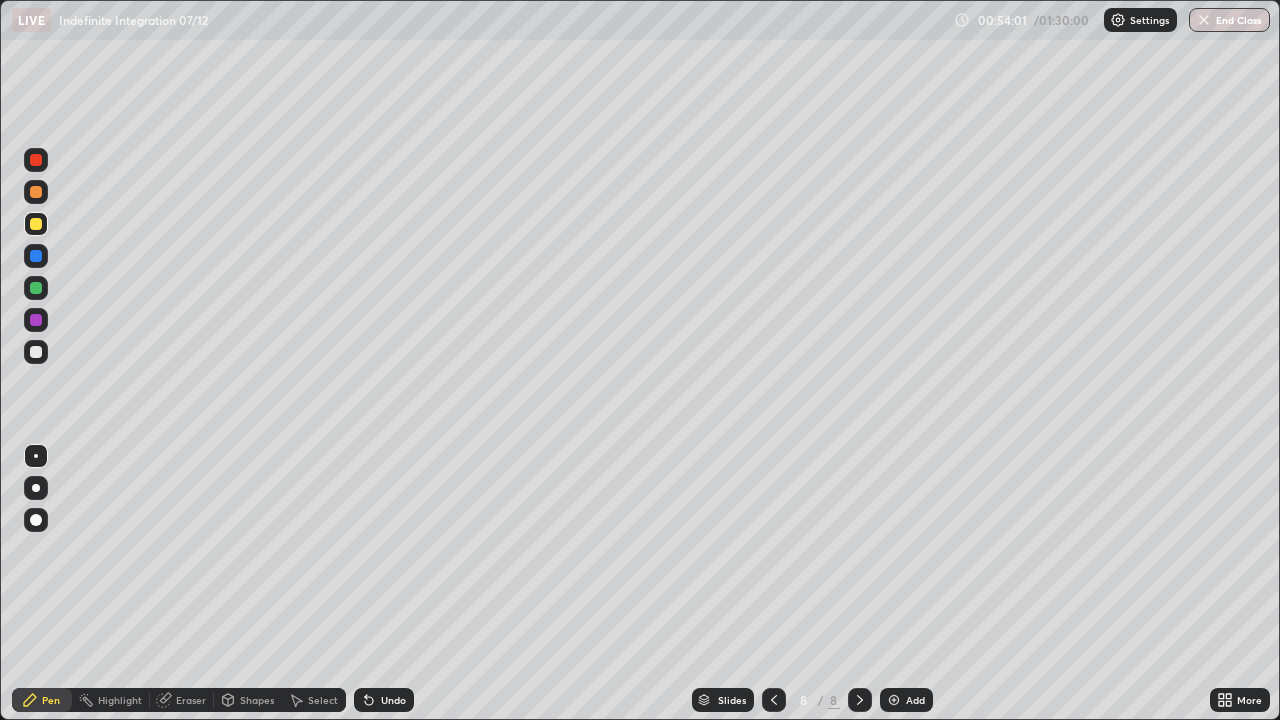 click at bounding box center (36, 160) 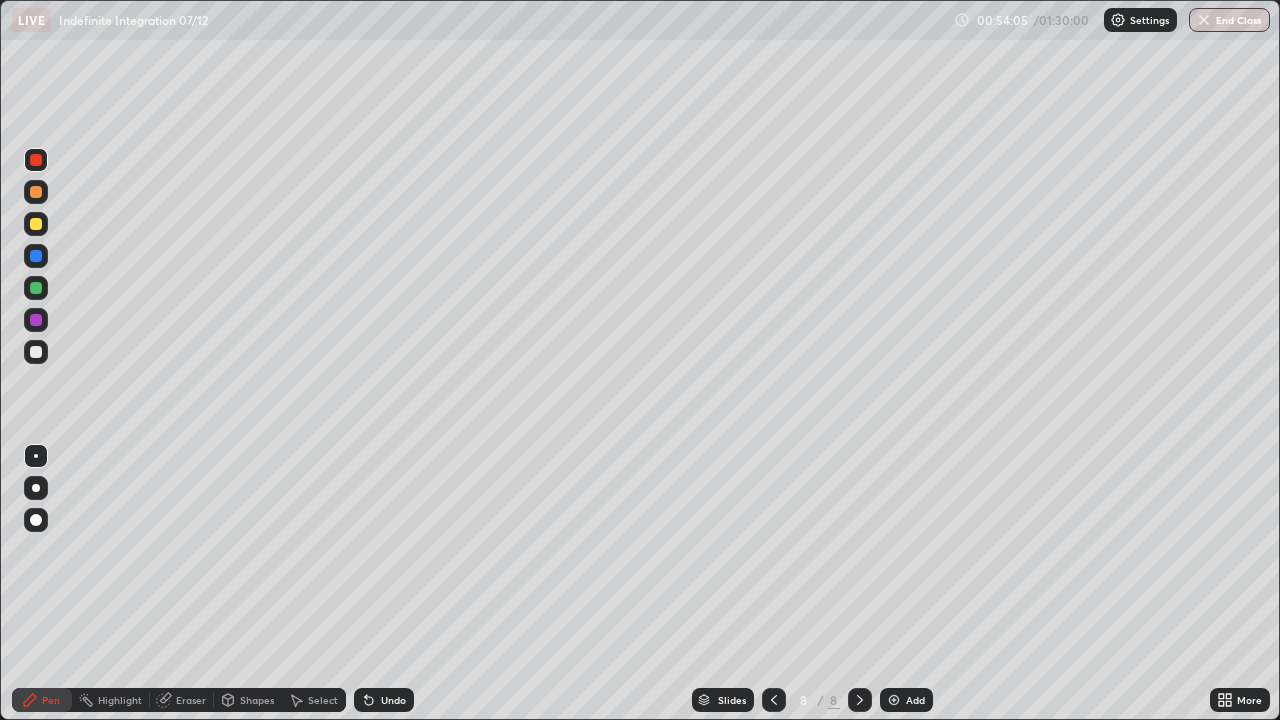 click at bounding box center [36, 224] 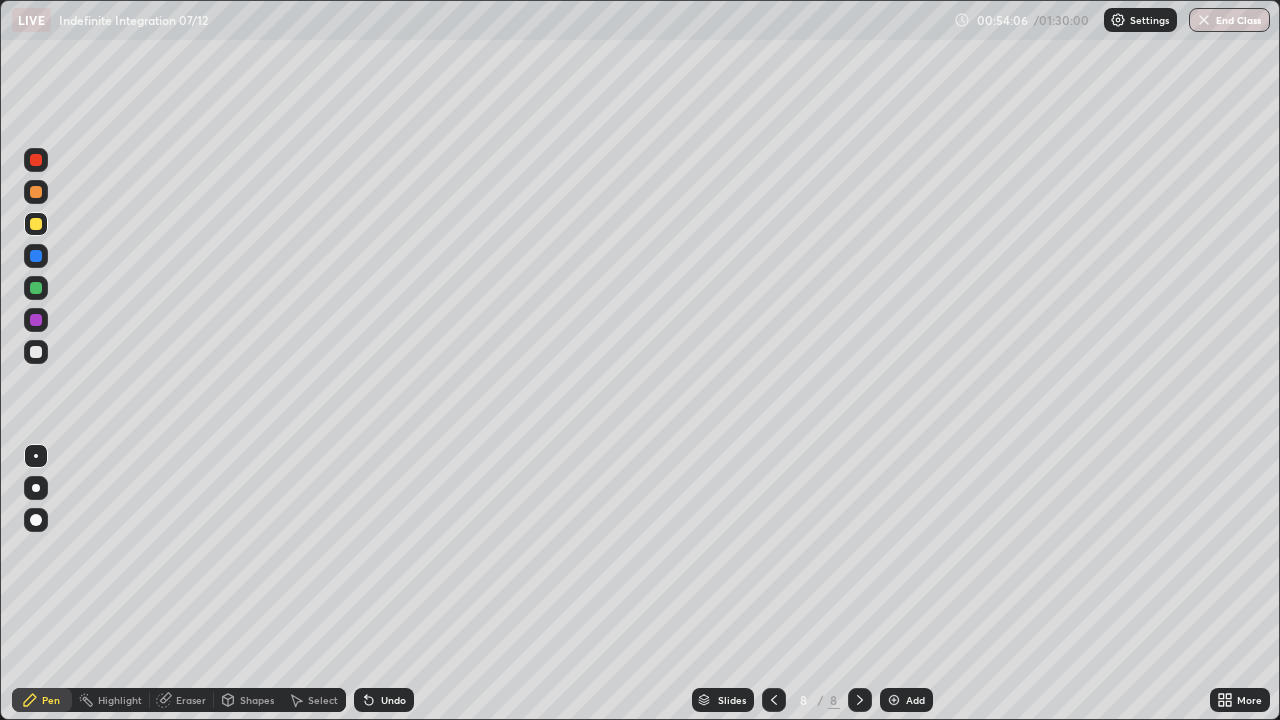 click on "Undo" at bounding box center (393, 700) 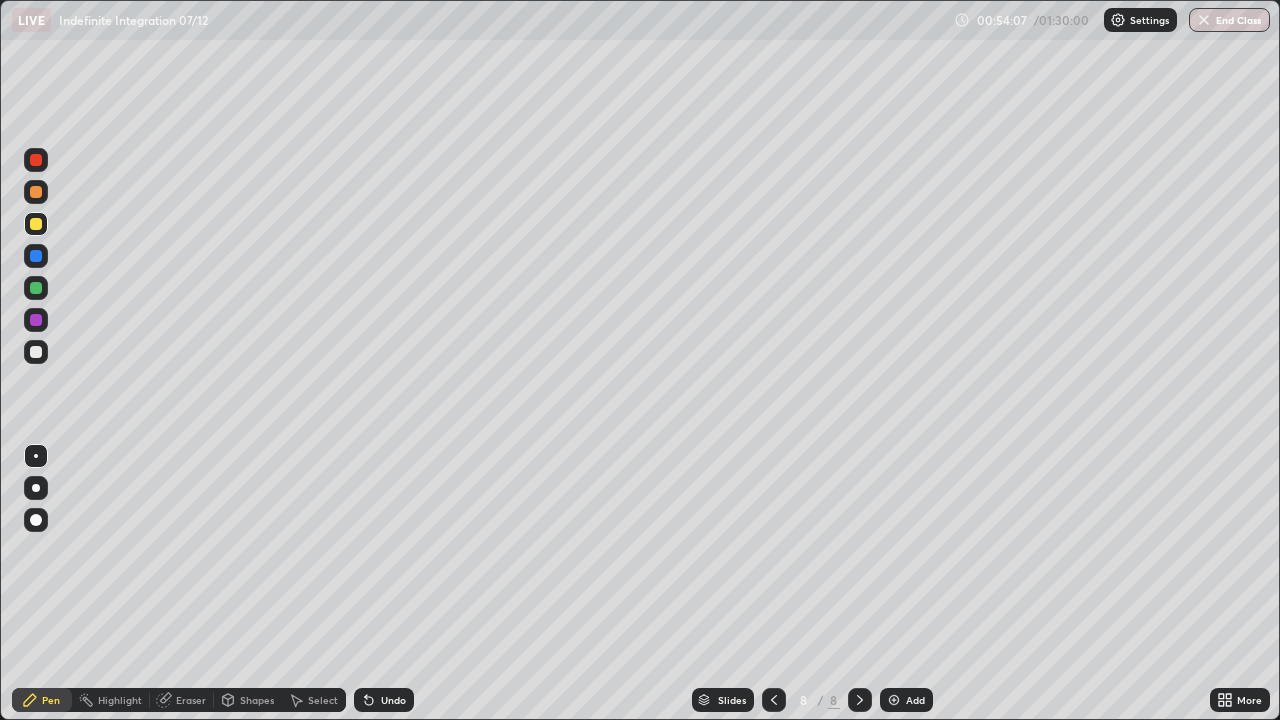 click on "Undo" at bounding box center [393, 700] 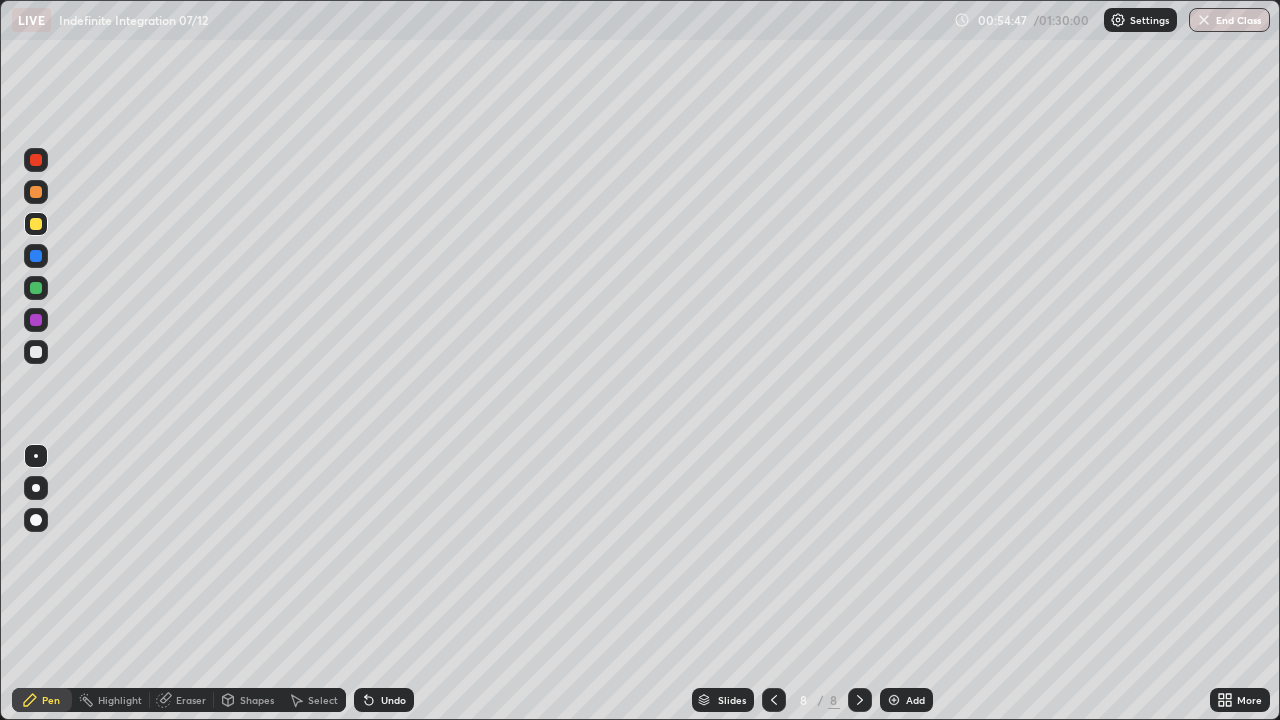 click 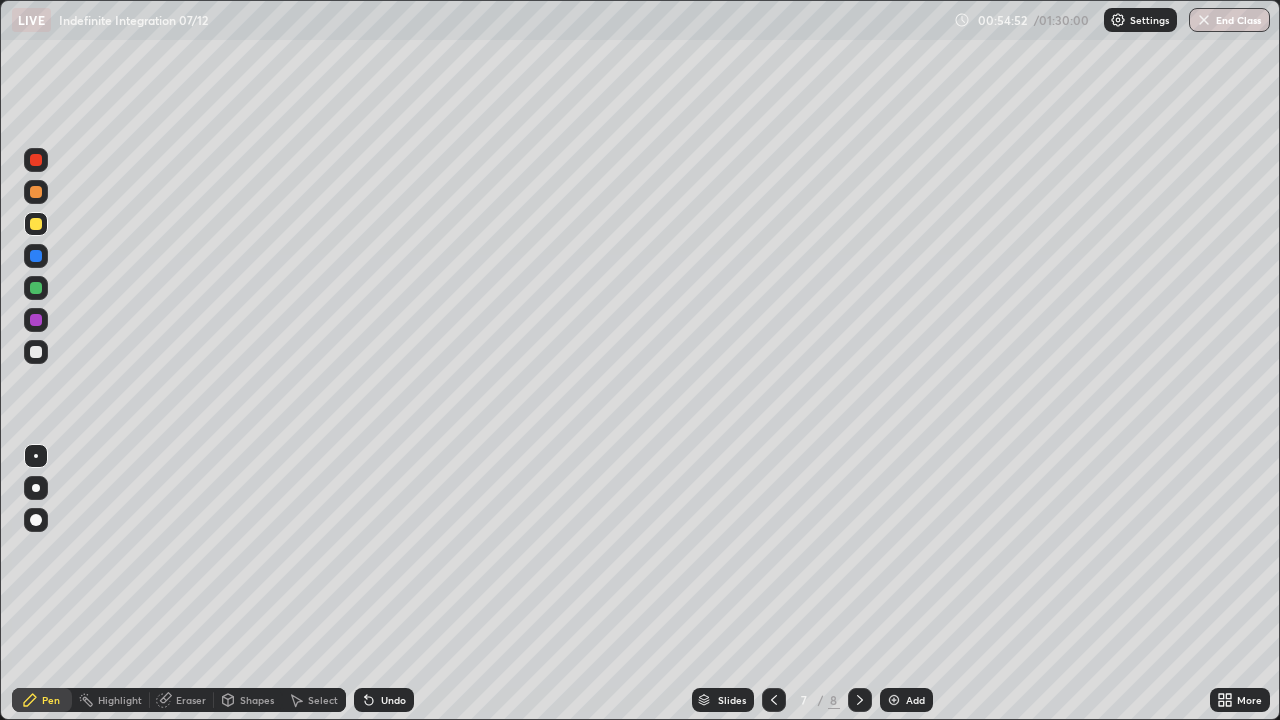 click 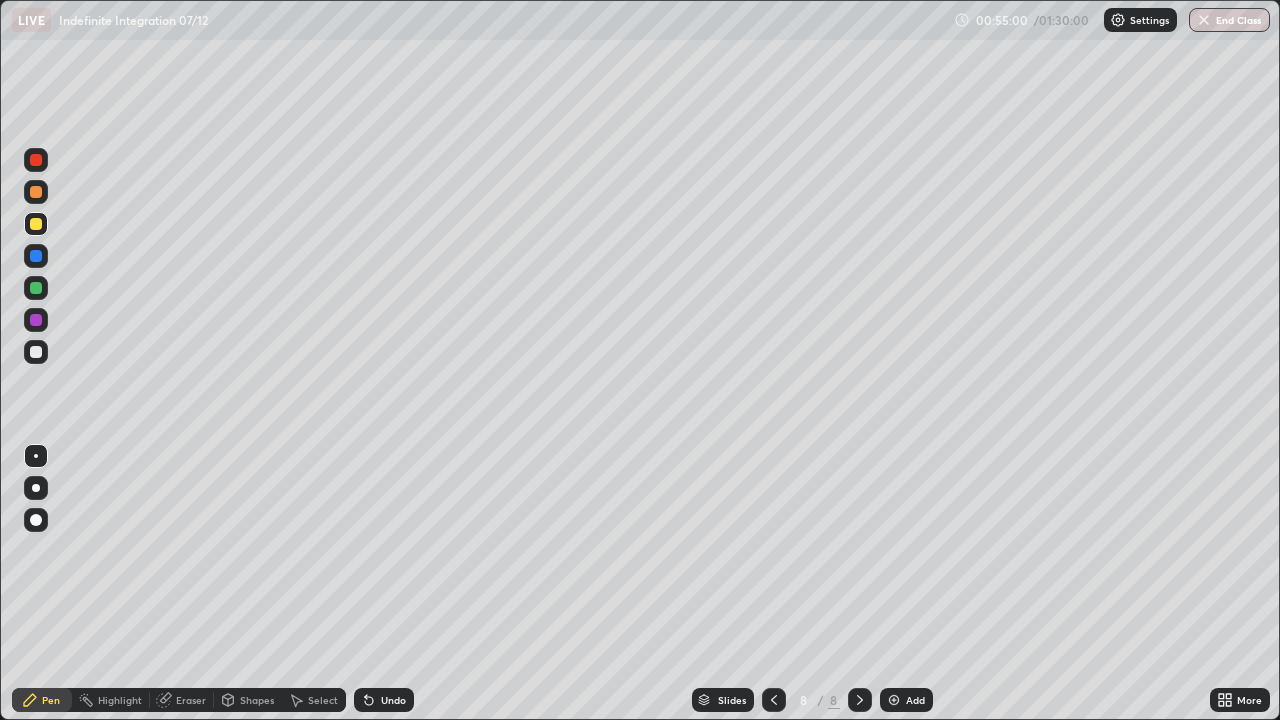 click at bounding box center [36, 288] 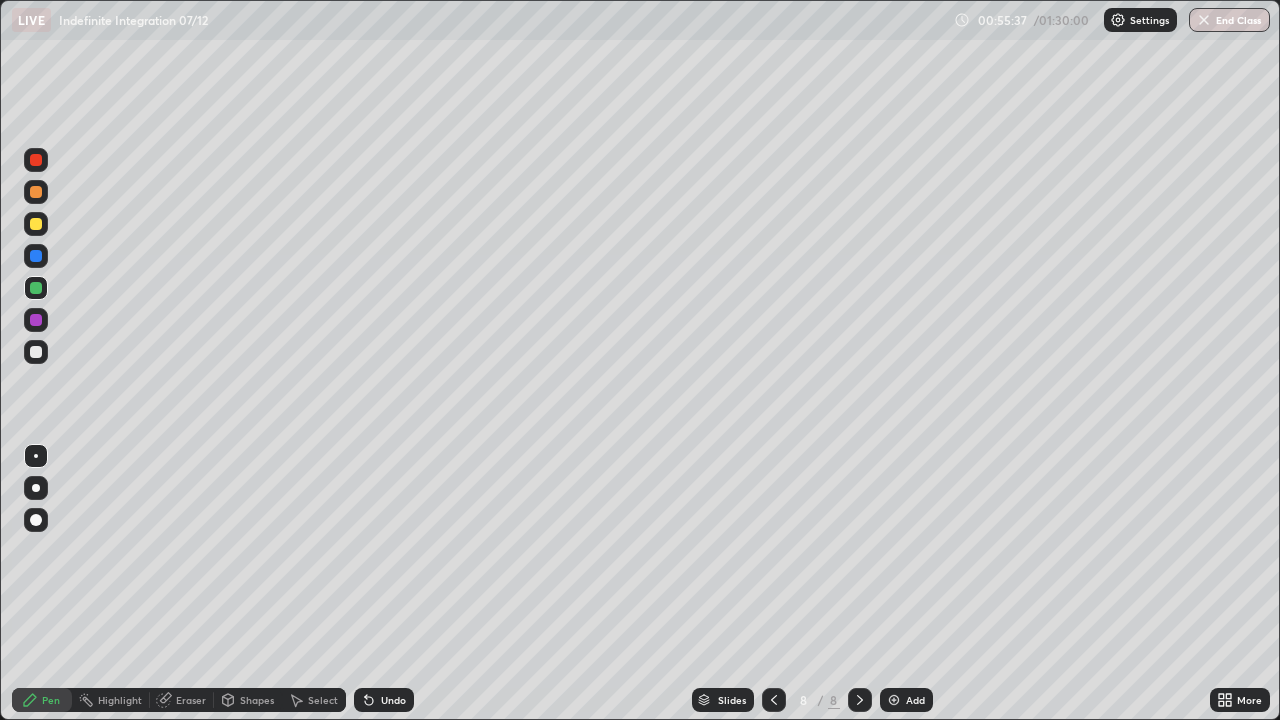click at bounding box center (36, 256) 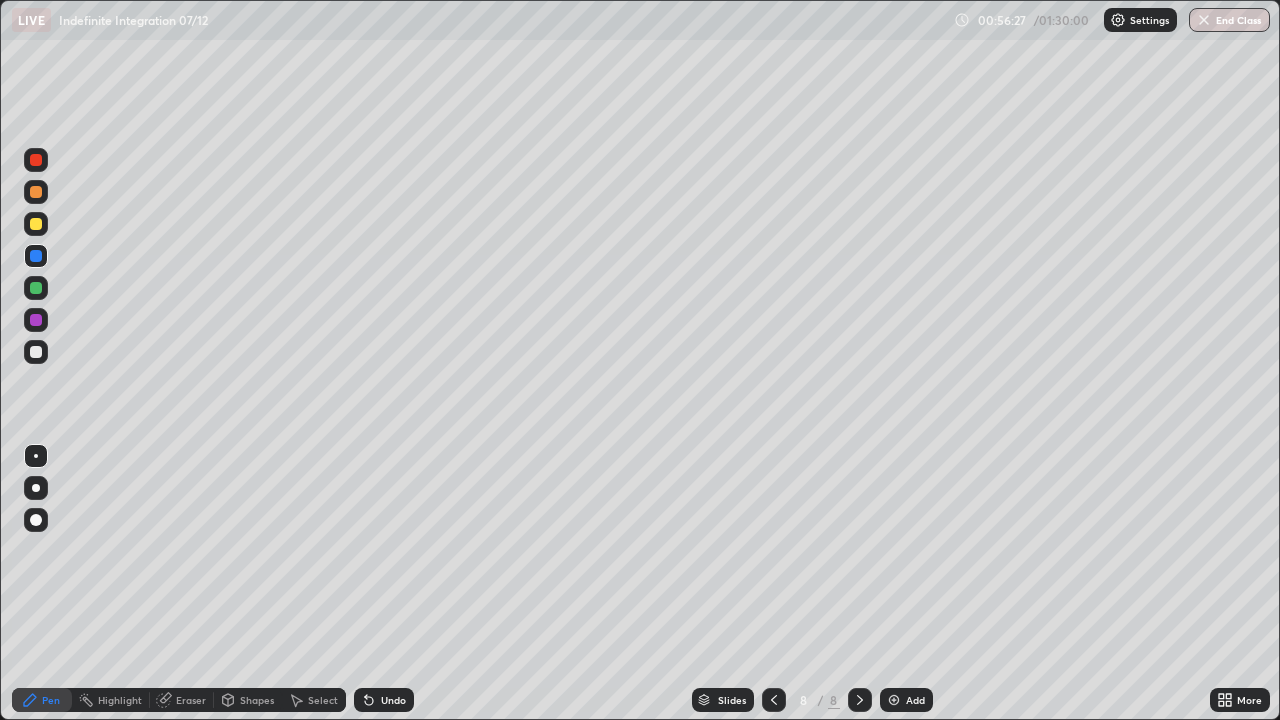 click at bounding box center (36, 224) 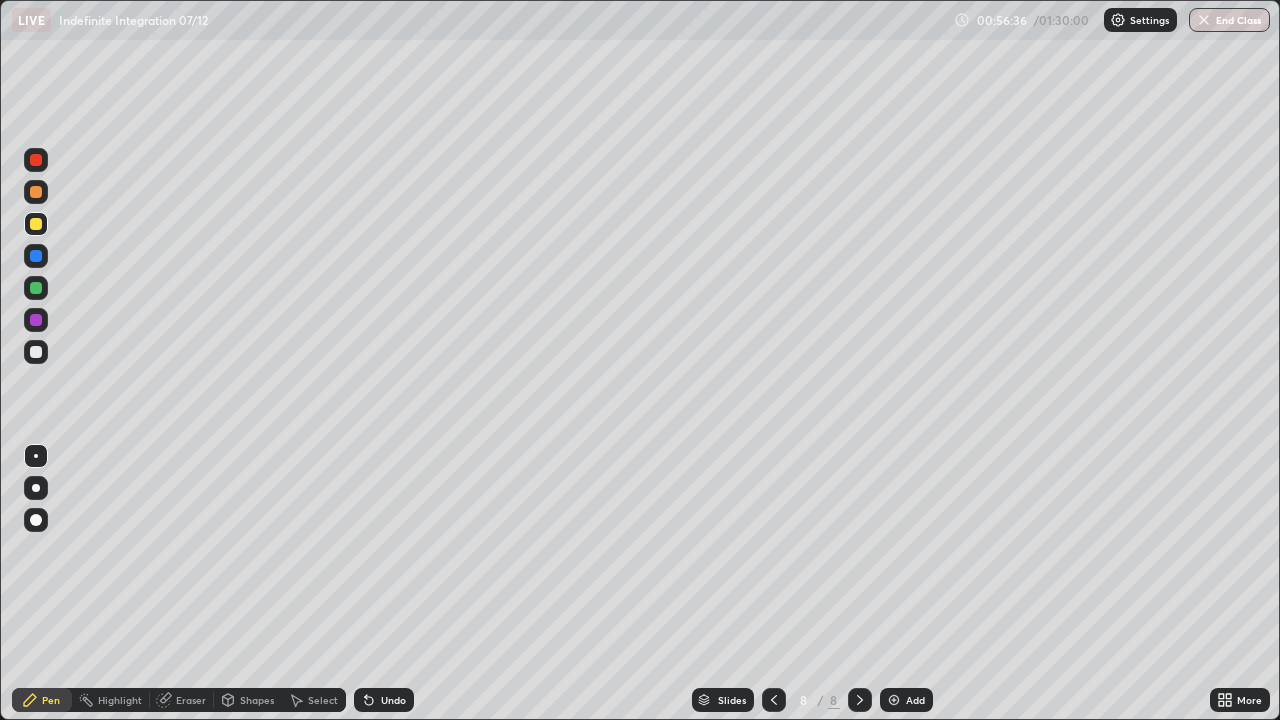 click at bounding box center [36, 288] 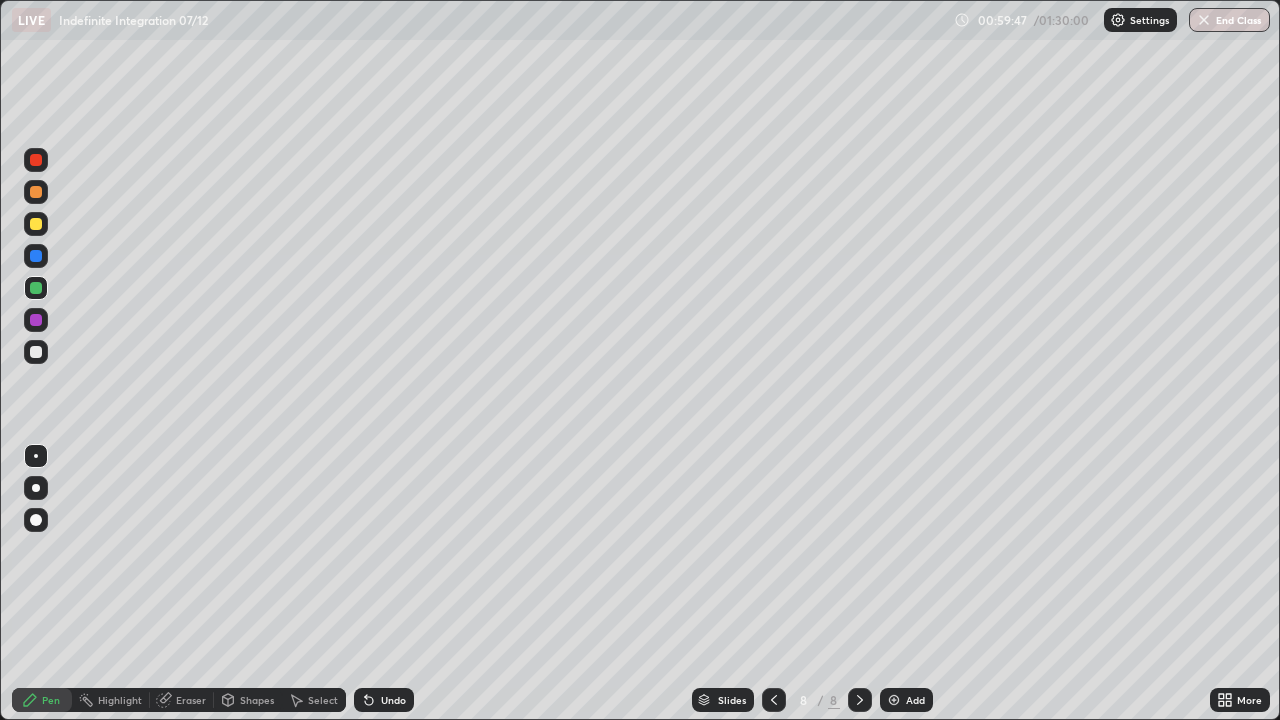 click at bounding box center [36, 224] 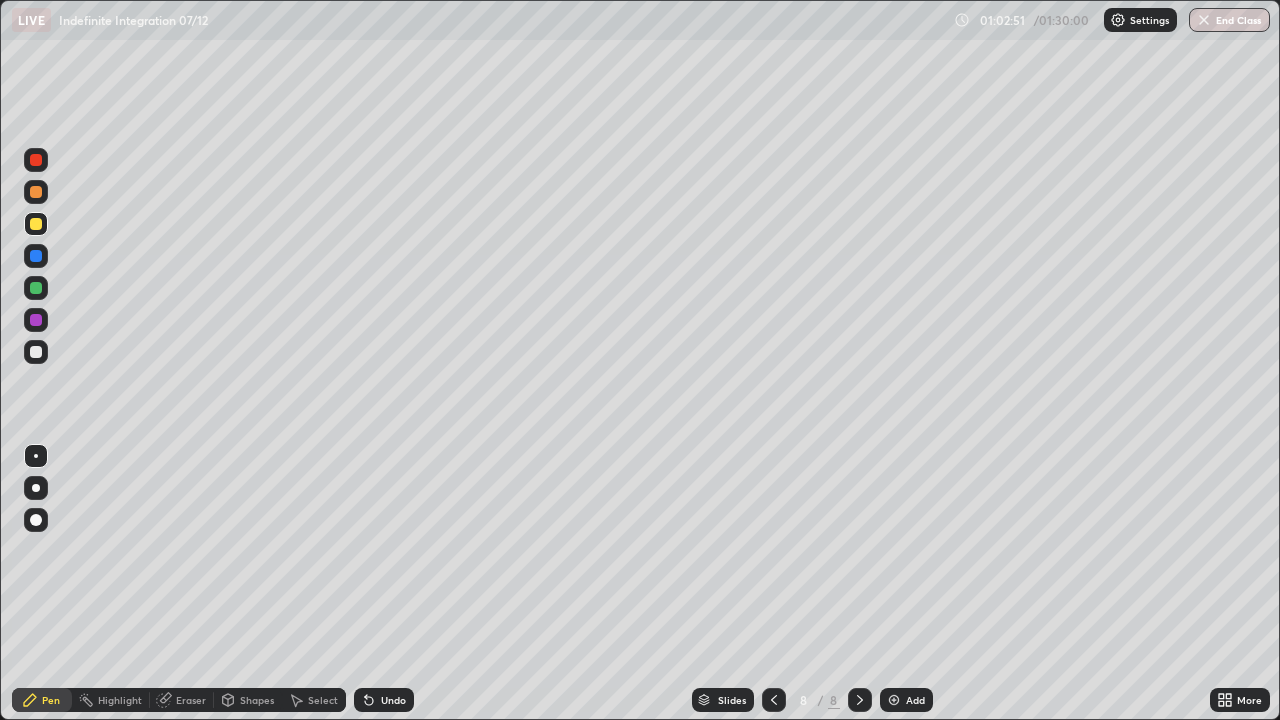 click on "Add" at bounding box center [915, 700] 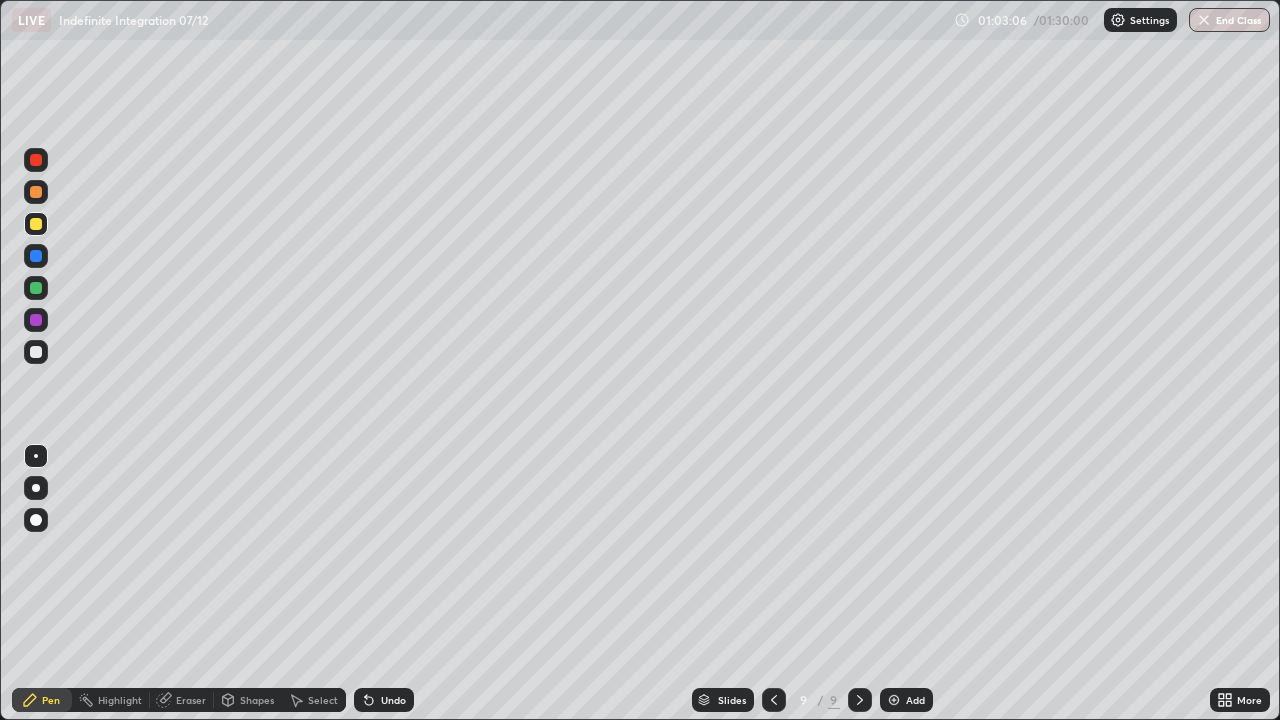 click at bounding box center [36, 288] 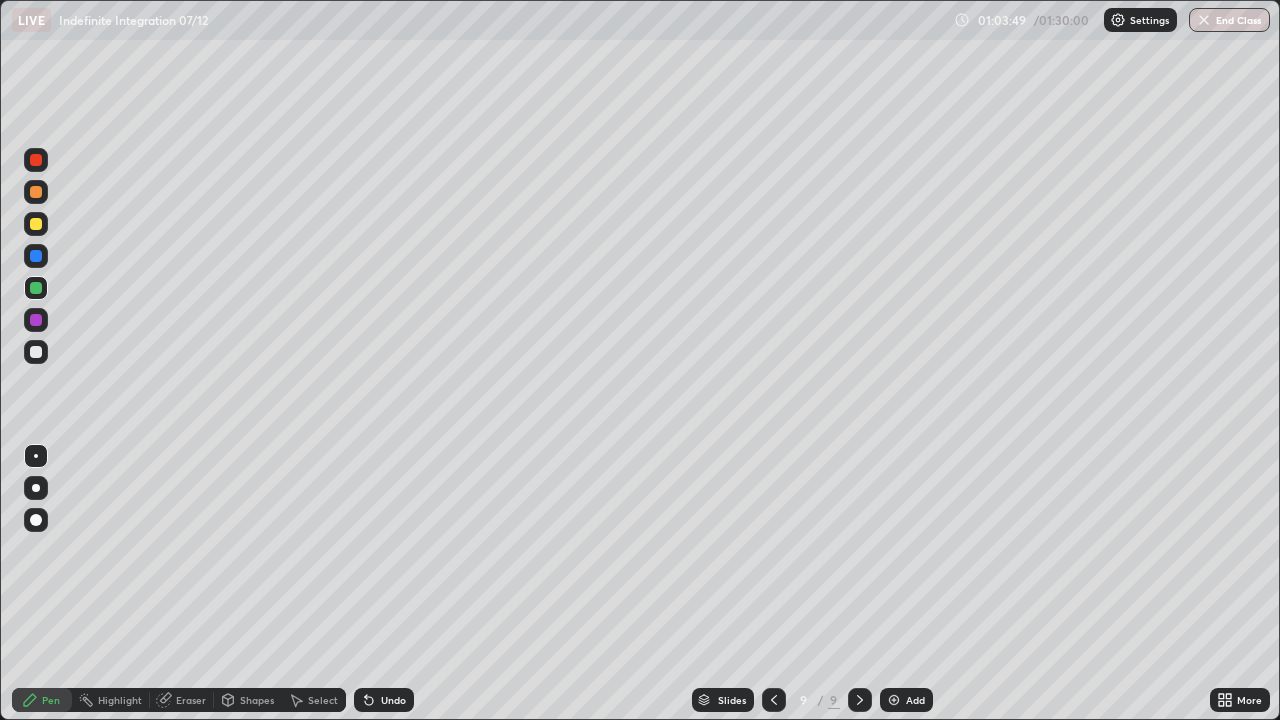 click at bounding box center (36, 352) 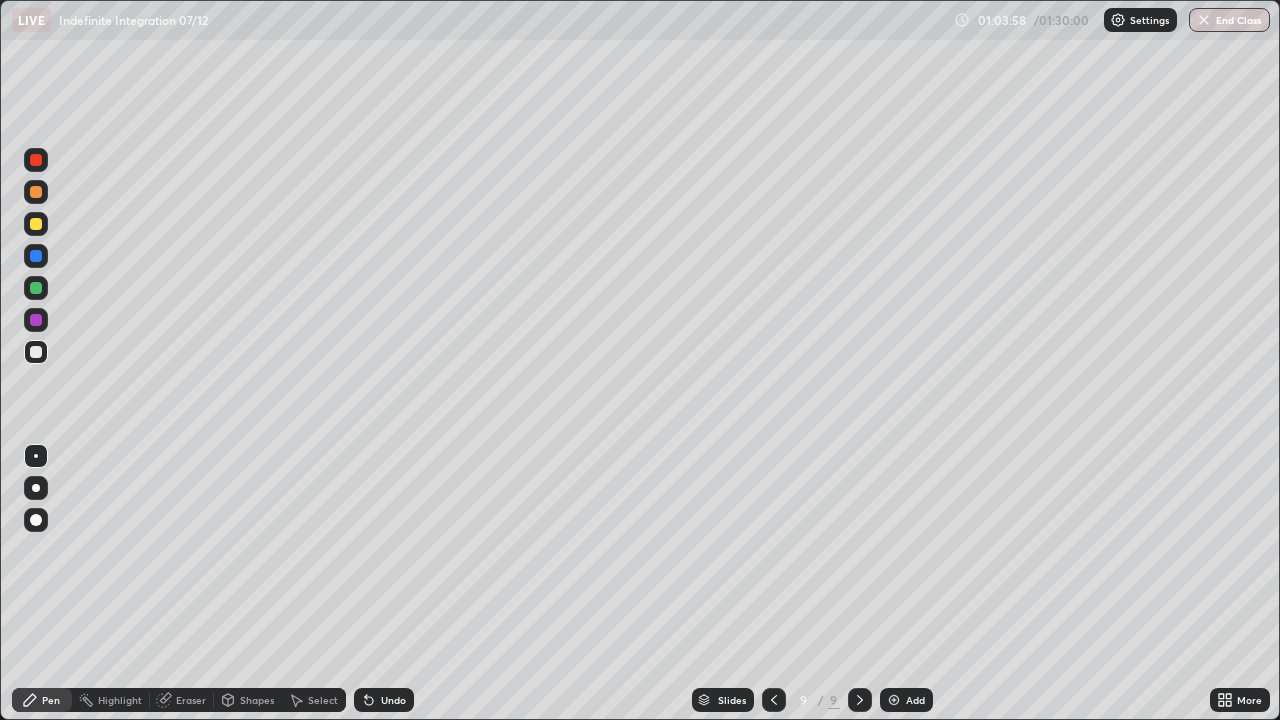 click on "Undo" at bounding box center (393, 700) 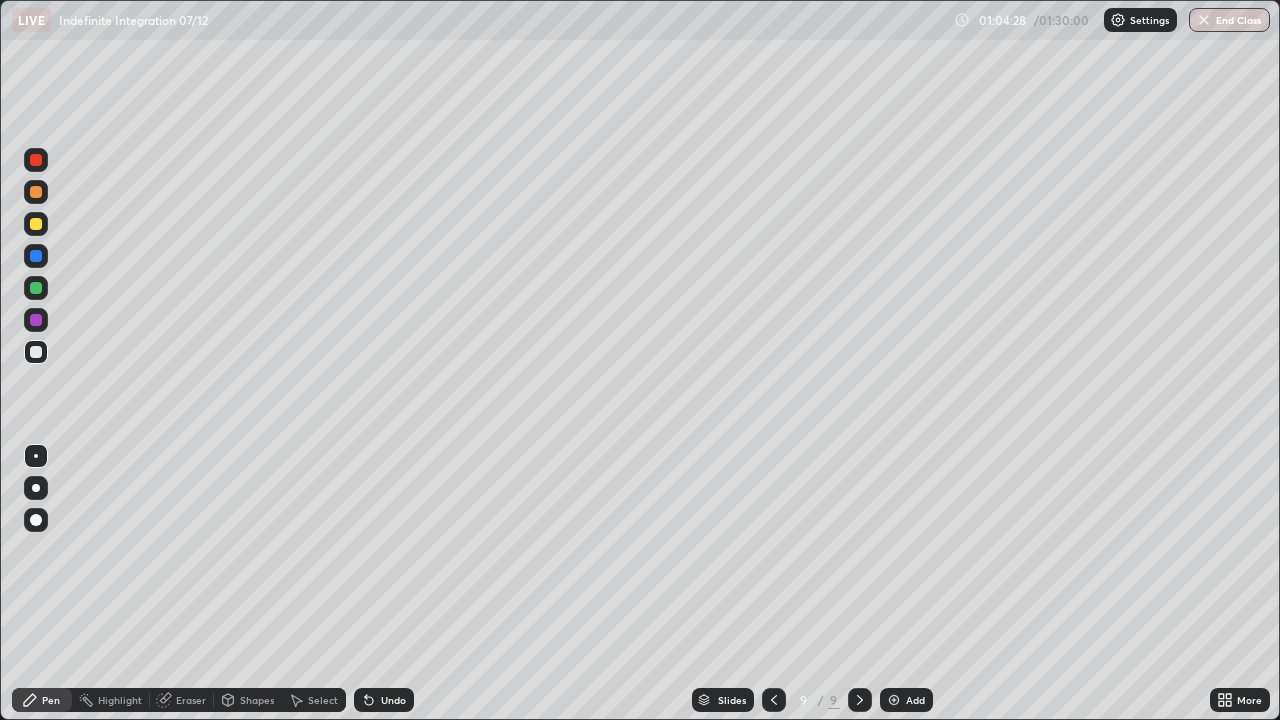 click at bounding box center [36, 288] 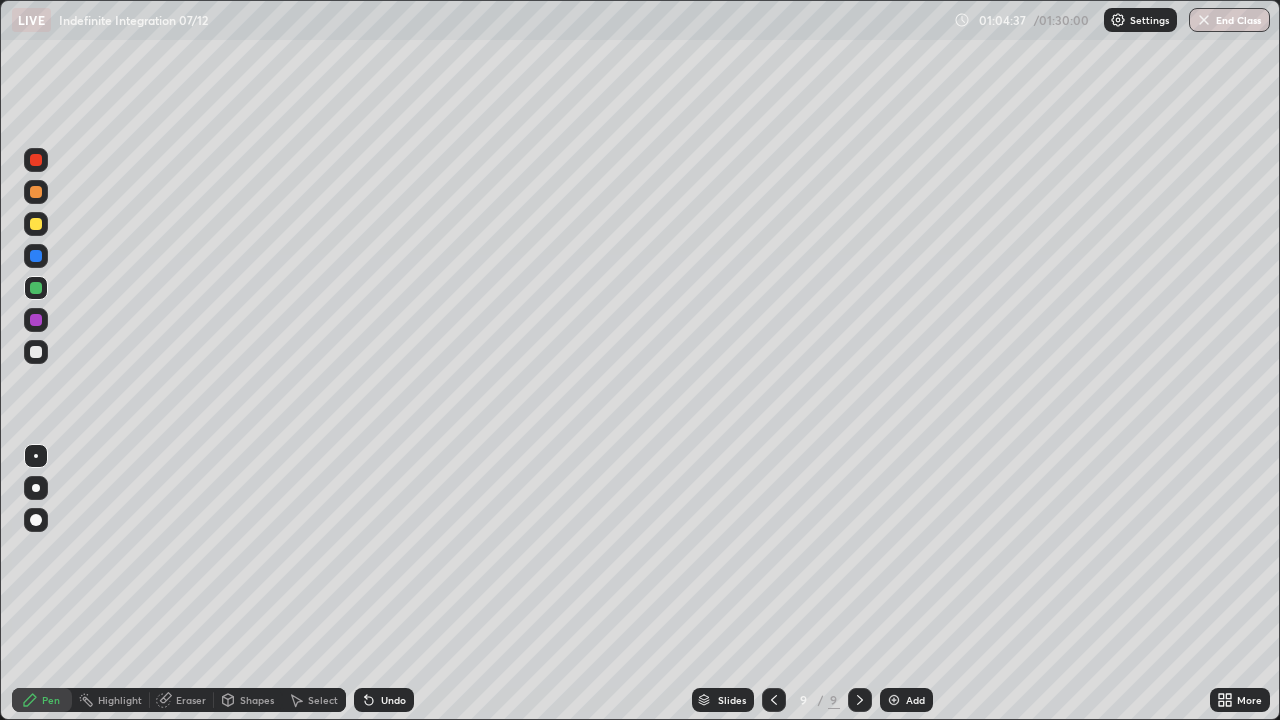 click on "Eraser" at bounding box center [191, 700] 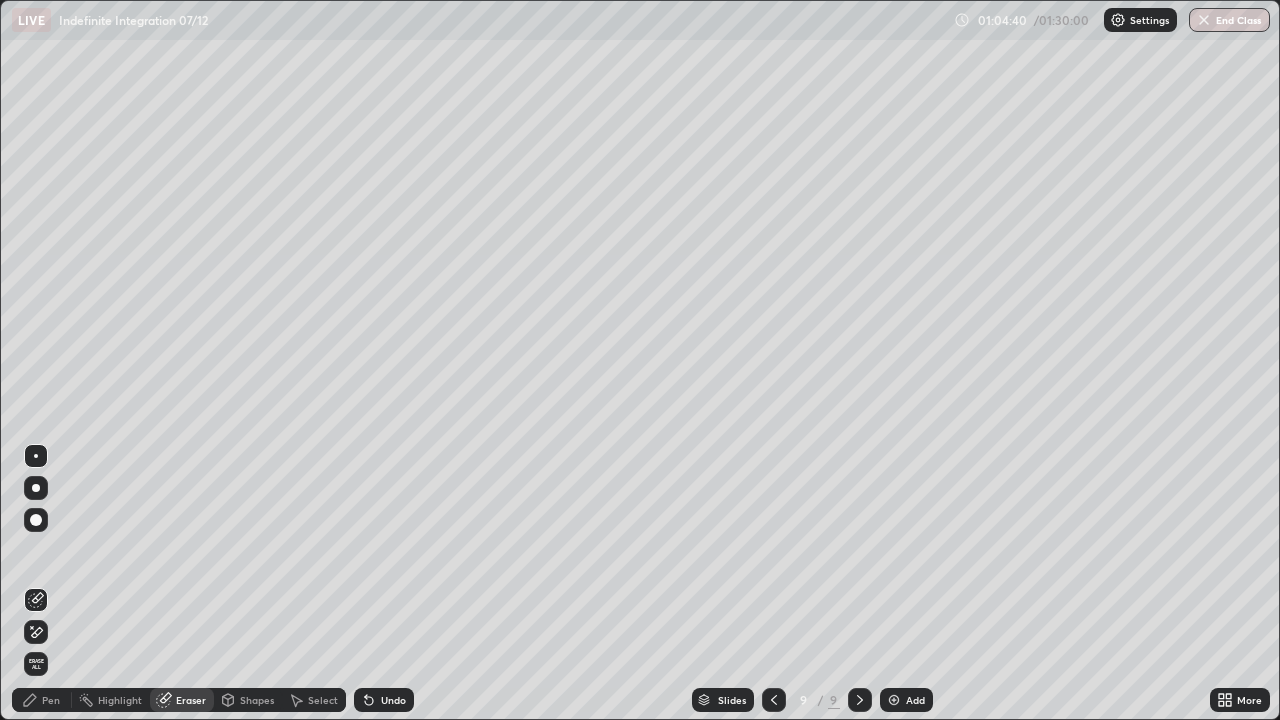 click on "Pen" at bounding box center [51, 700] 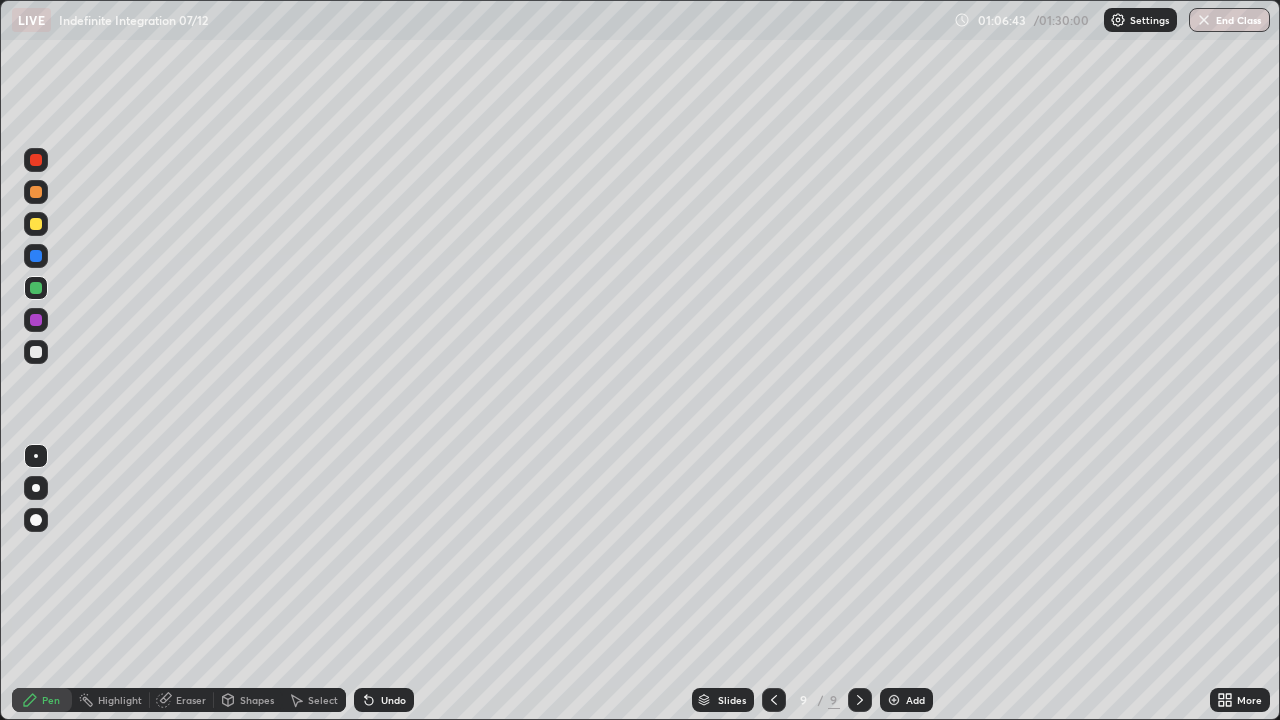 click on "Add" at bounding box center [915, 700] 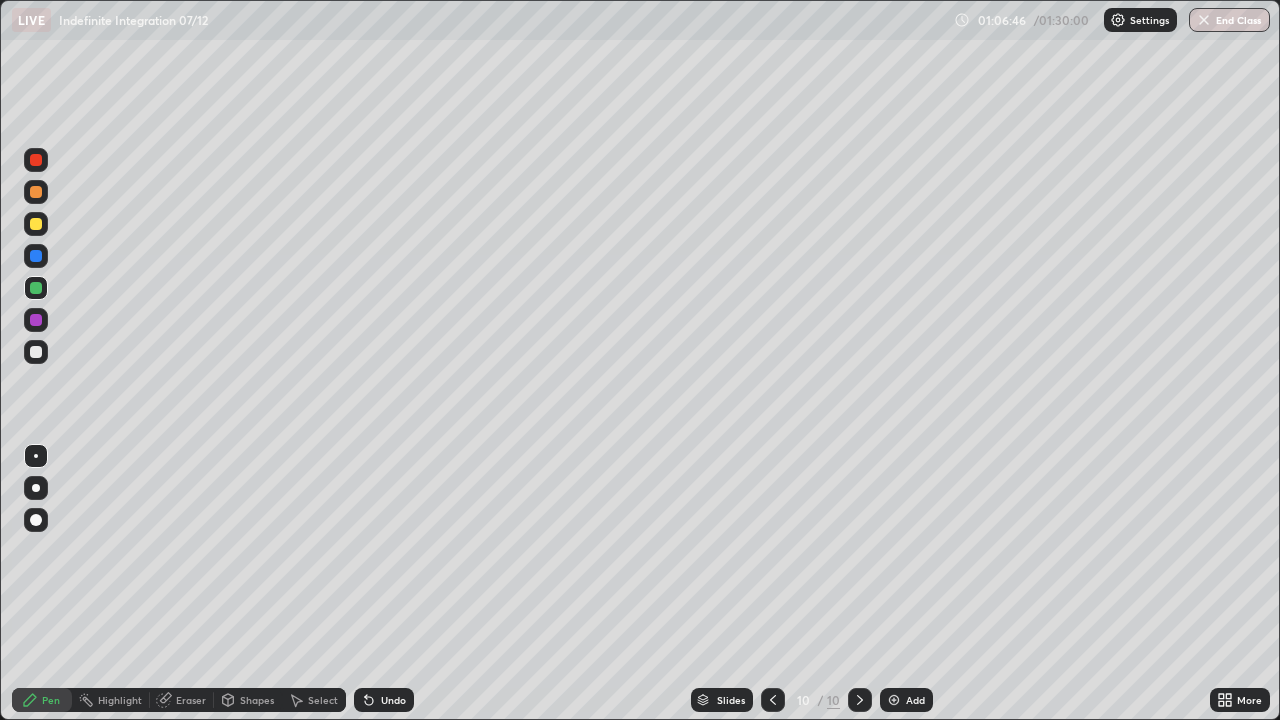 click at bounding box center [36, 224] 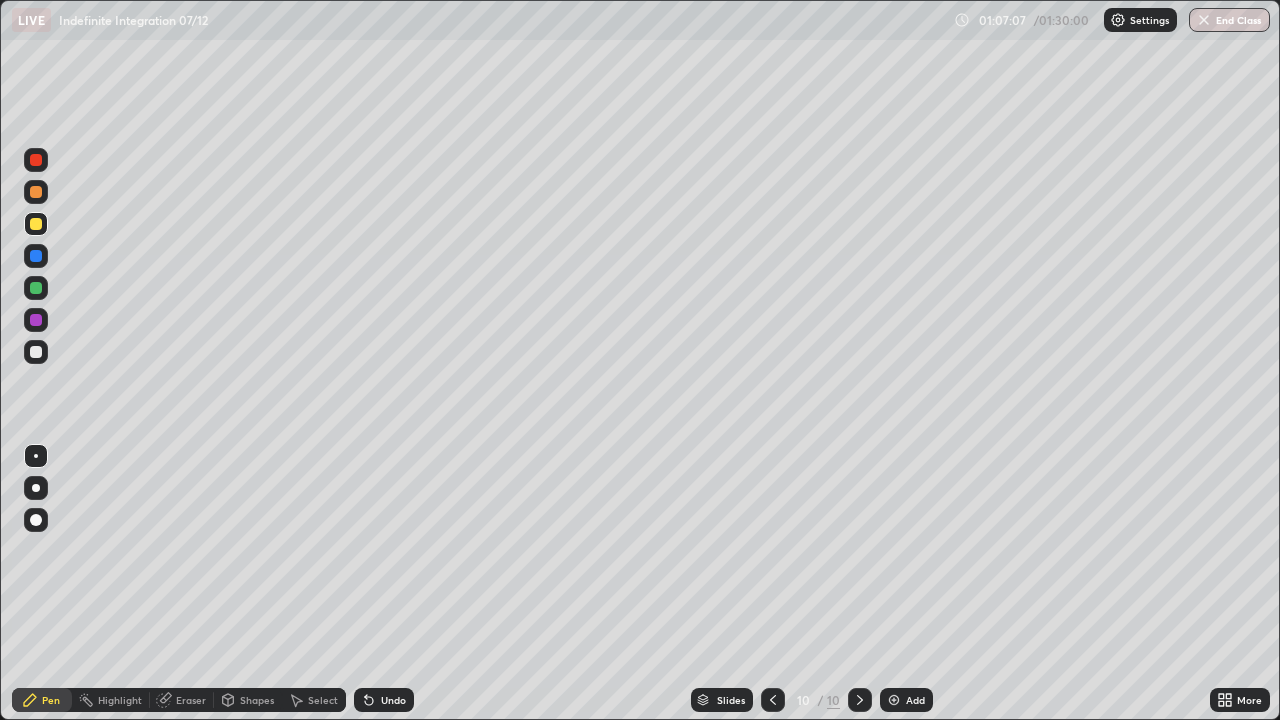 click at bounding box center (36, 288) 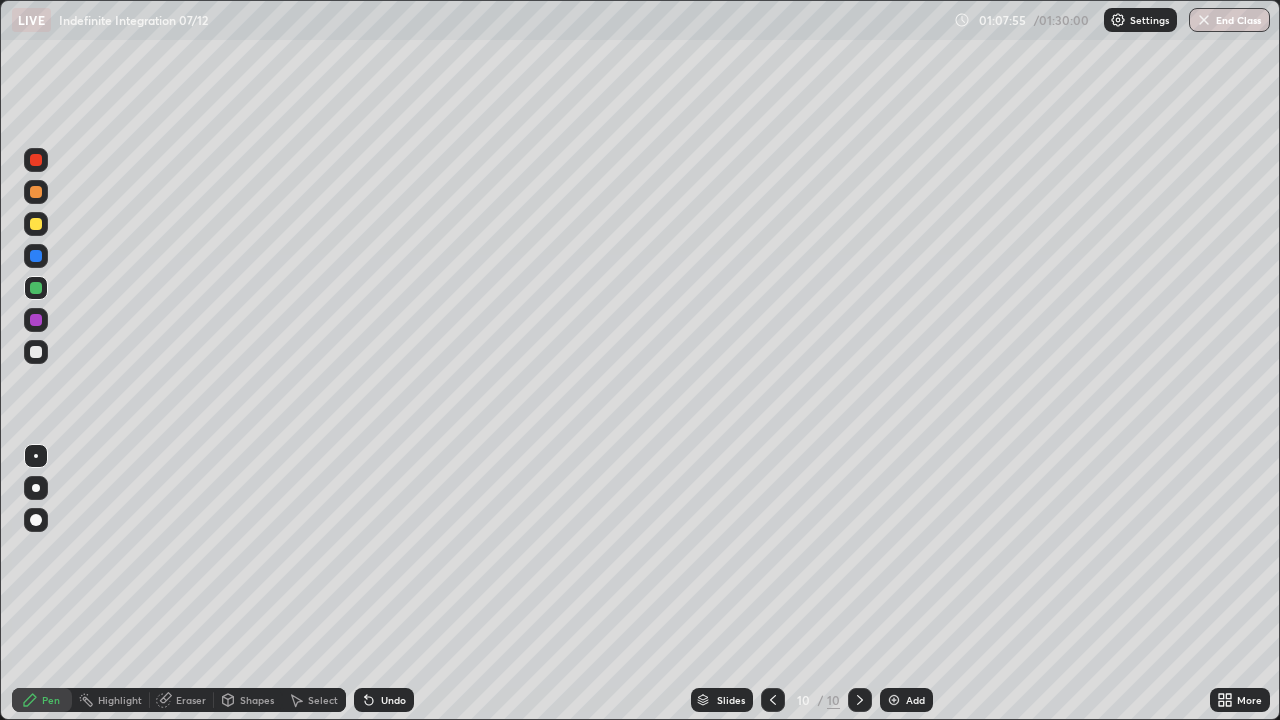 click on "Undo" at bounding box center [393, 700] 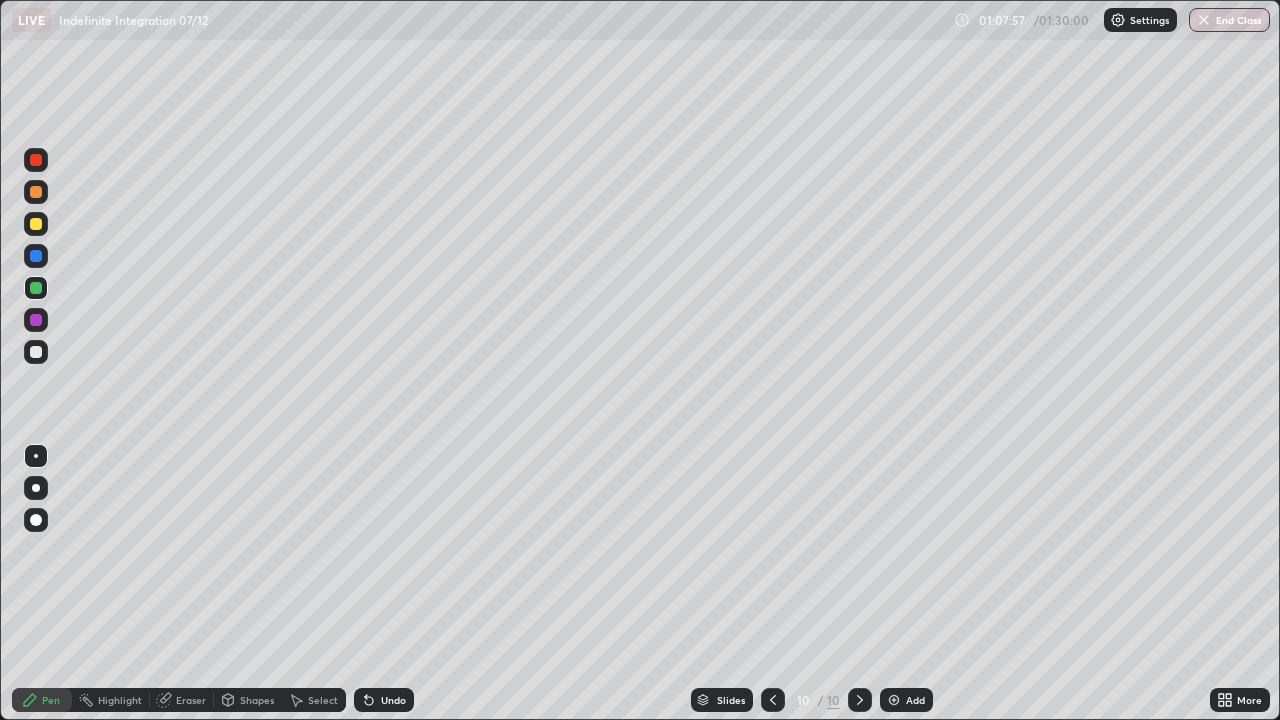 click on "Undo" at bounding box center [393, 700] 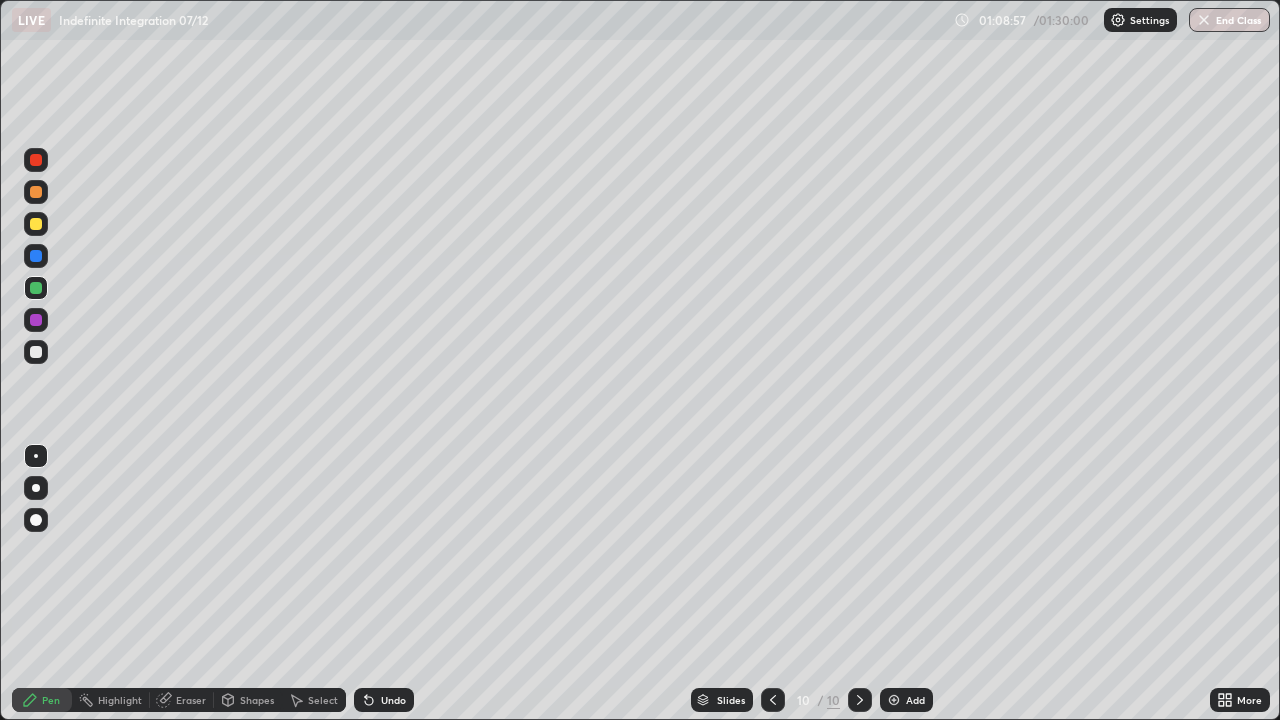 click at bounding box center (36, 352) 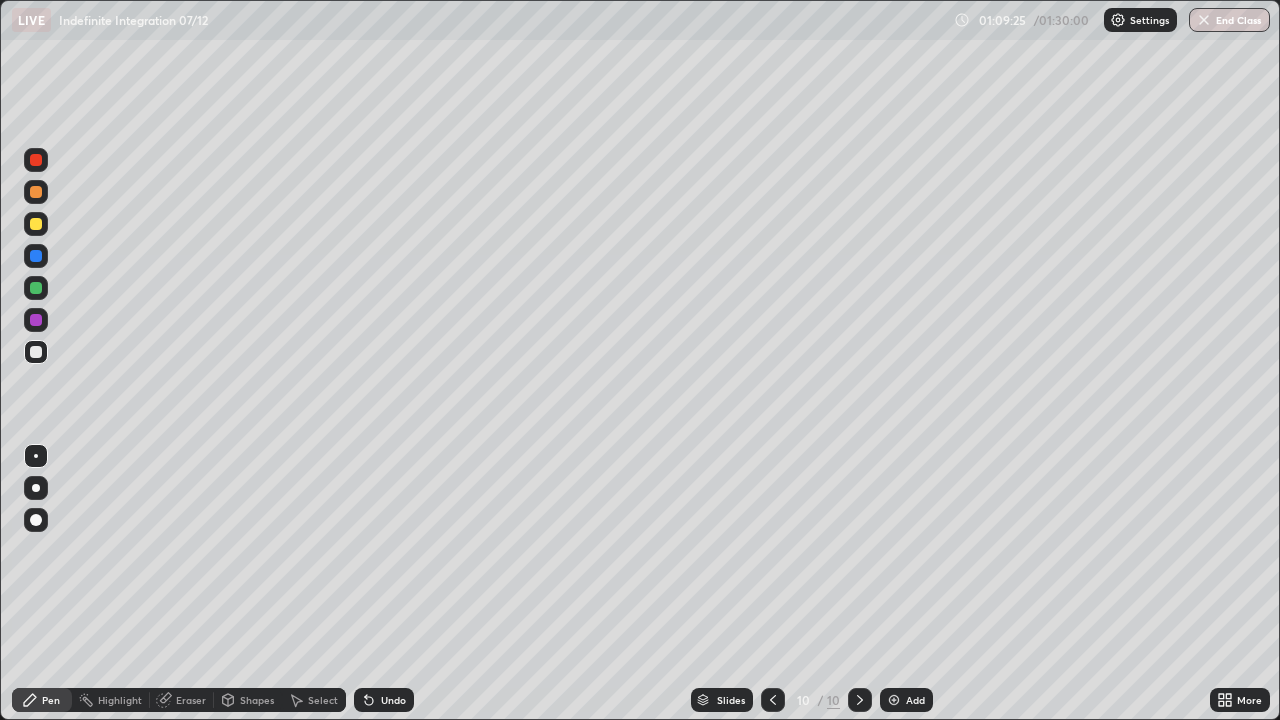 click on "Eraser" at bounding box center [191, 700] 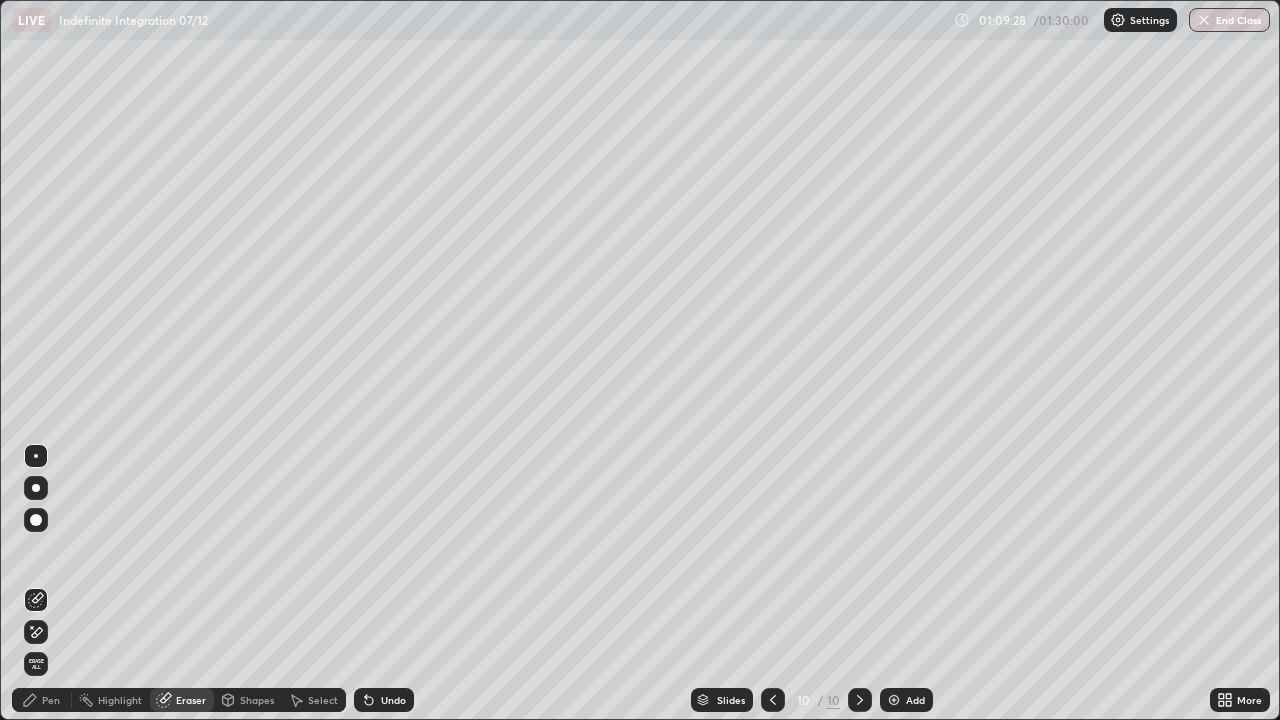 click on "Pen" at bounding box center [51, 700] 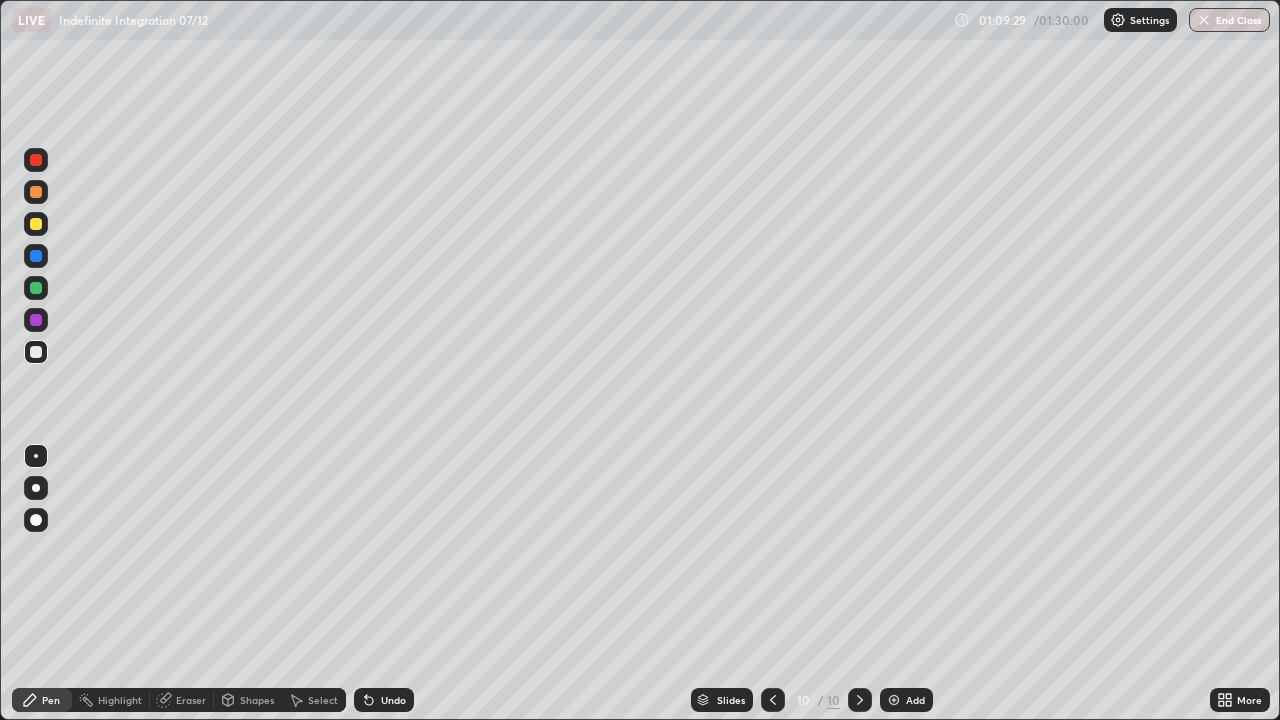 click at bounding box center [36, 320] 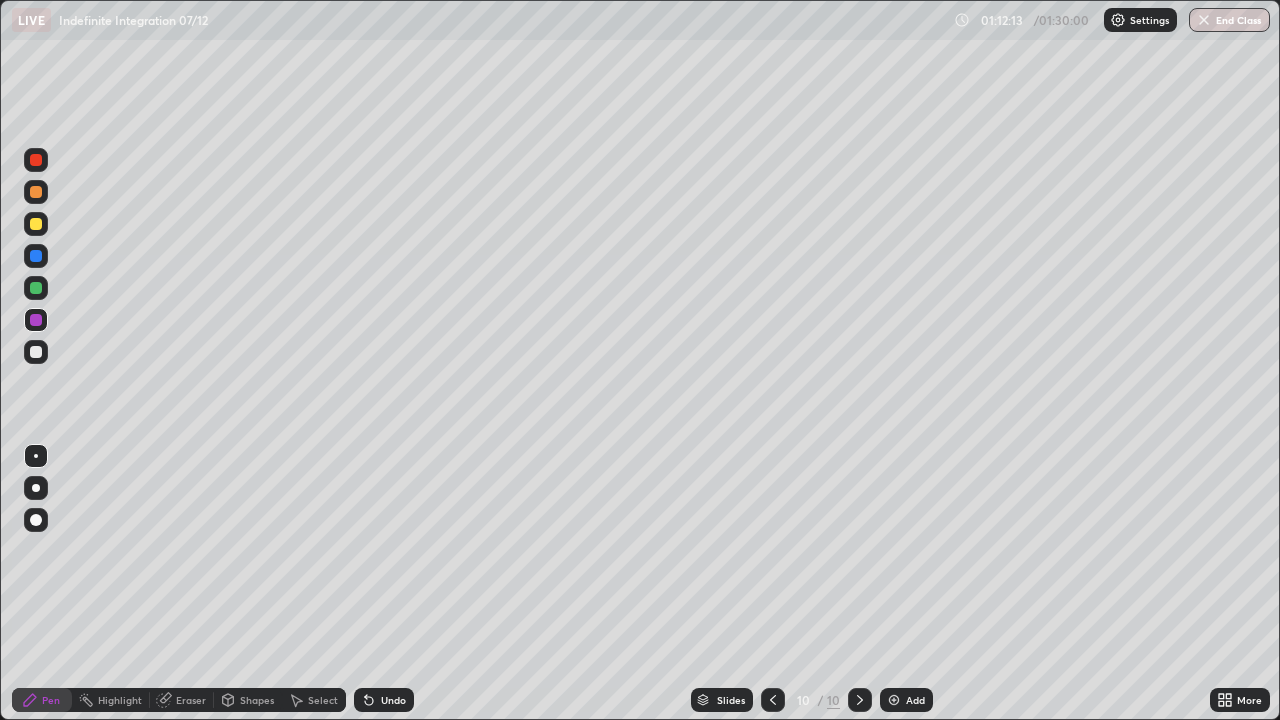 click at bounding box center (36, 224) 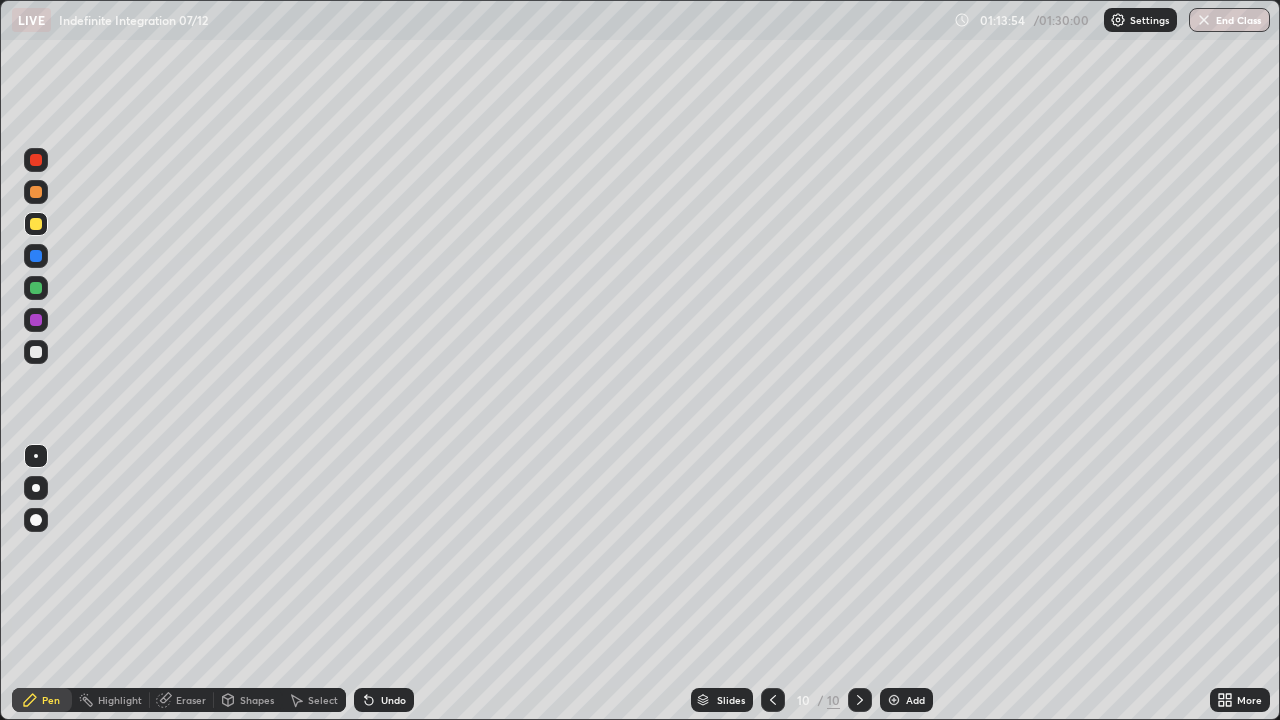 click on "Add" at bounding box center [915, 700] 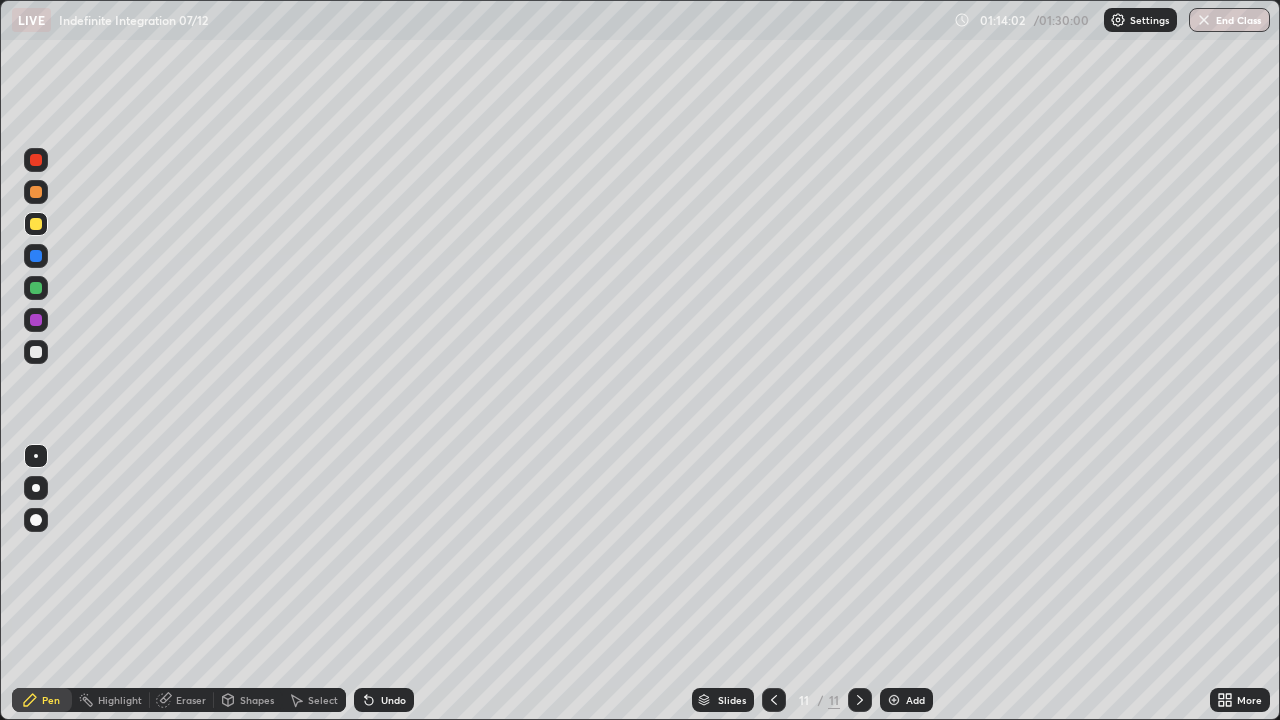 click at bounding box center [36, 288] 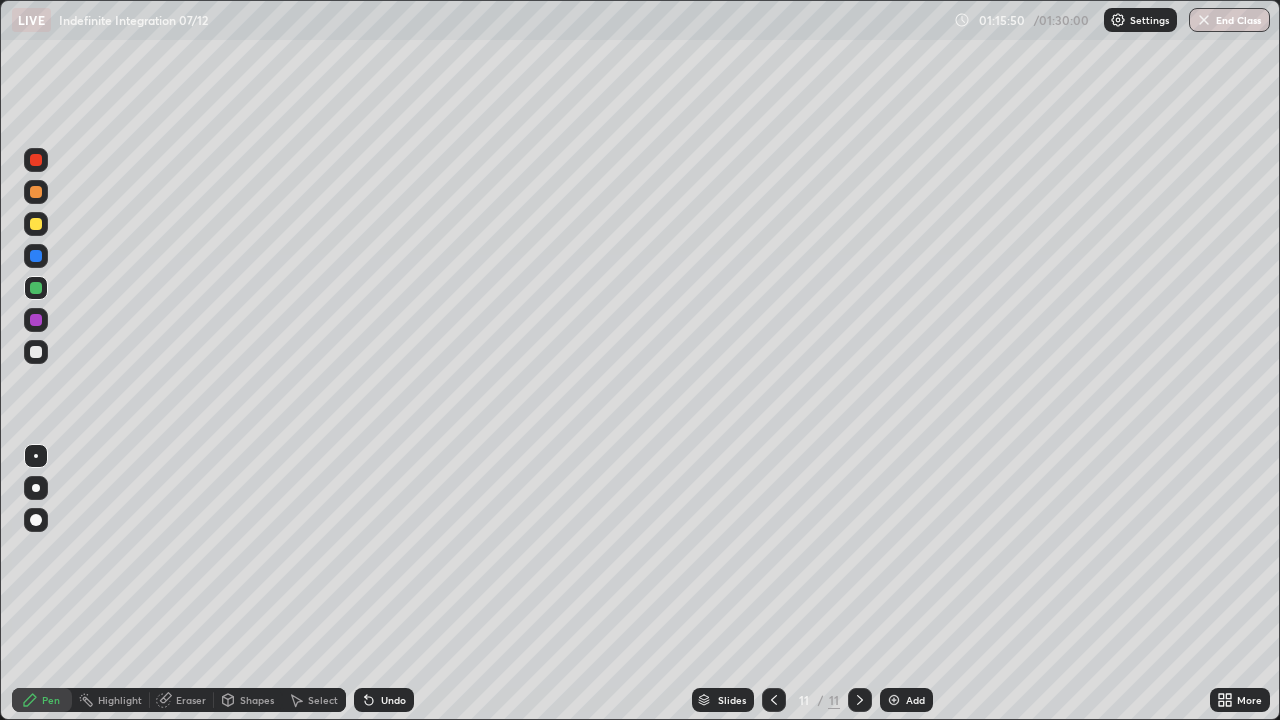click at bounding box center (36, 352) 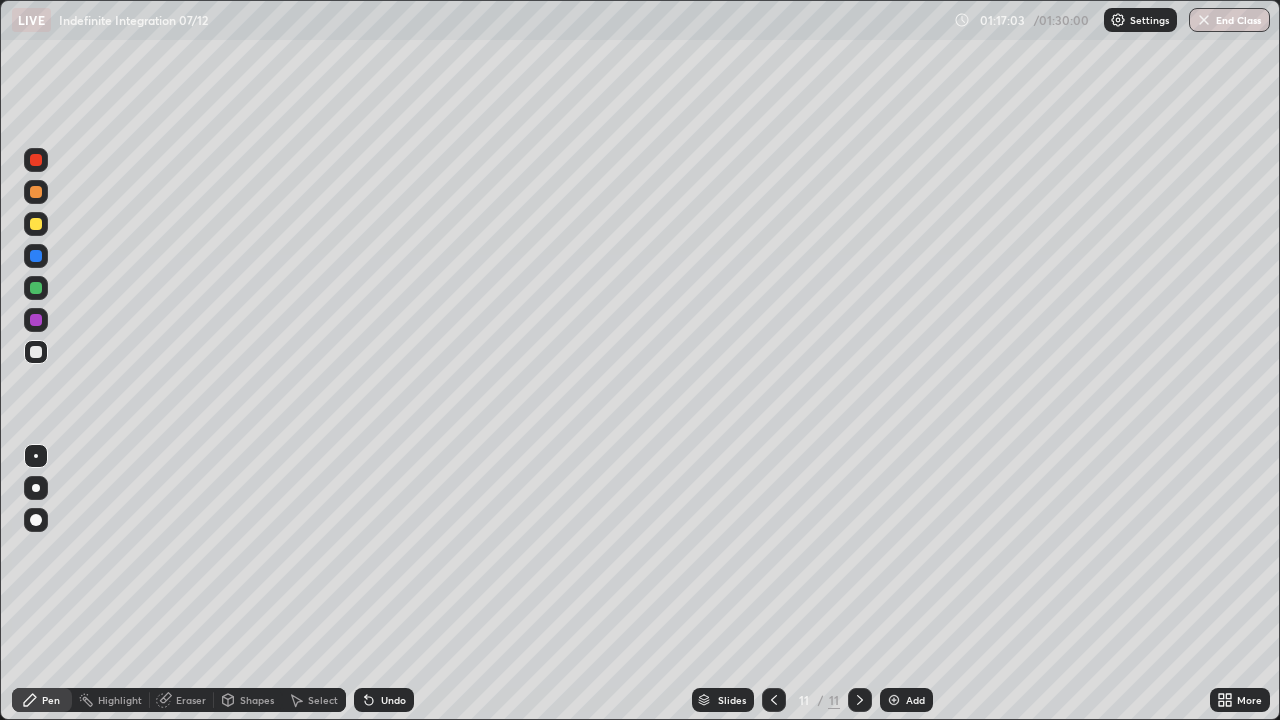 click at bounding box center [36, 320] 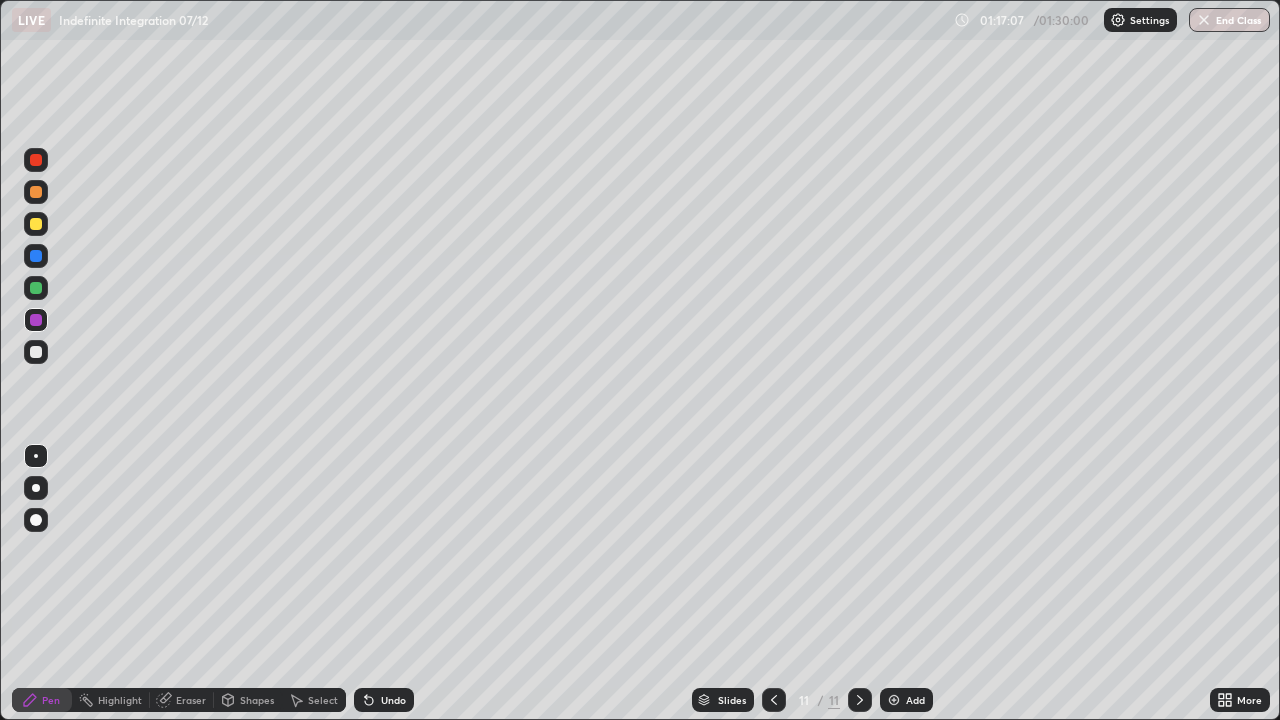 click at bounding box center [36, 352] 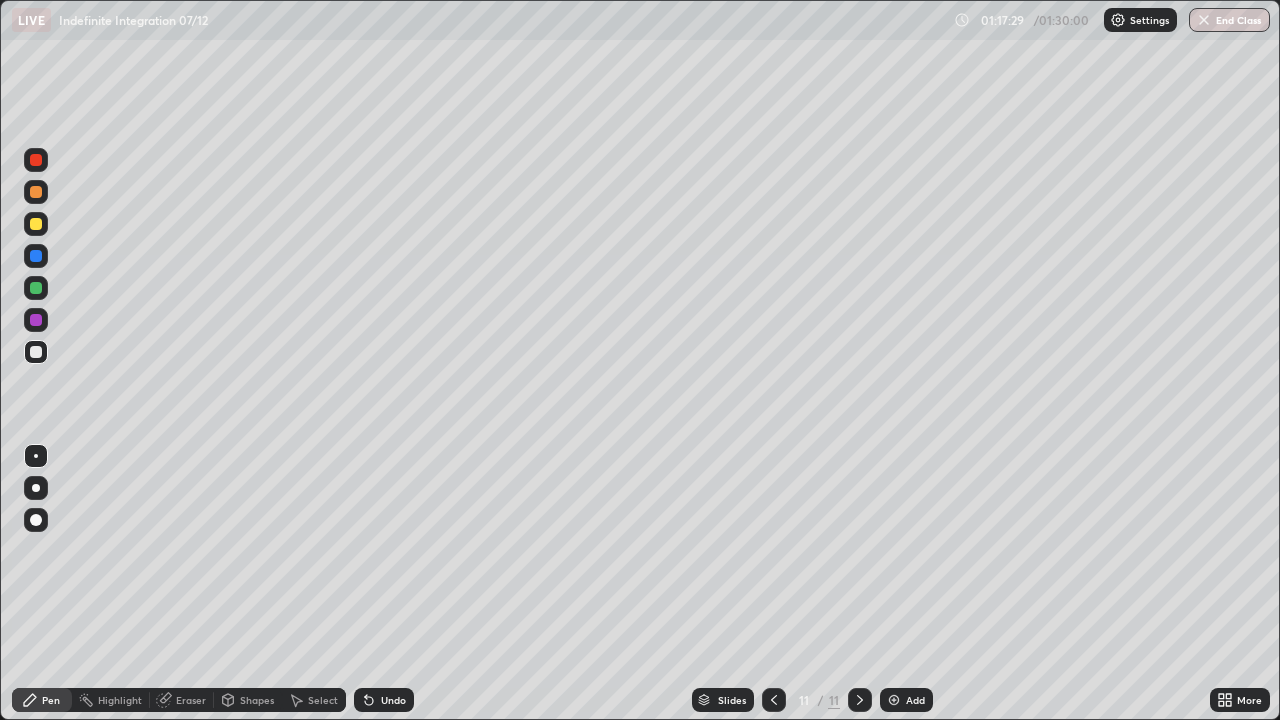 click at bounding box center (36, 160) 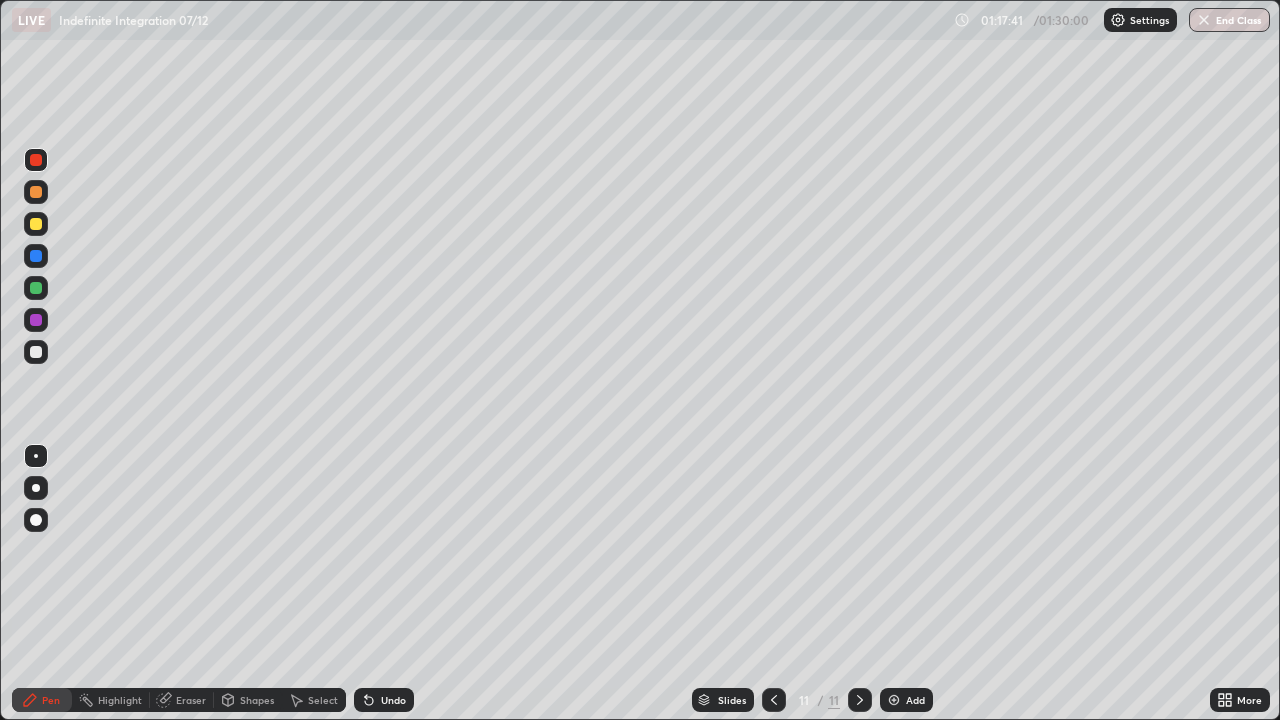 click at bounding box center [36, 288] 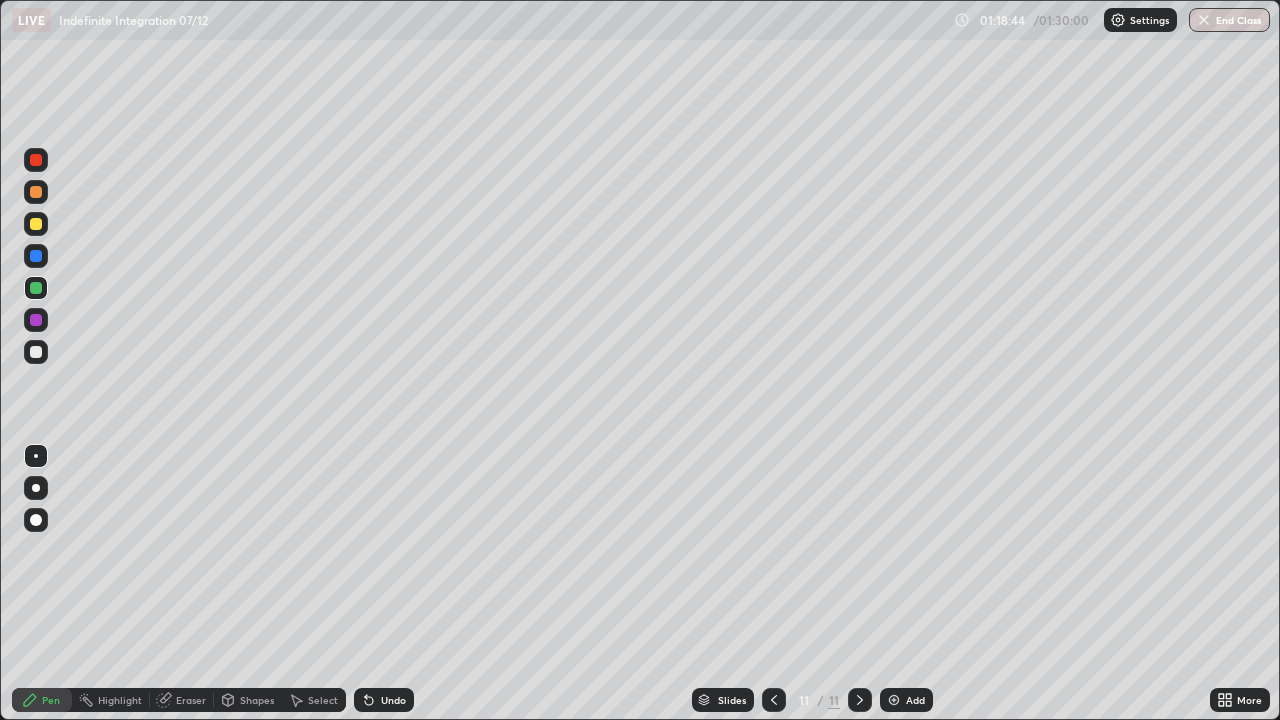 click at bounding box center (36, 256) 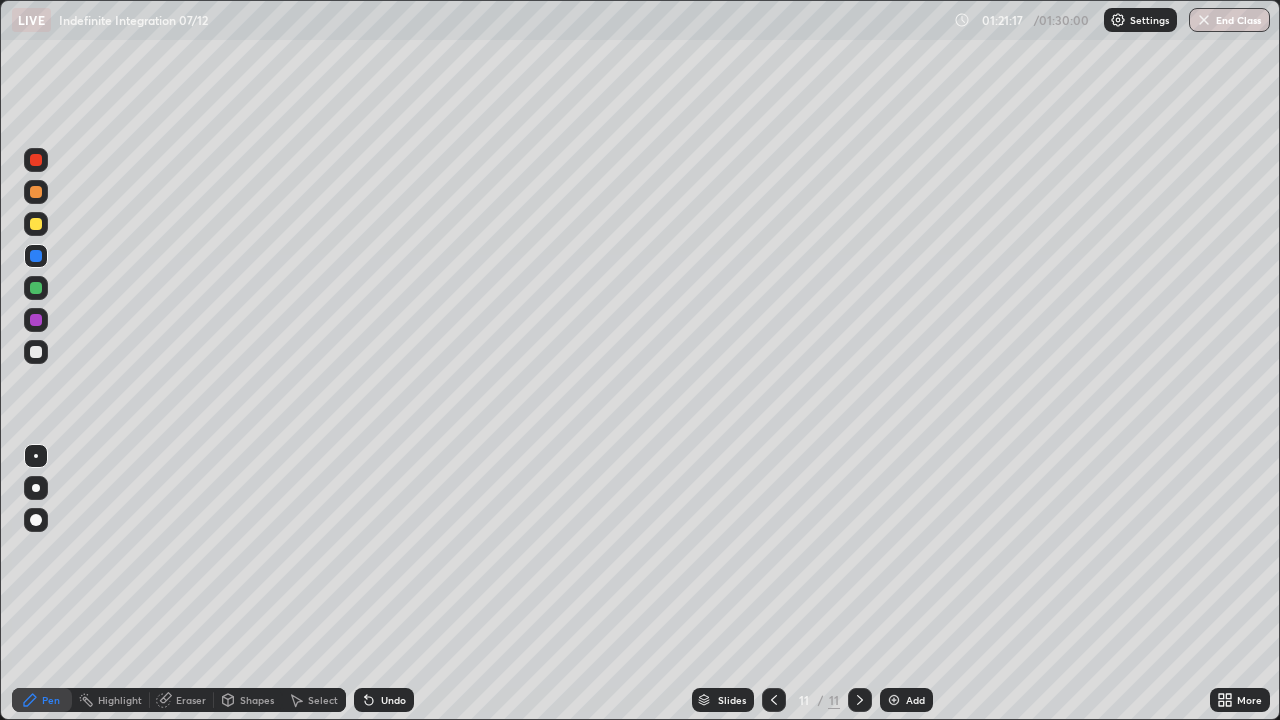 click at bounding box center [36, 224] 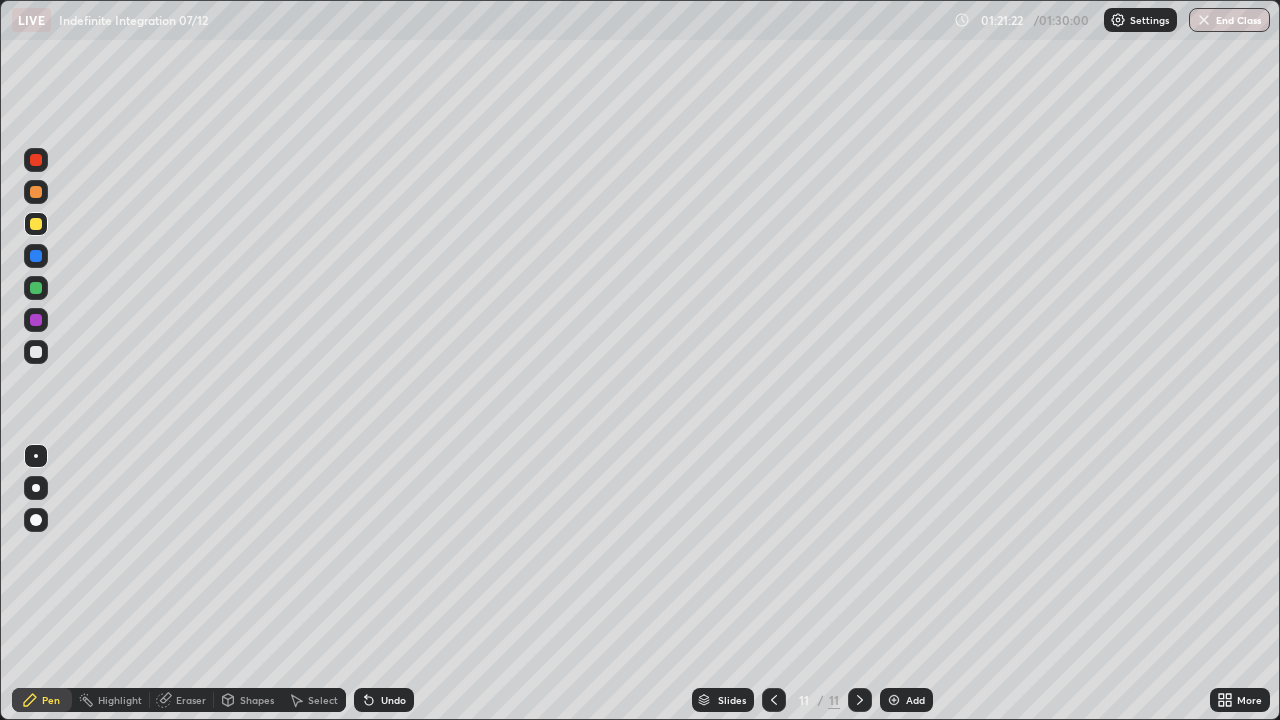 click on "Add" at bounding box center (915, 700) 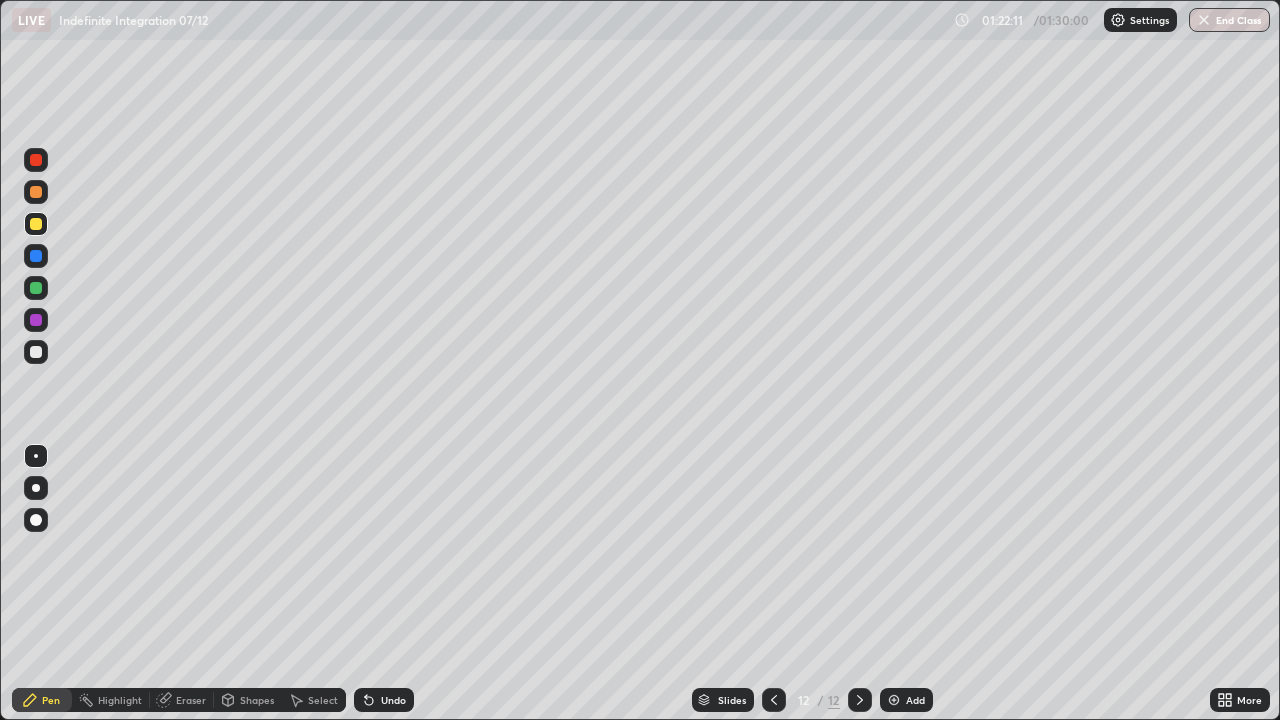 click at bounding box center (36, 352) 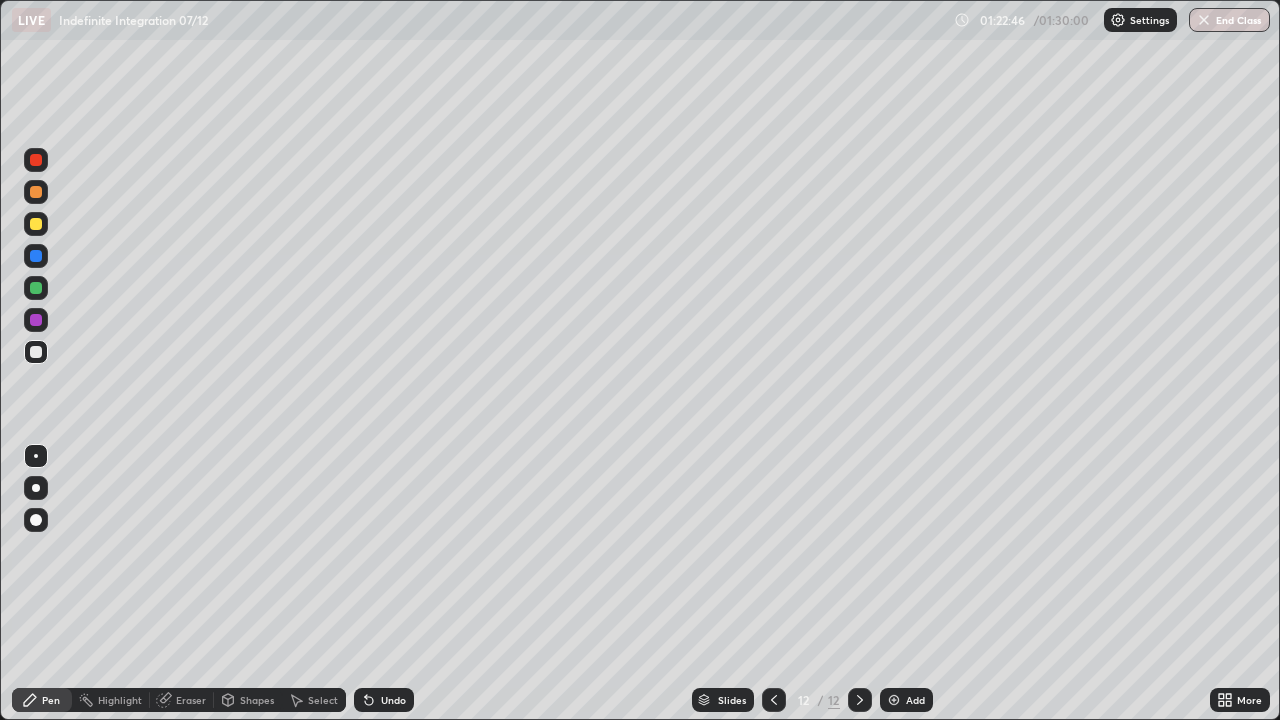 click at bounding box center [36, 160] 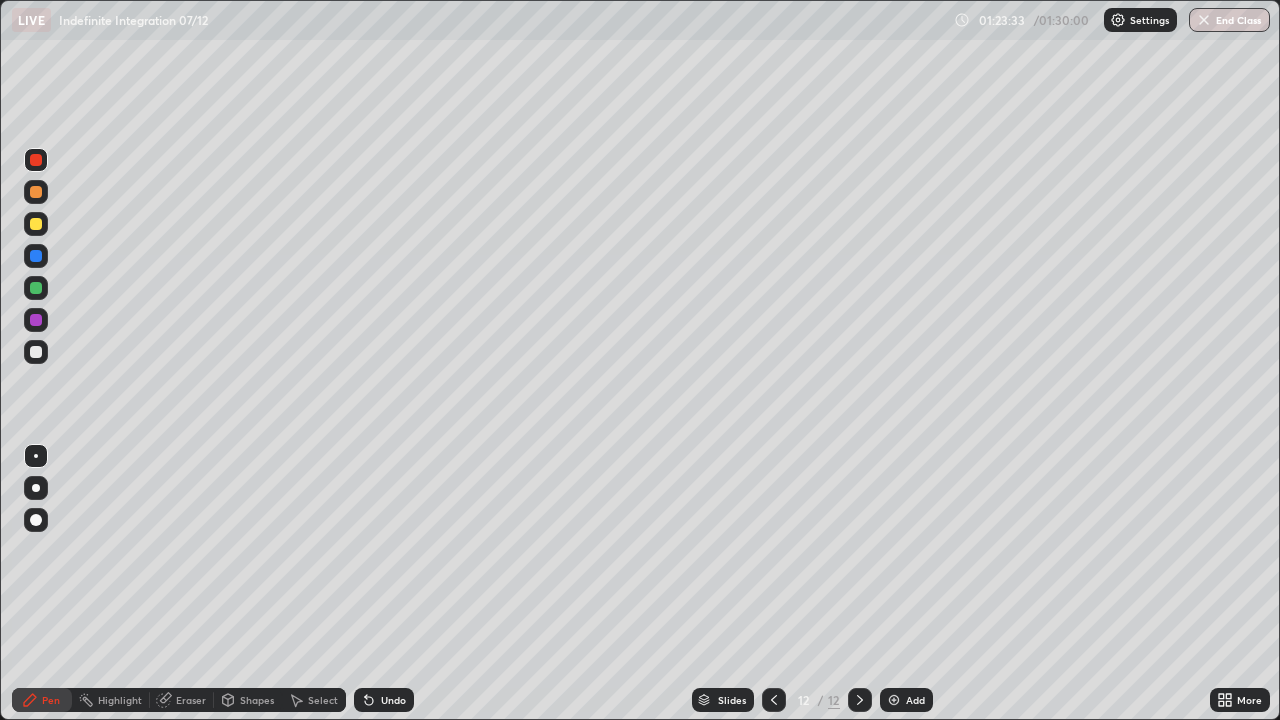 click at bounding box center [36, 288] 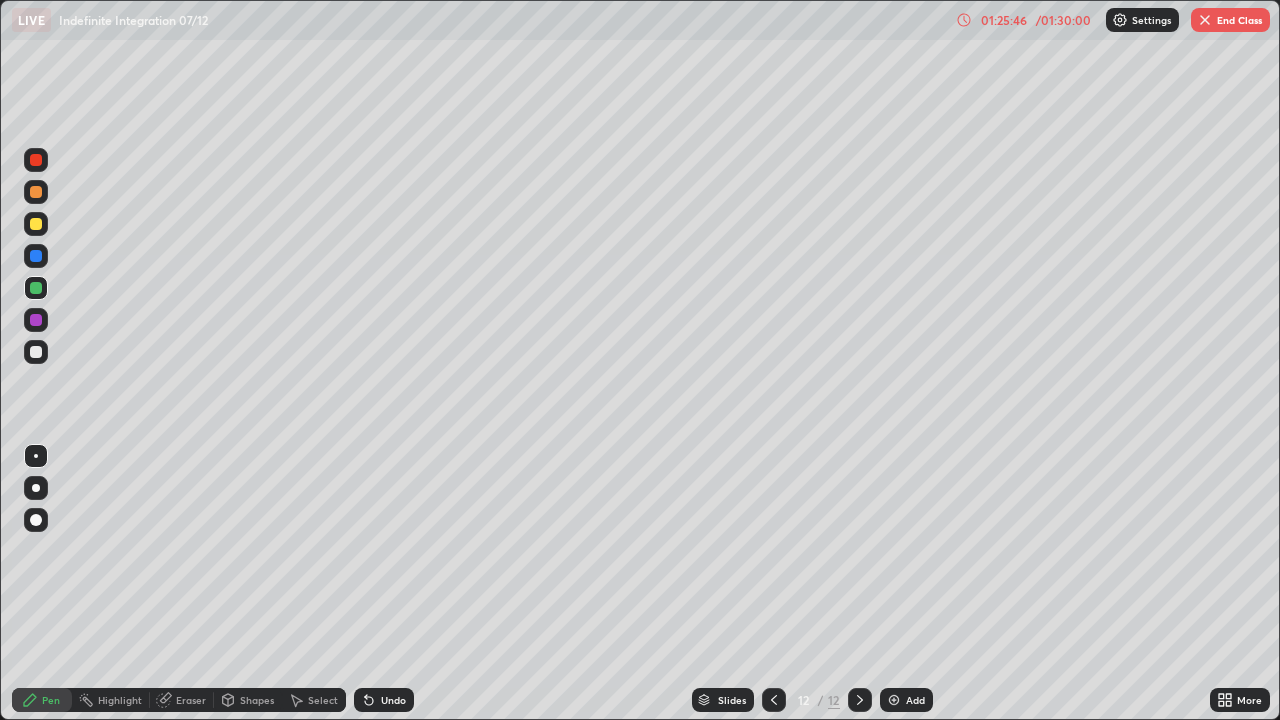 click at bounding box center [36, 352] 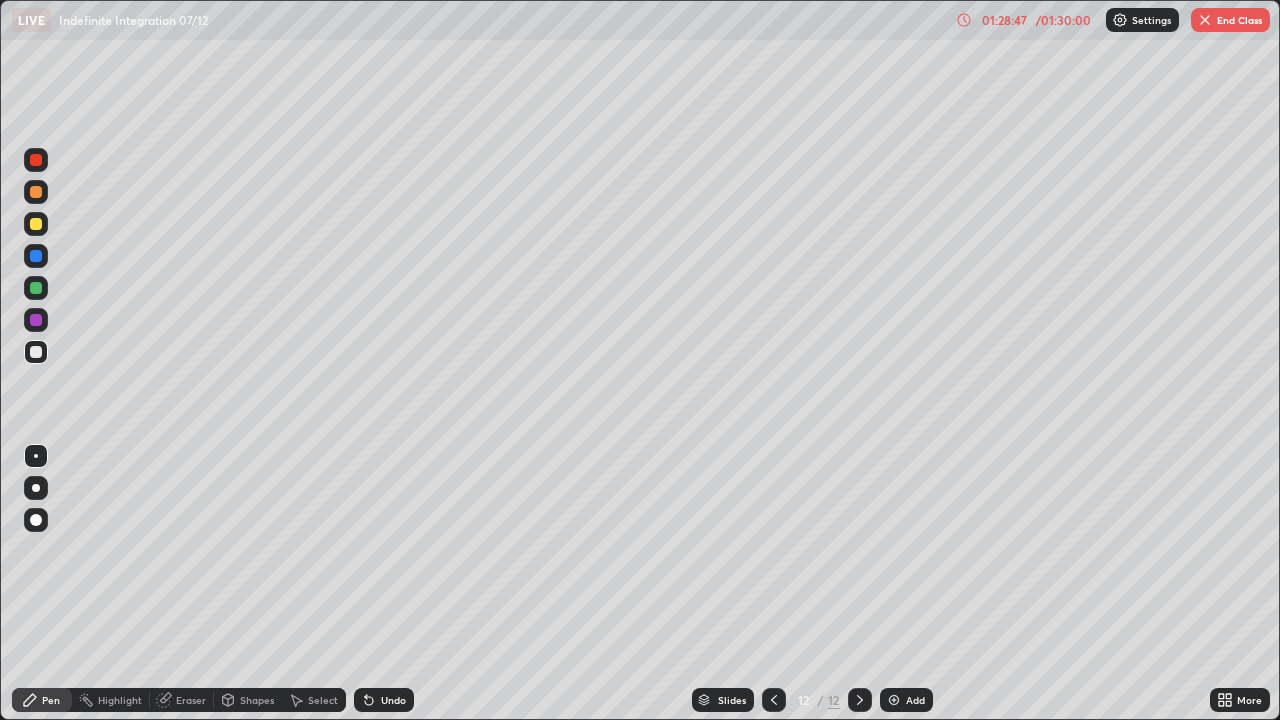 click on "End Class" at bounding box center [1230, 20] 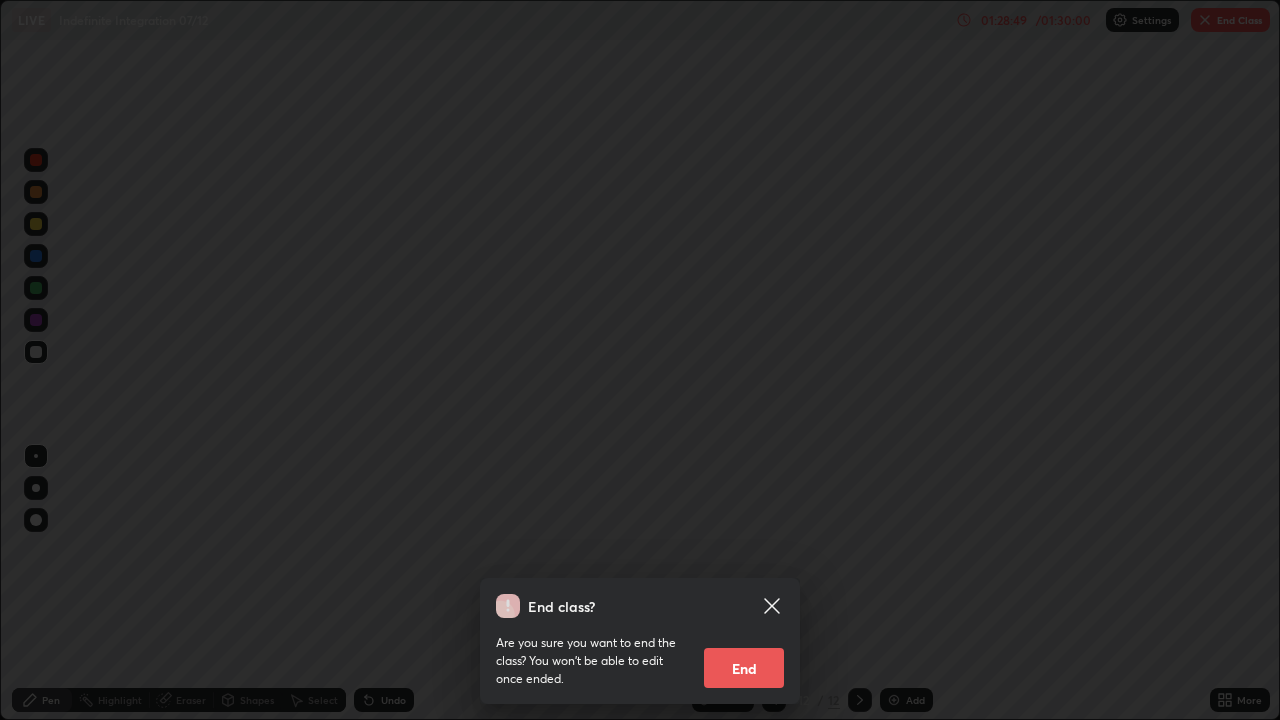 click on "End" at bounding box center [744, 668] 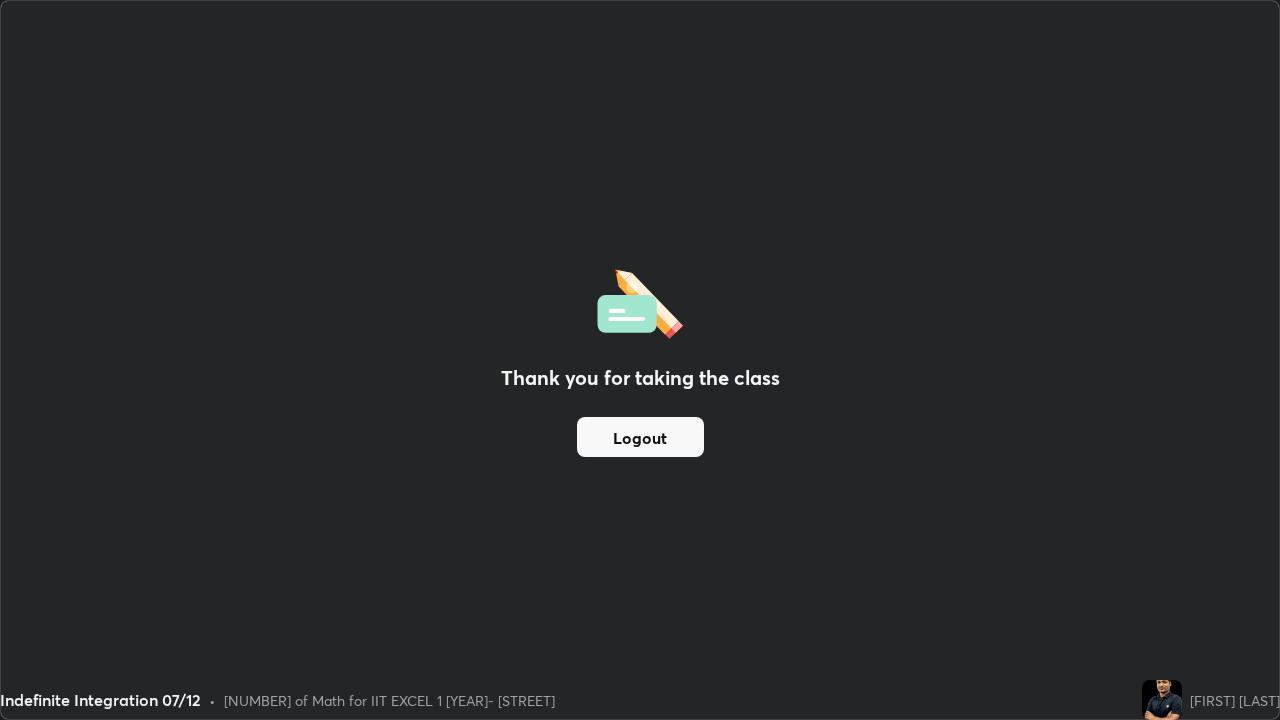 click on "Logout" at bounding box center (640, 437) 